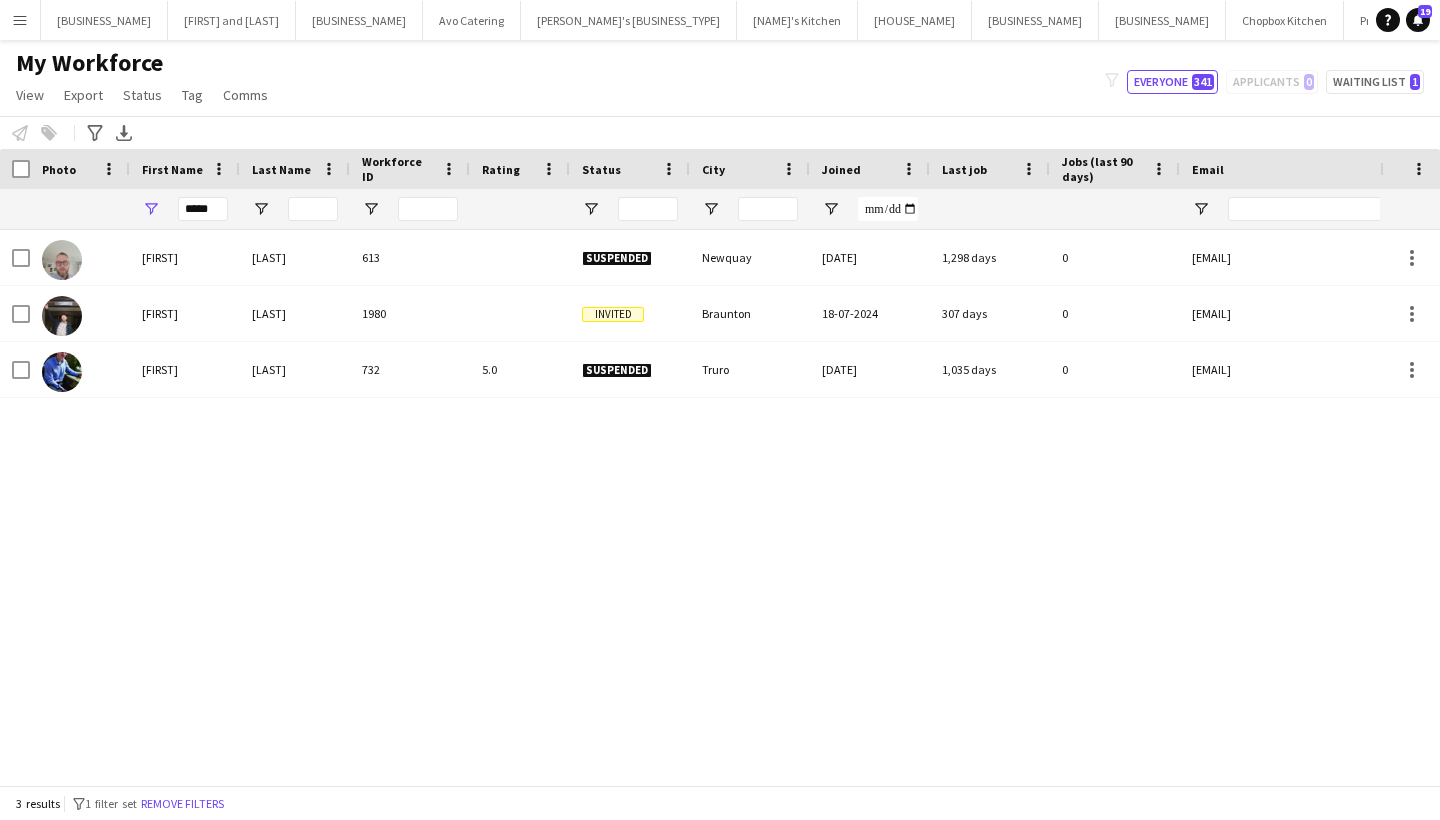 scroll, scrollTop: 0, scrollLeft: 0, axis: both 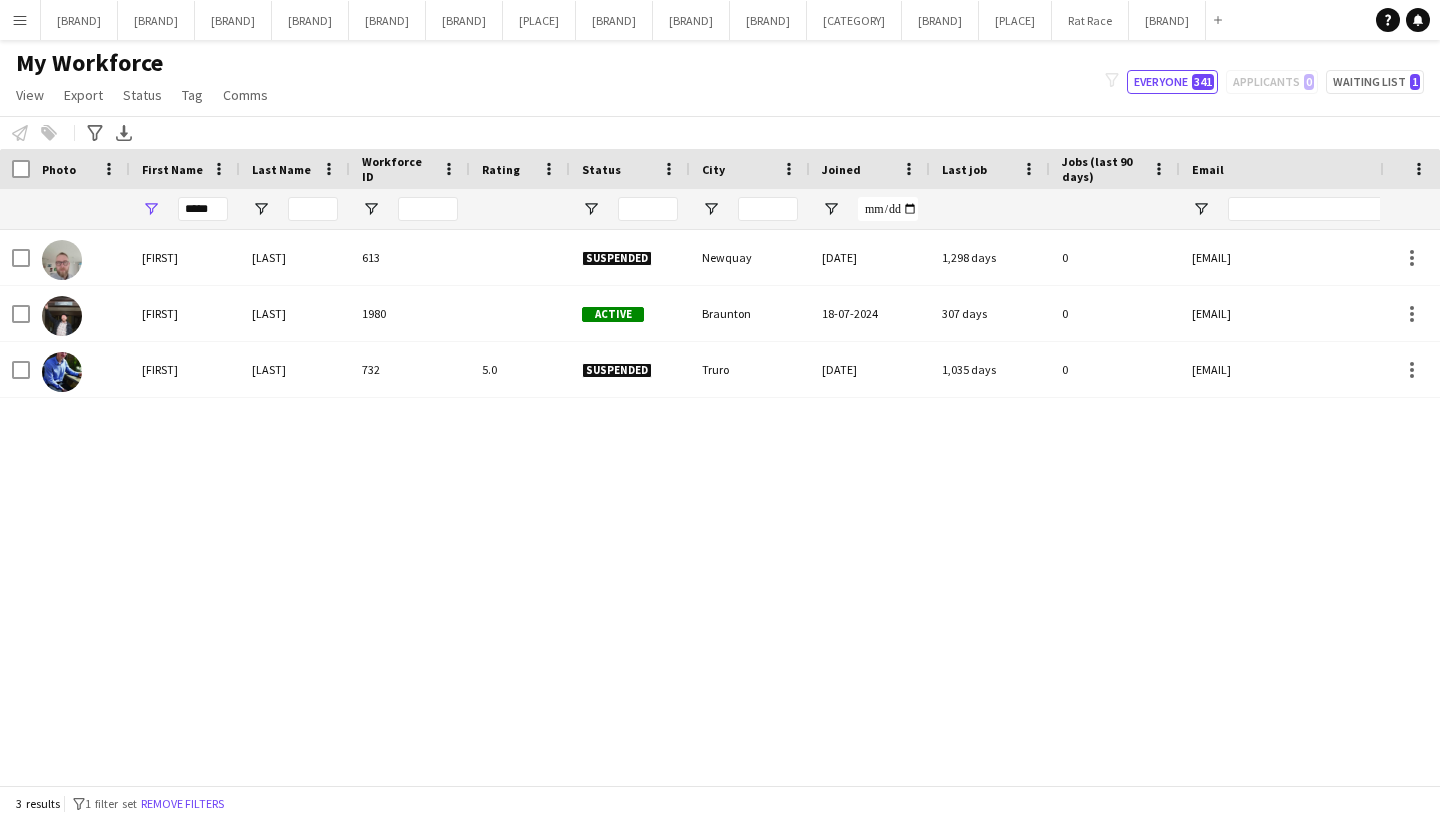 click on "Menu" at bounding box center (20, 20) 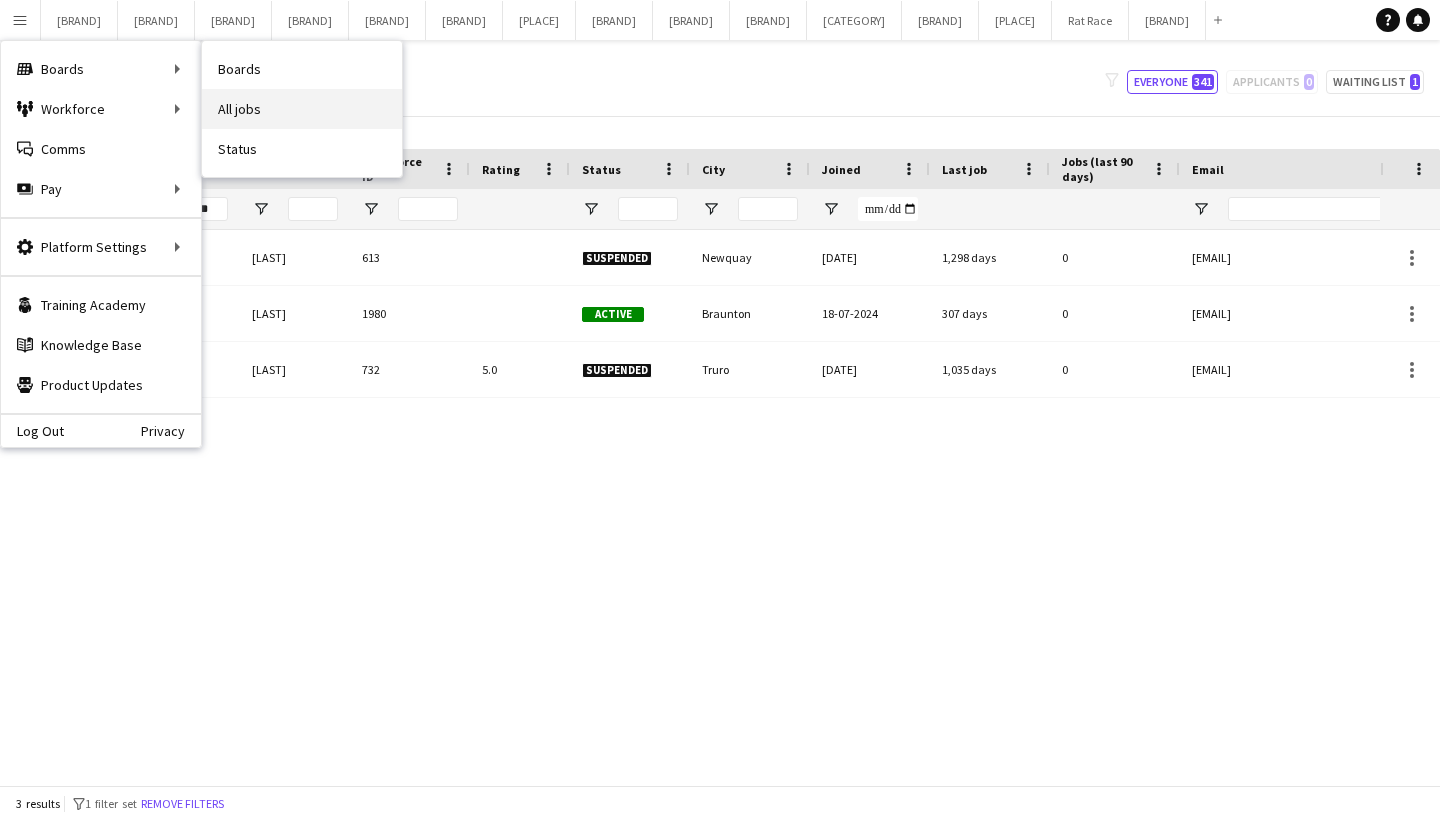 click on "All jobs" at bounding box center (302, 109) 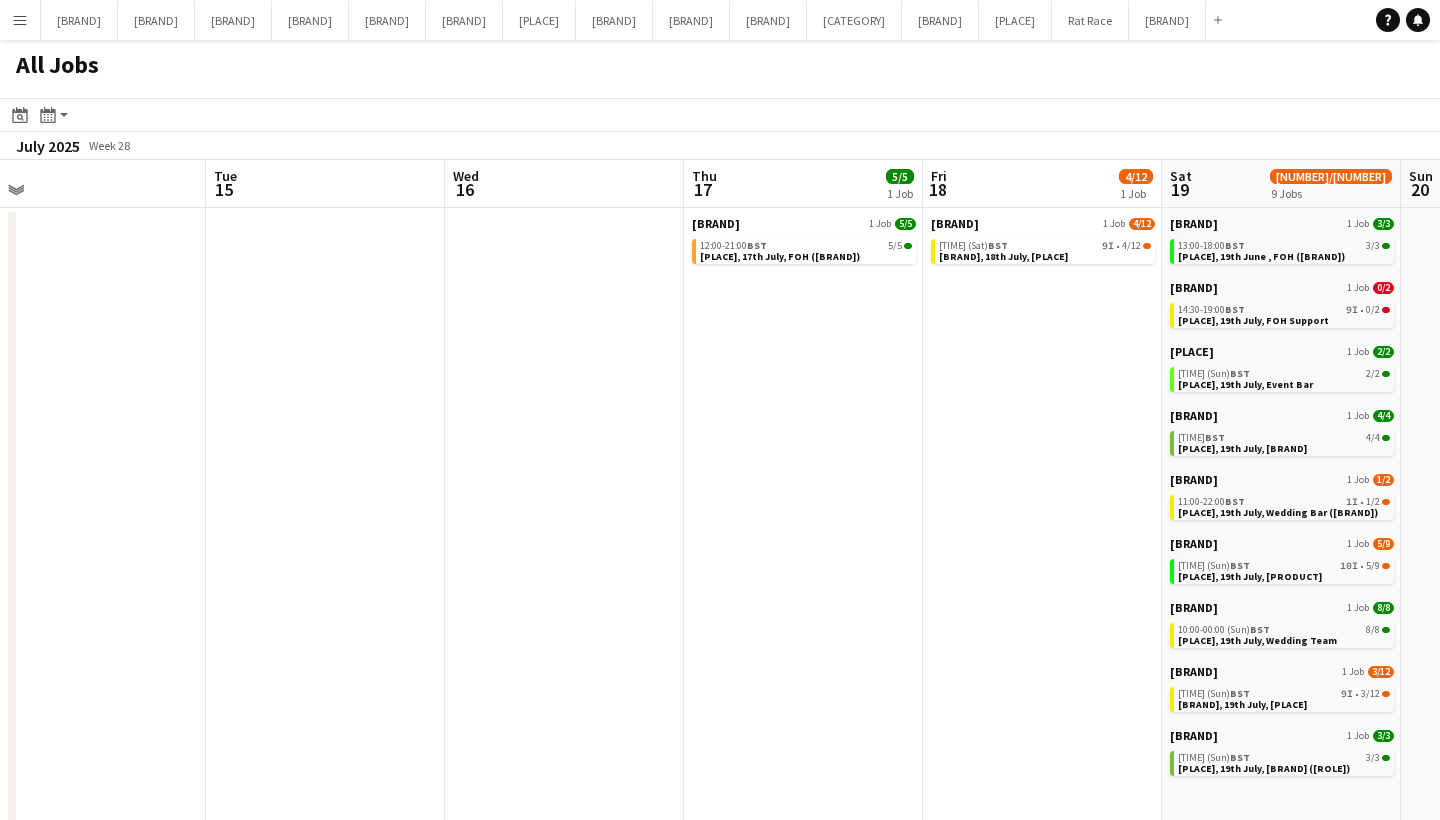 scroll, scrollTop: 0, scrollLeft: 991, axis: horizontal 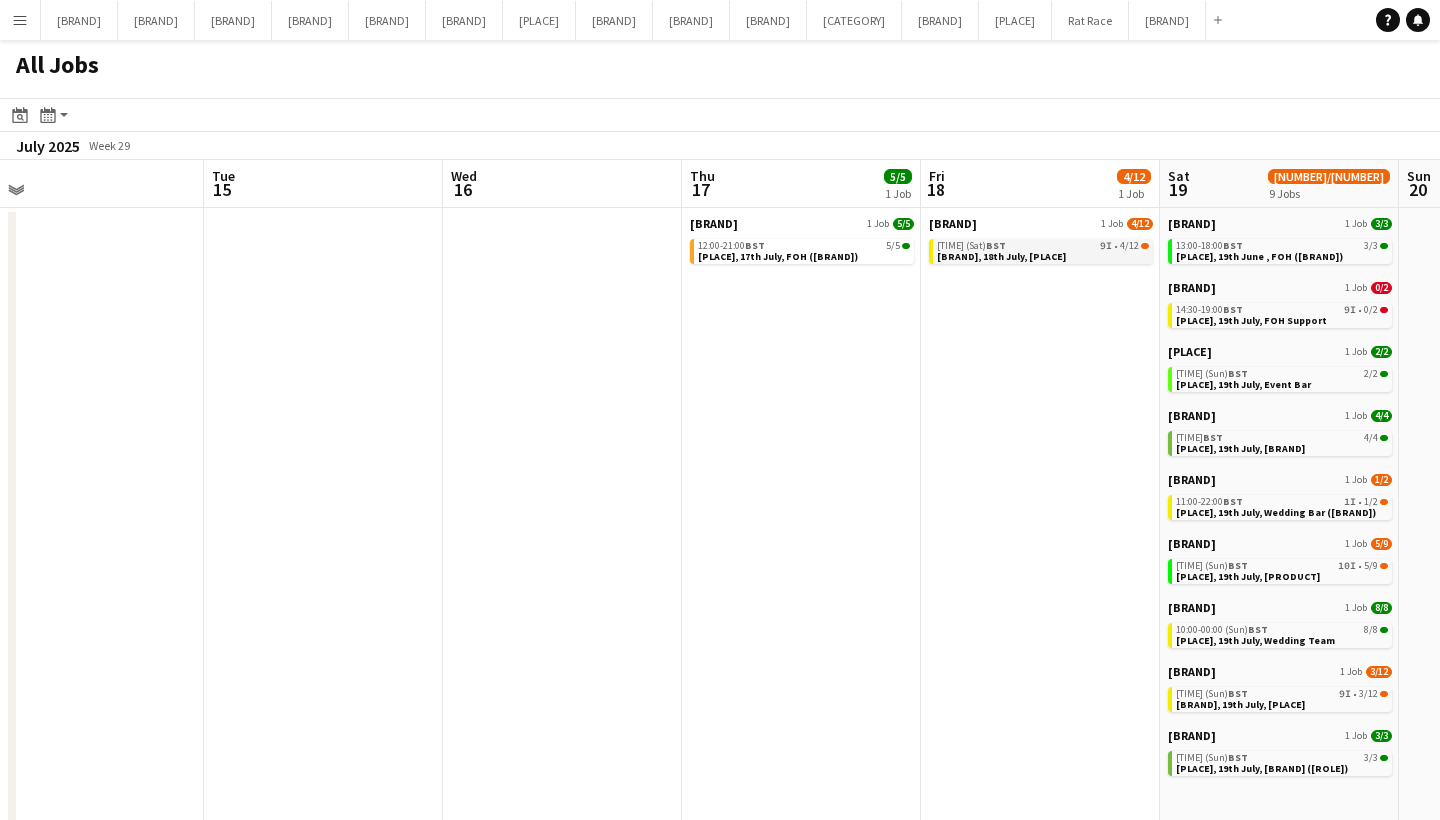 click on "[EVENT], [DATE], [LOCATION]" at bounding box center [1001, 256] 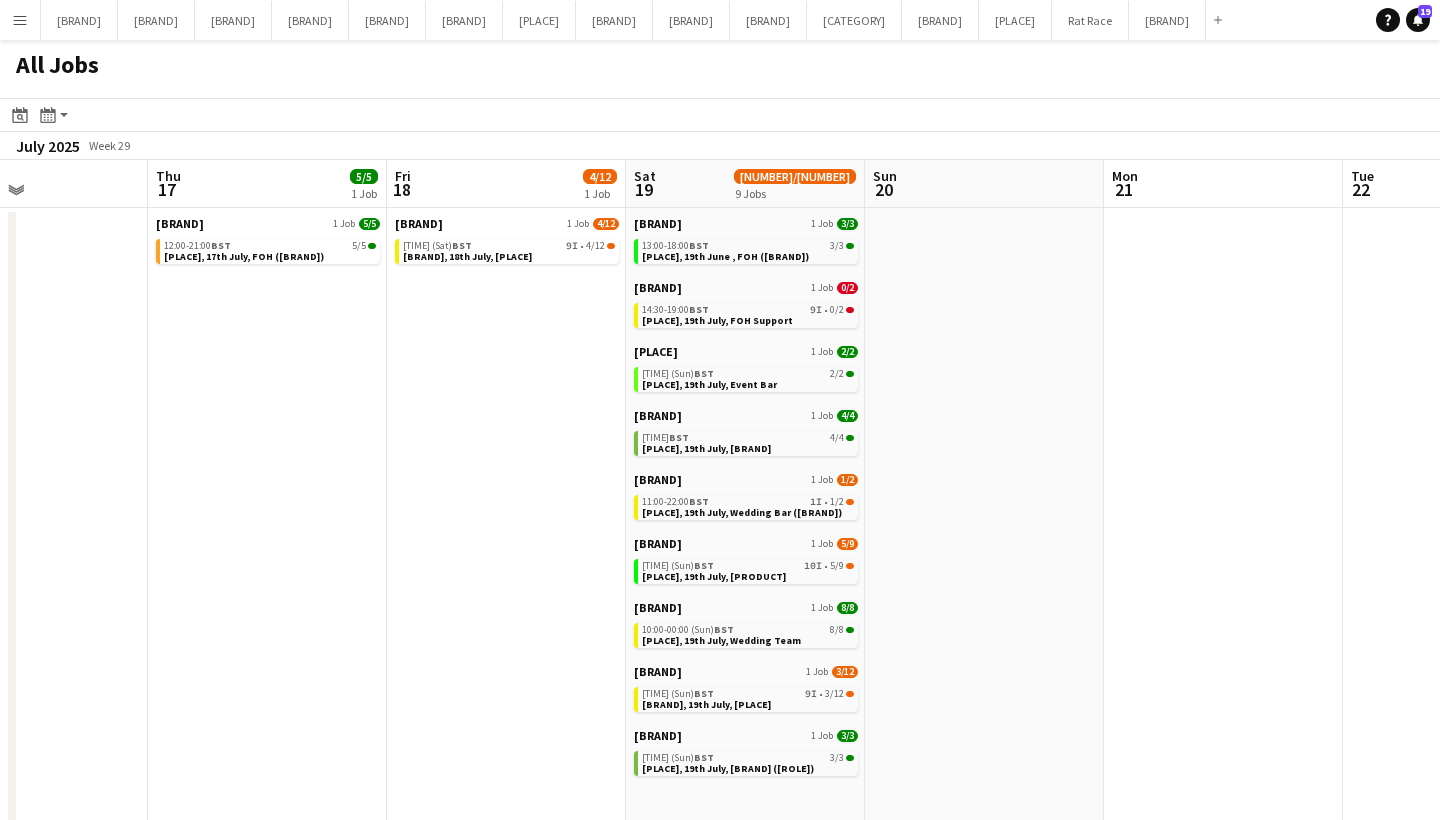 scroll, scrollTop: 0, scrollLeft: 570, axis: horizontal 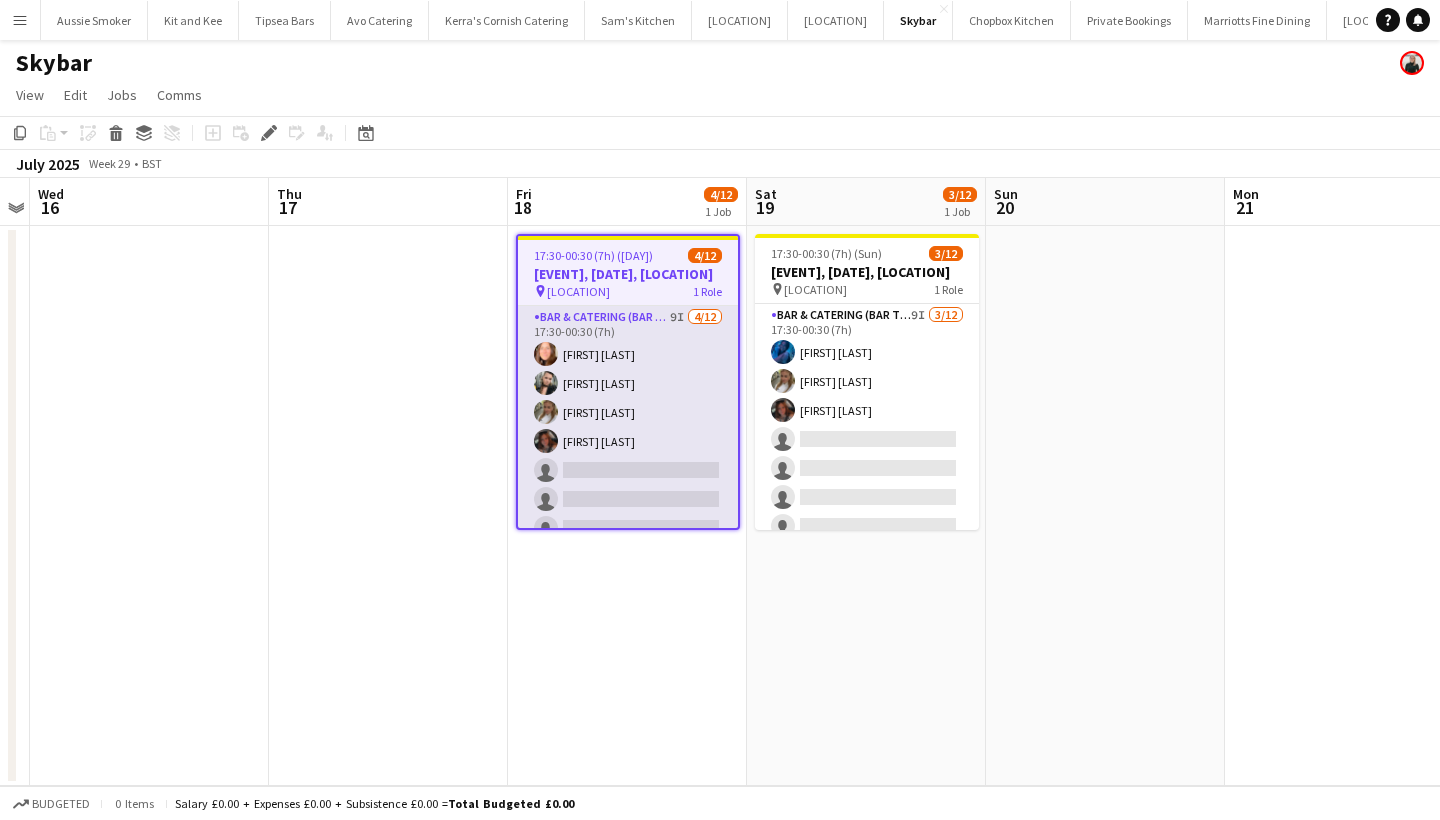 click on "Bar & Catering (Bar Tender)   9I   4/12   17:30-00:30 (7h)
Andrea Smale Lucy Forbes Holly Burrell Sophie Wilkinson
single-neutral-actions
single-neutral-actions
single-neutral-actions
single-neutral-actions
single-neutral-actions
single-neutral-actions
single-neutral-actions
single-neutral-actions" at bounding box center (628, 499) 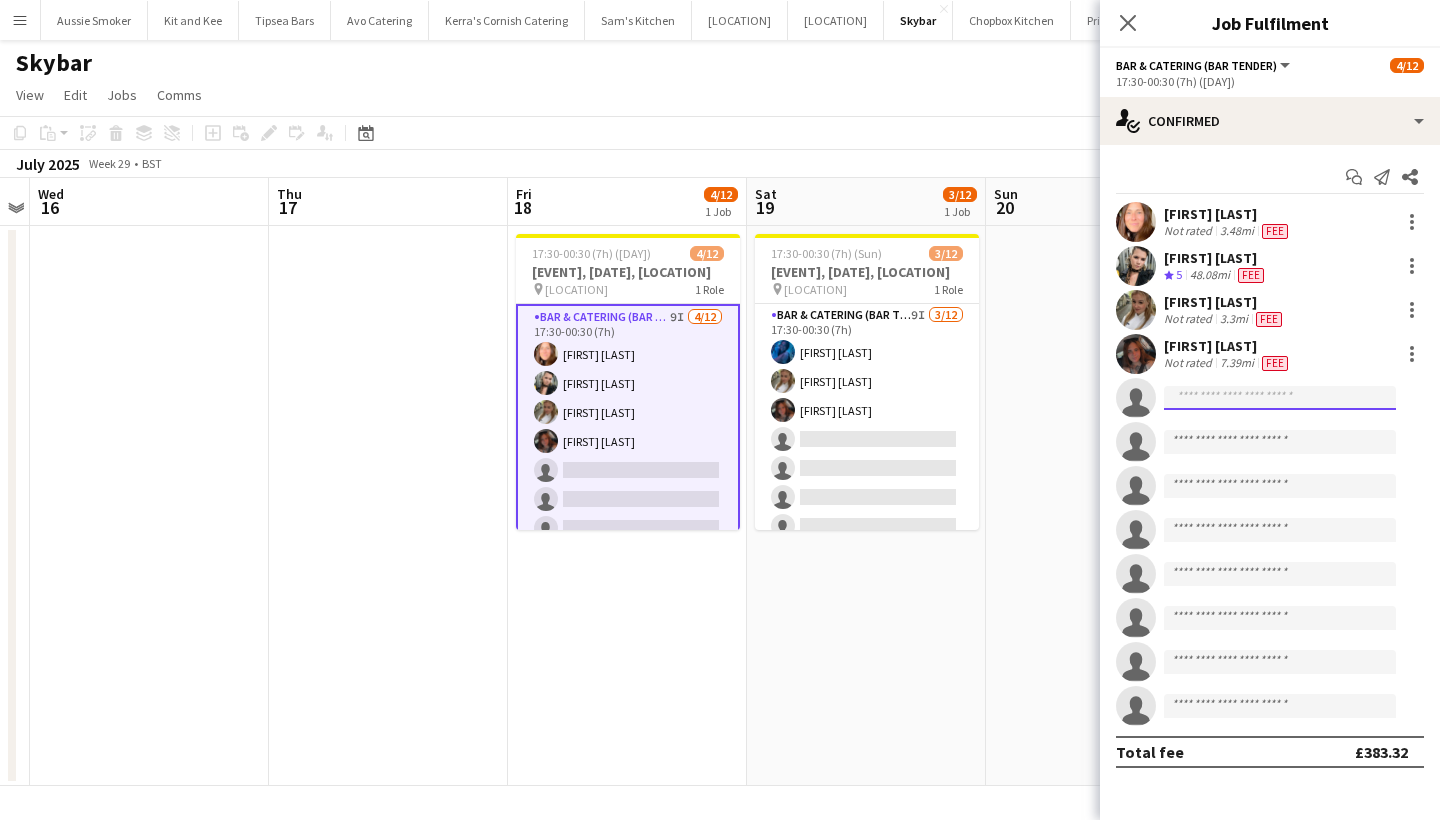 click at bounding box center [1280, 574] 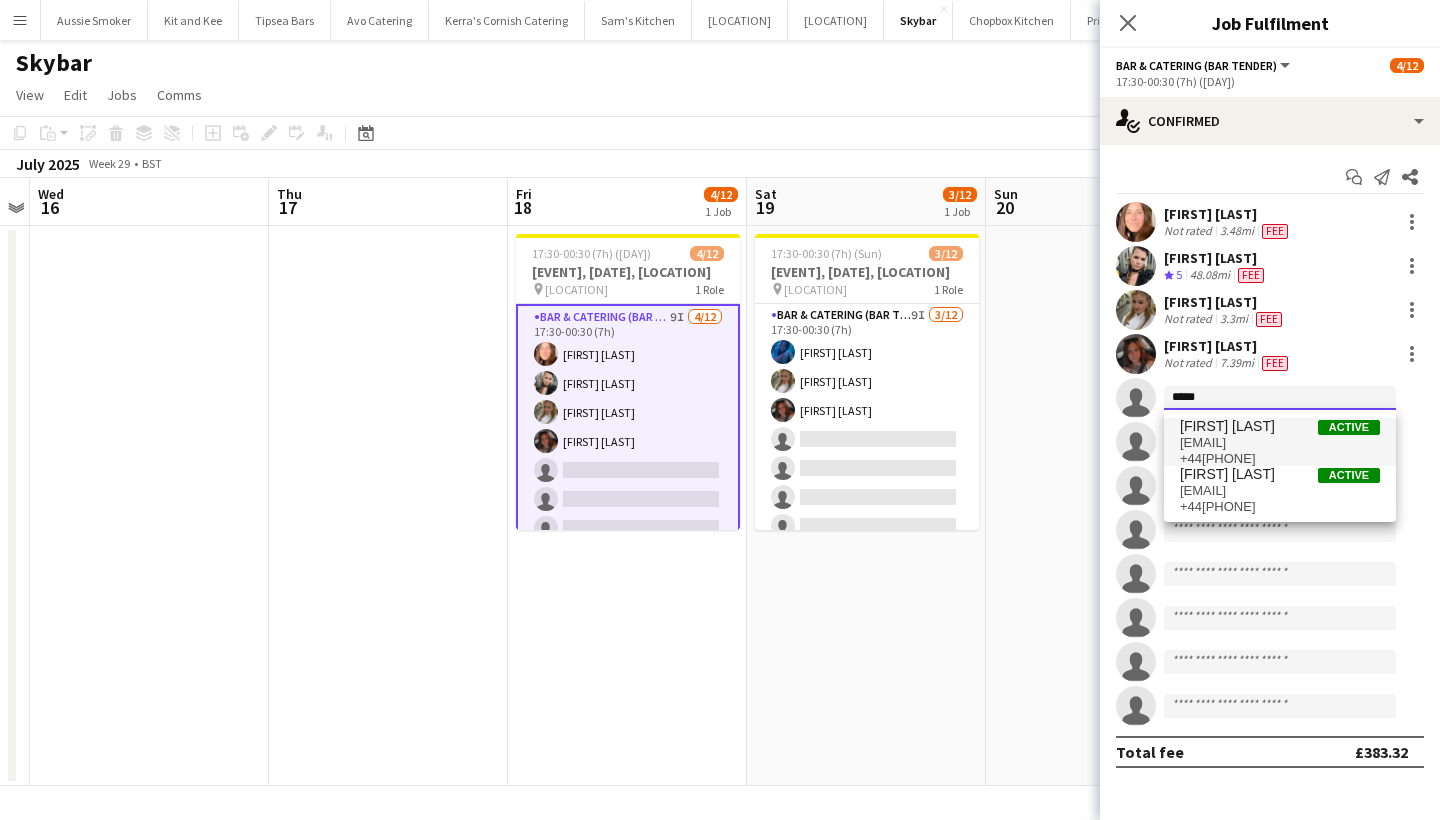 type on "*****" 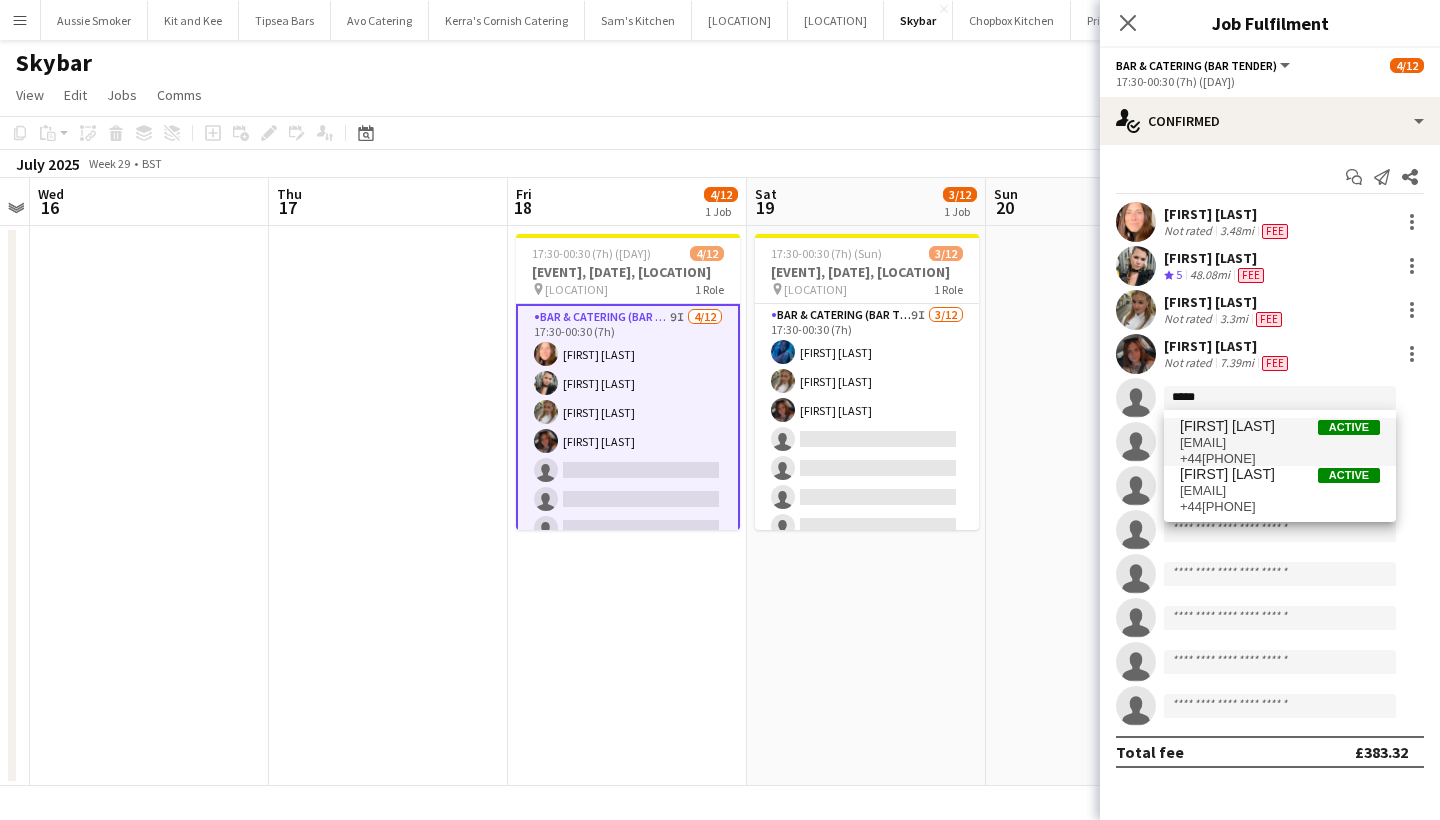 drag, startPoint x: 1212, startPoint y: 429, endPoint x: 1250, endPoint y: 455, distance: 46.043457 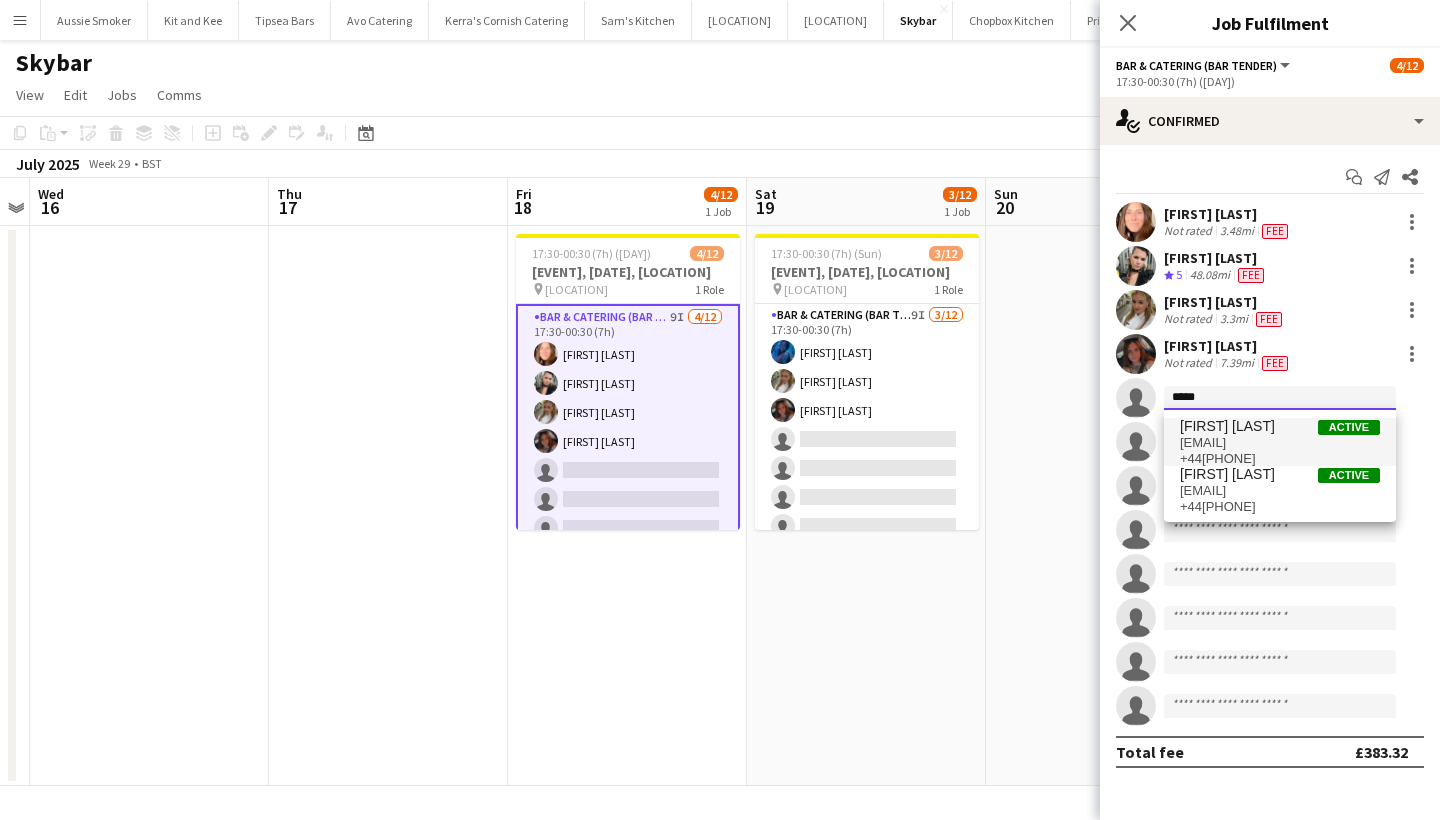 type 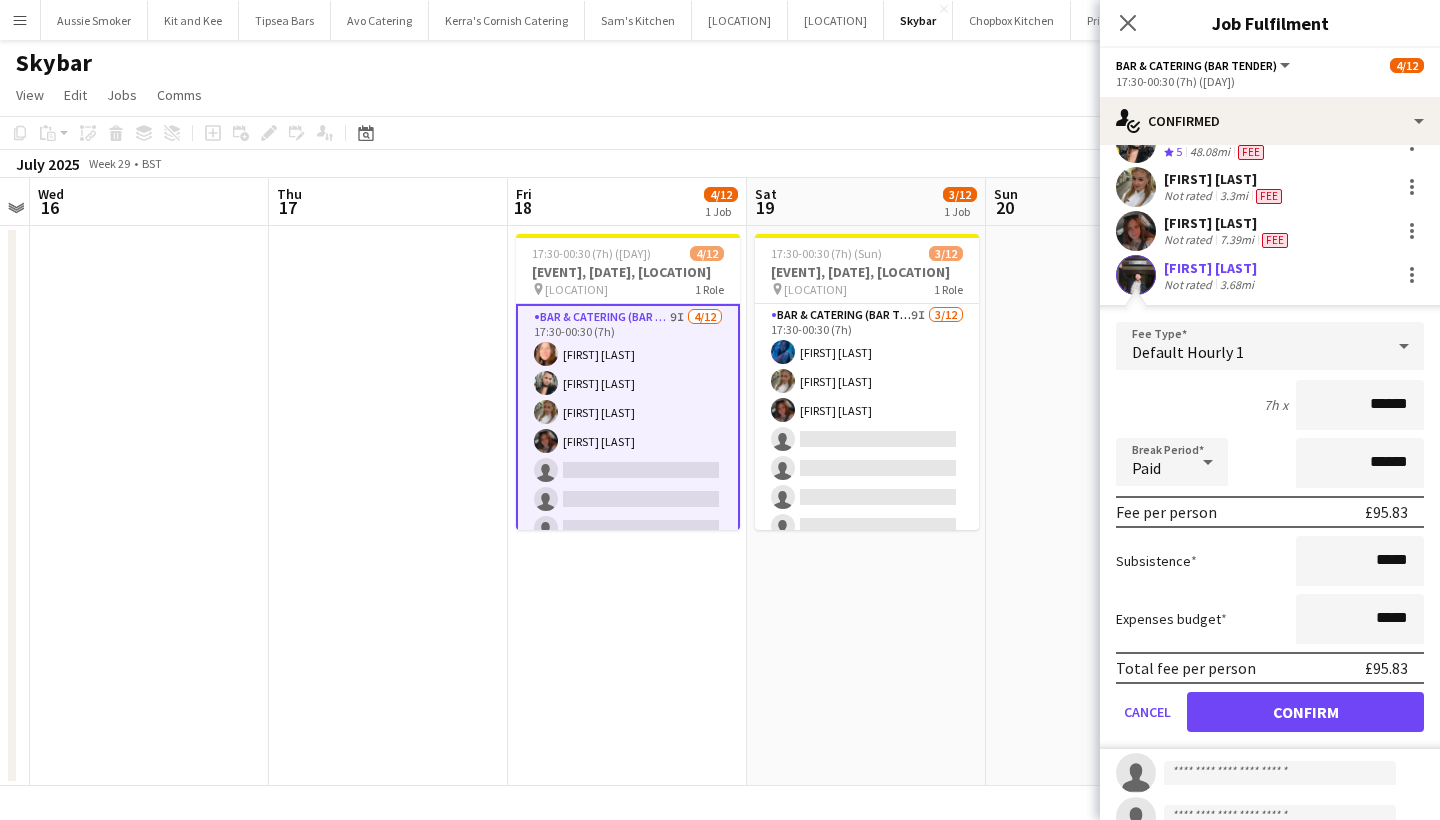 scroll, scrollTop: 124, scrollLeft: 0, axis: vertical 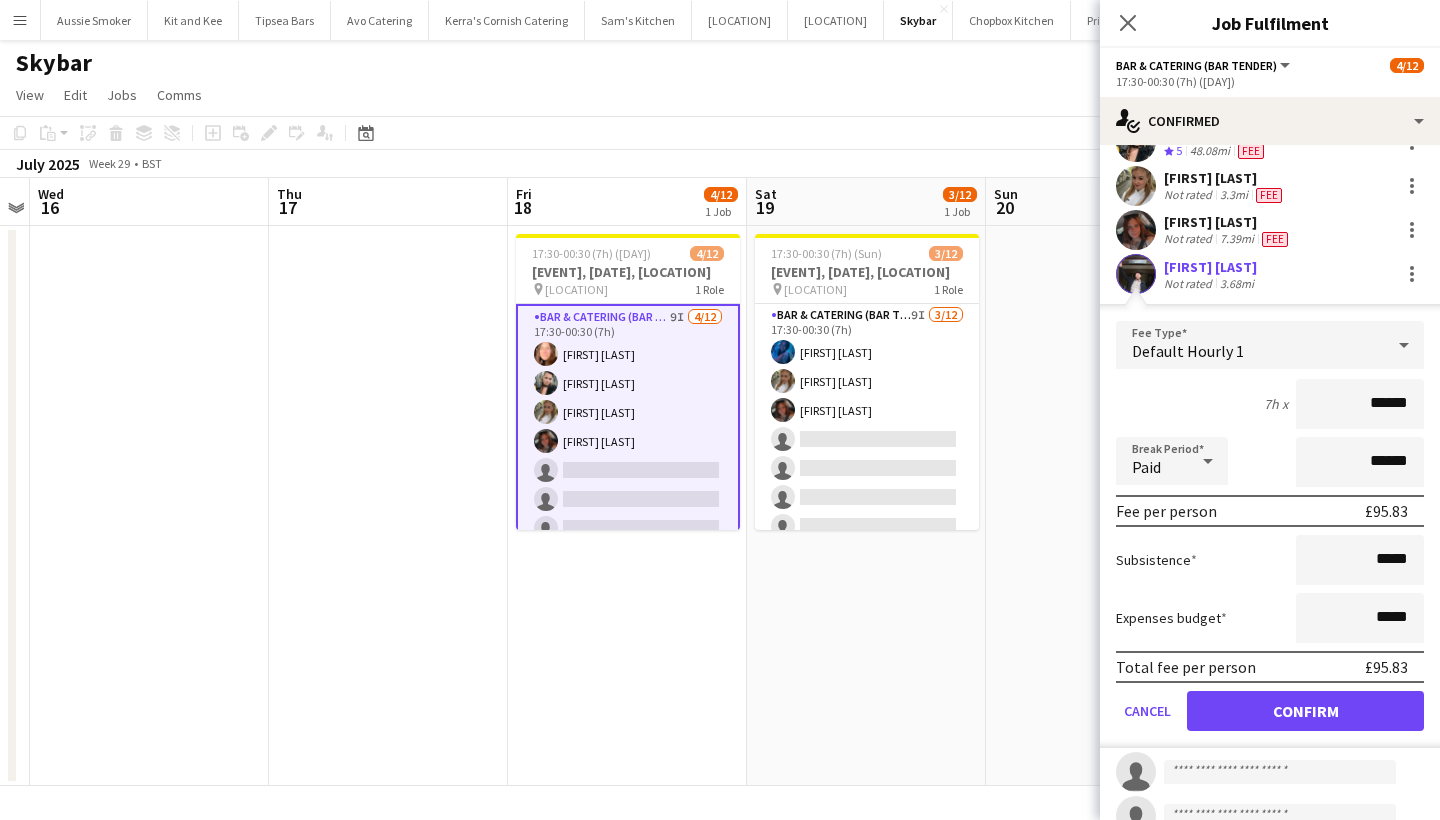 type on "******" 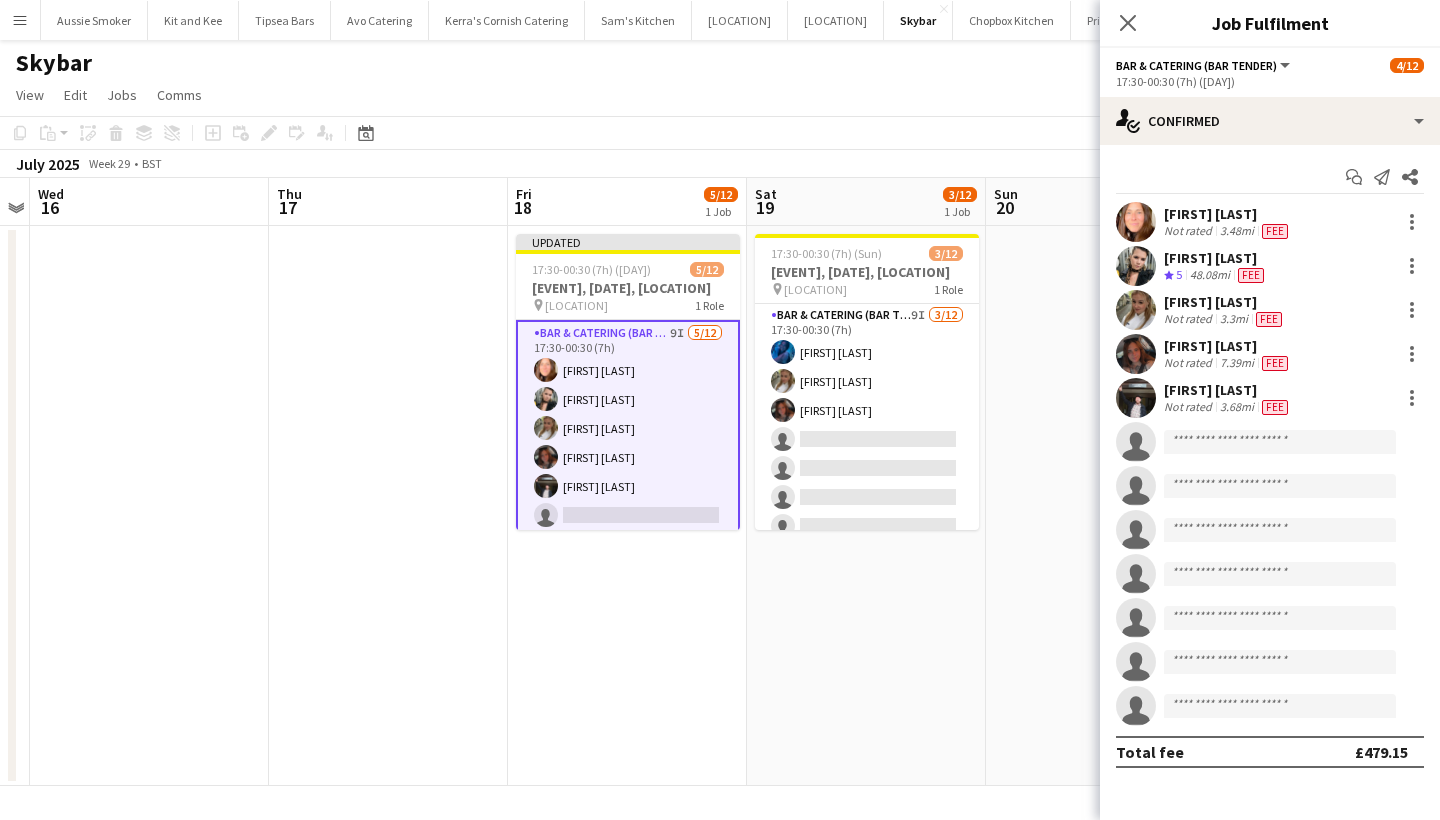 scroll, scrollTop: 0, scrollLeft: 0, axis: both 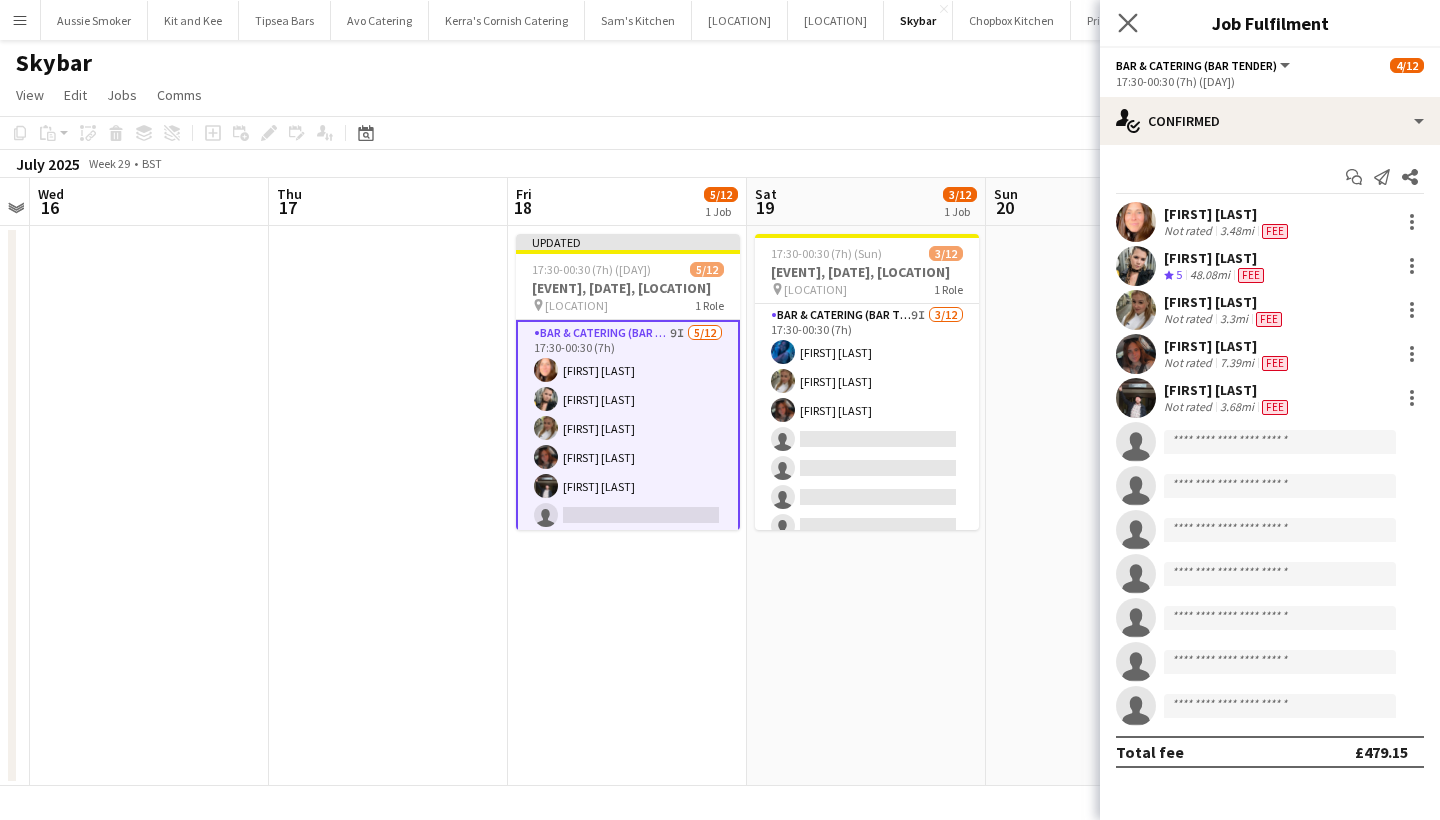 click on "Close pop-in" 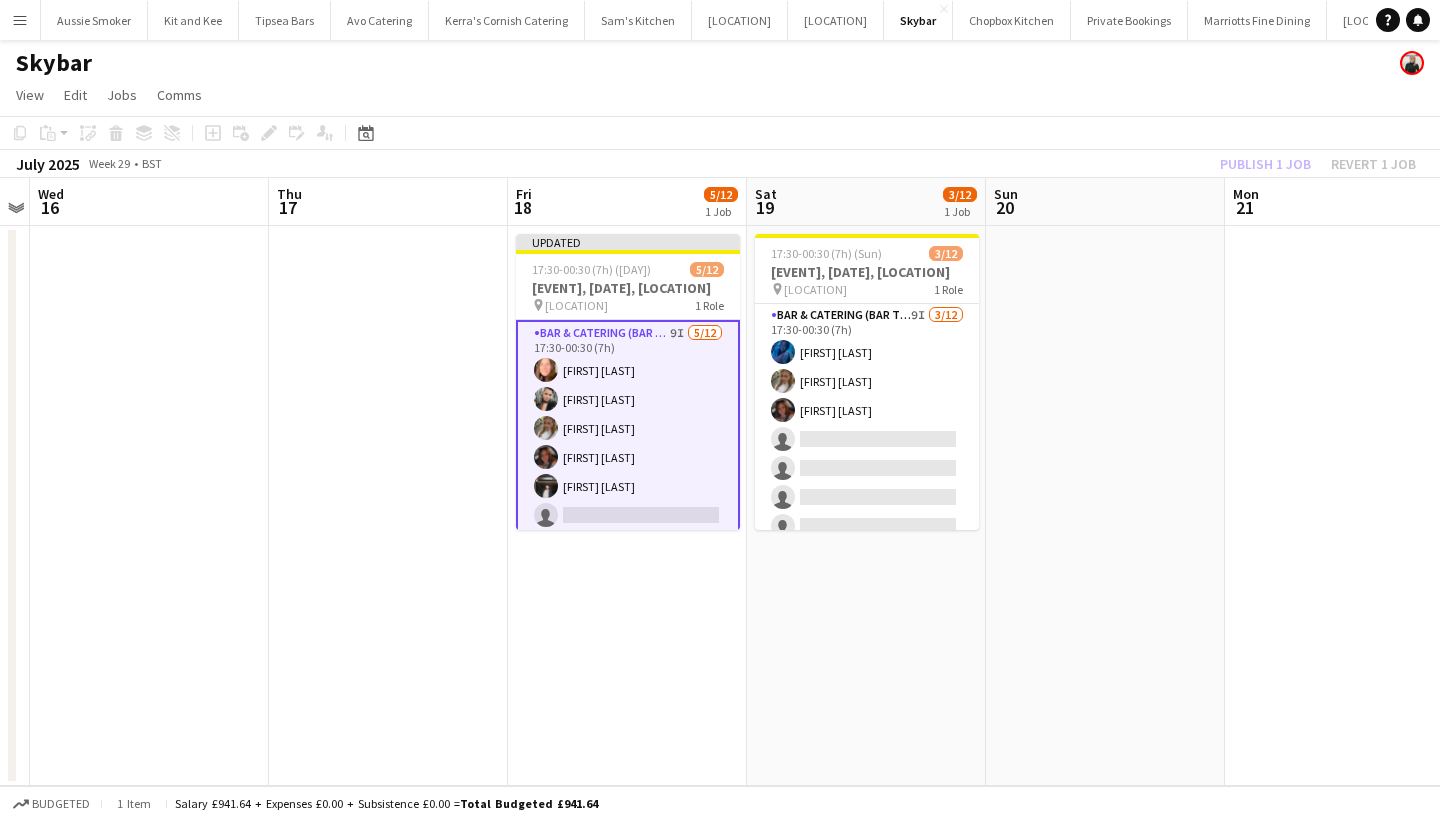 click on "Publish 1 job   Revert 1 job" 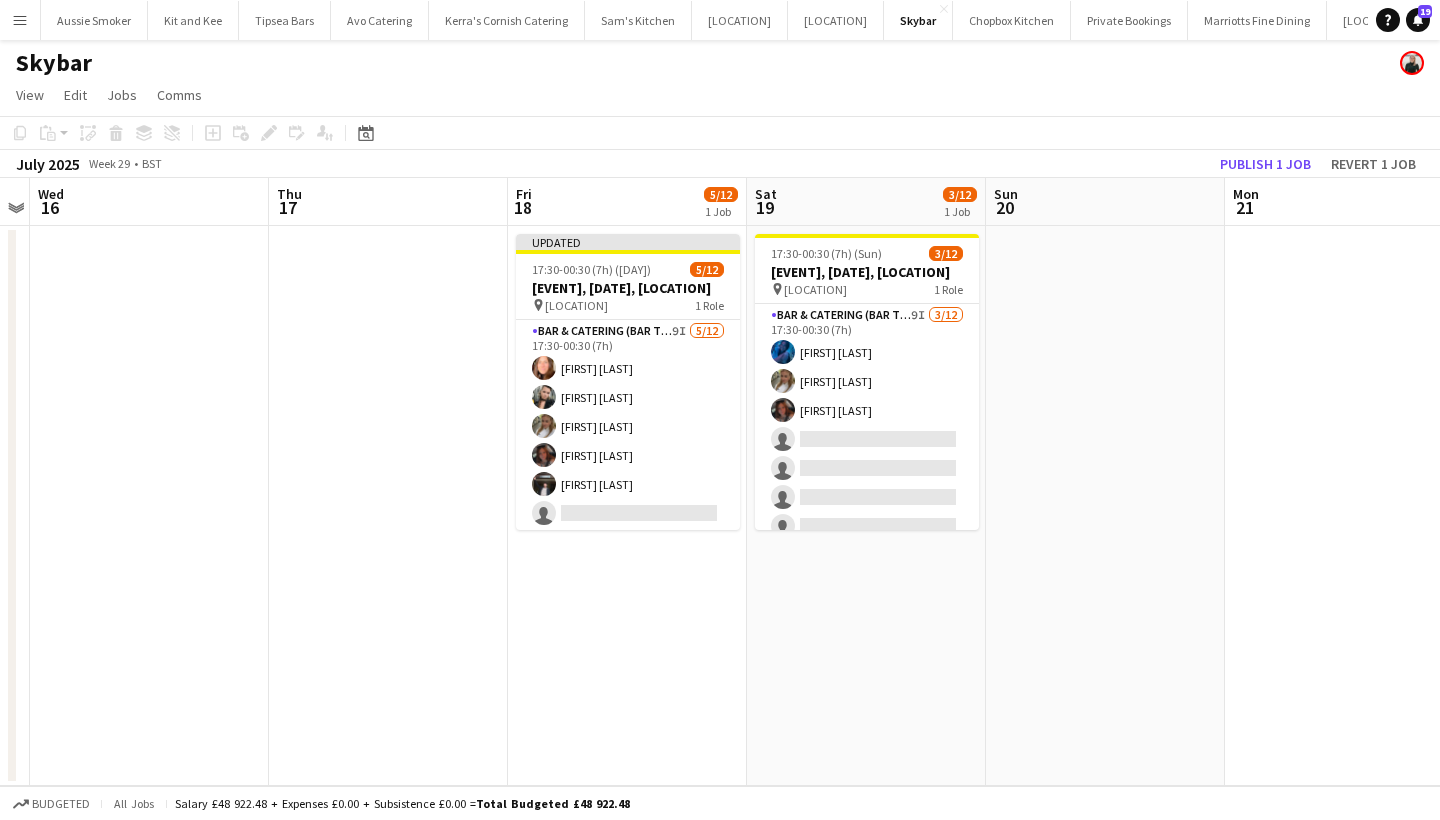 click on "Publish 1 job" 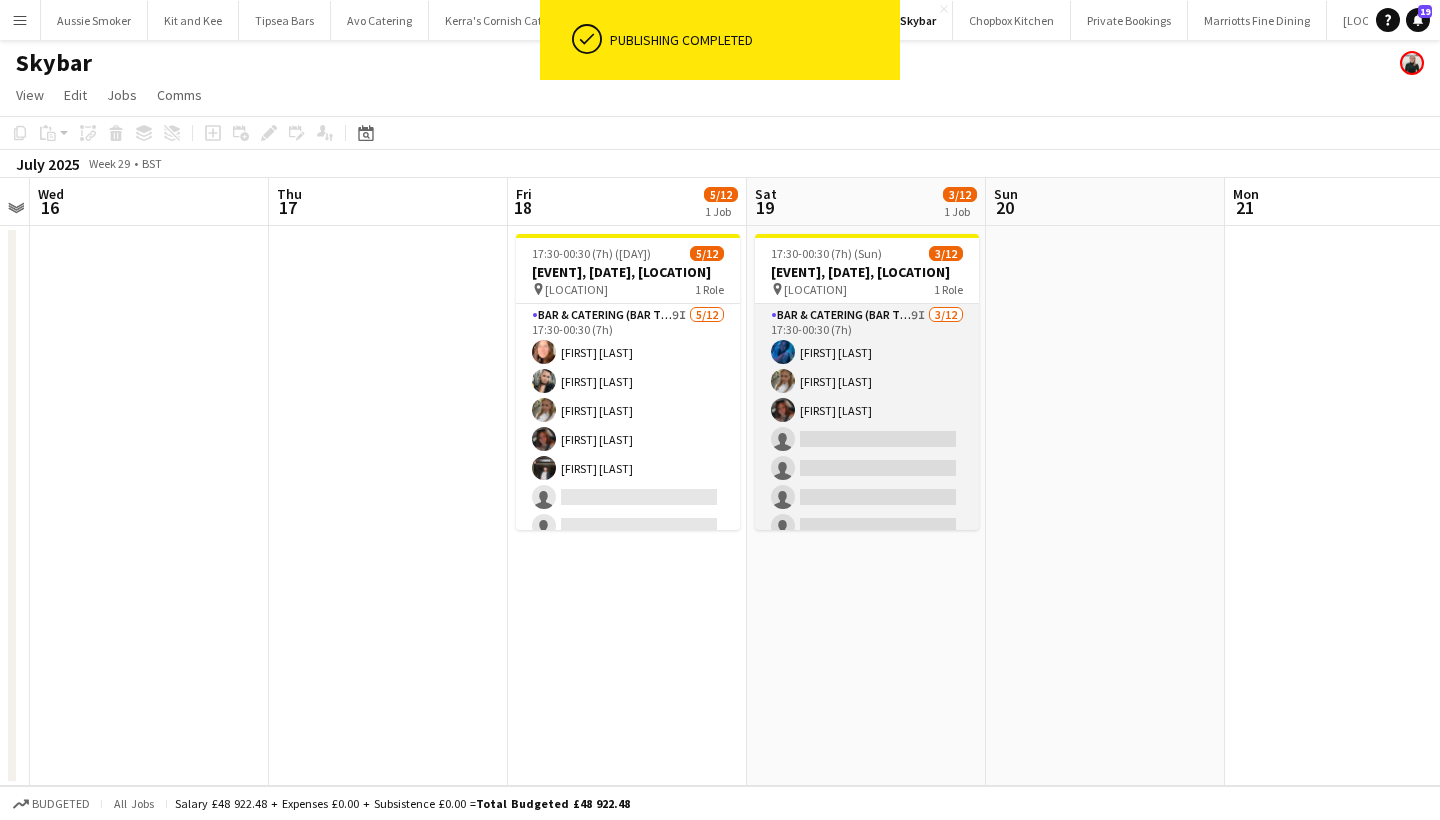 click on "Bar & Catering (Bar Tender)   9I   3/12   17:30-00:30 (7h)
Hannah Piers Holly Burrell Sophie Wilkinson
single-neutral-actions
single-neutral-actions
single-neutral-actions
single-neutral-actions
single-neutral-actions
single-neutral-actions
single-neutral-actions
single-neutral-actions
single-neutral-actions" at bounding box center (867, 497) 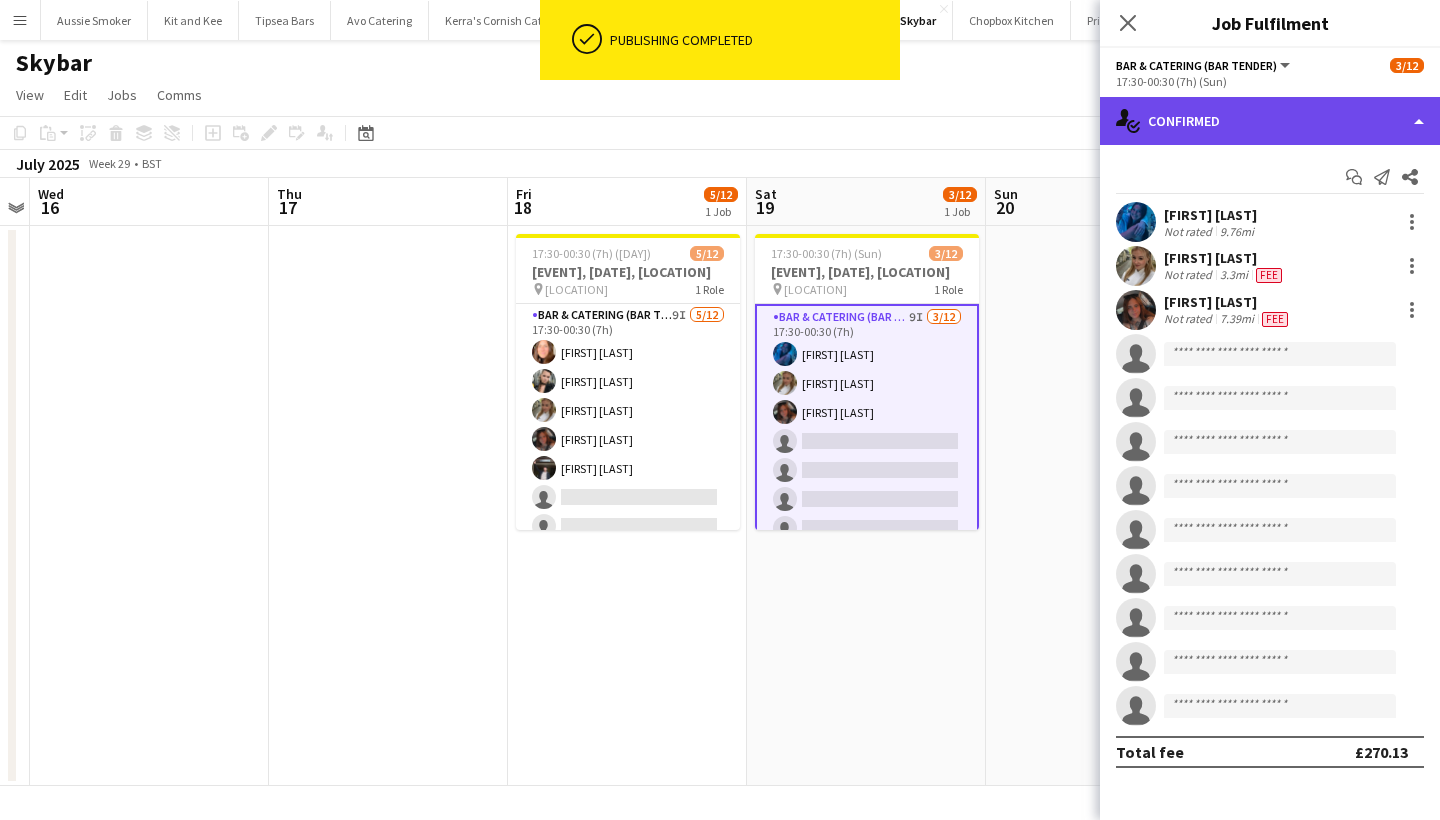 click on "single-neutral-actions-check-2
Confirmed" 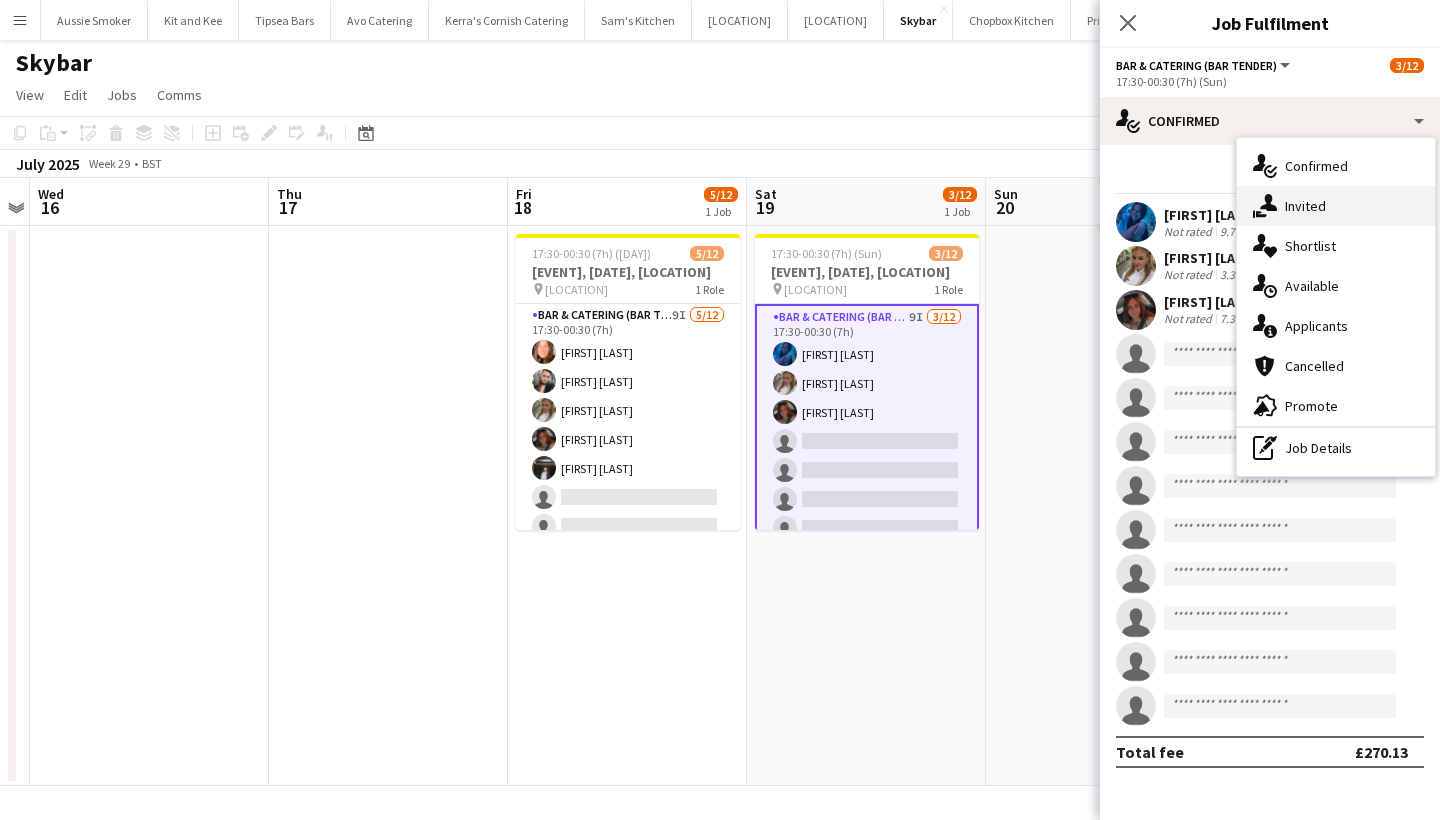 click on "single-neutral-actions-share-1
Invited" at bounding box center (1336, 206) 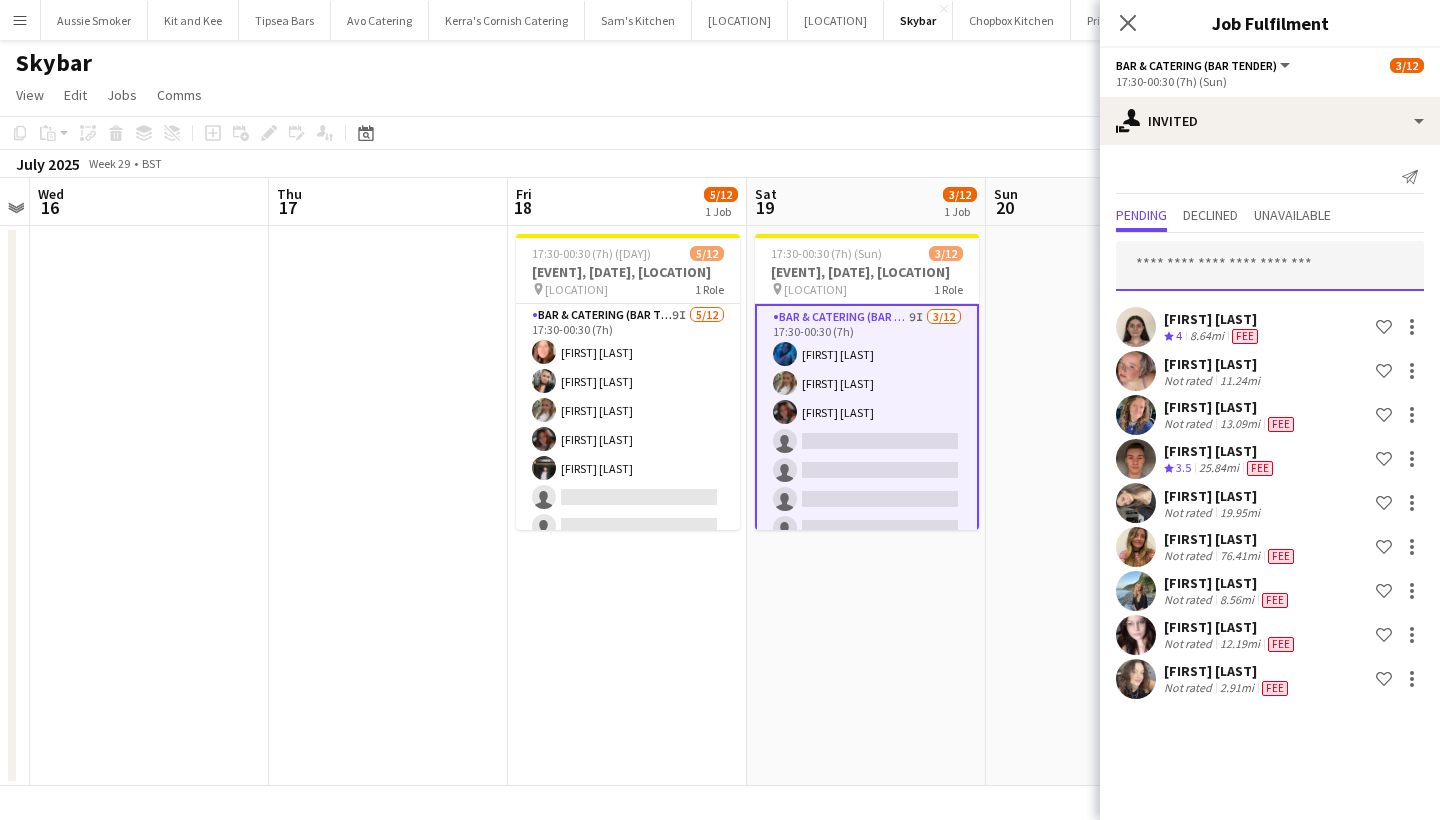 click at bounding box center (1270, 266) 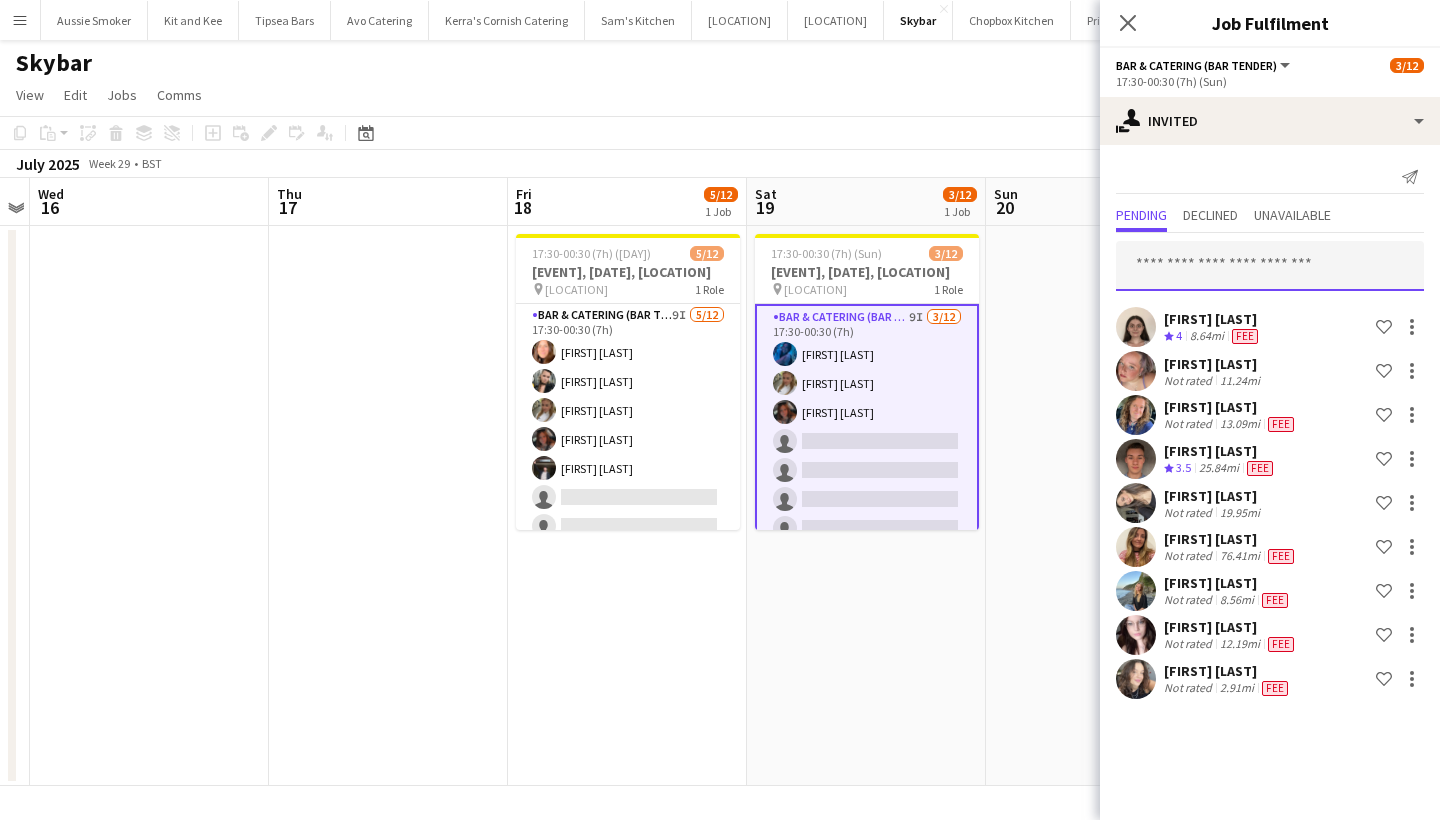 type on "*" 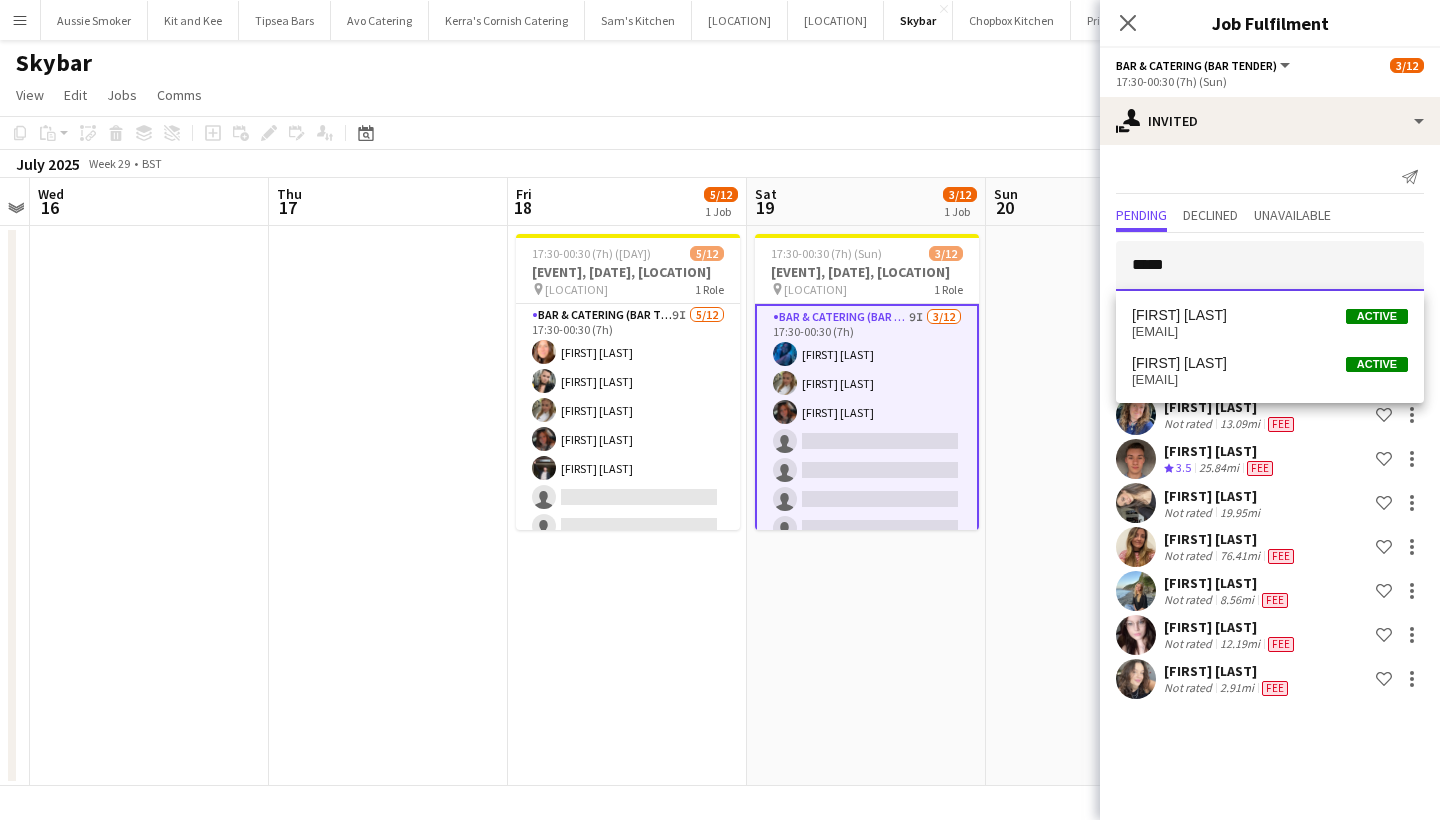 type on "*****" 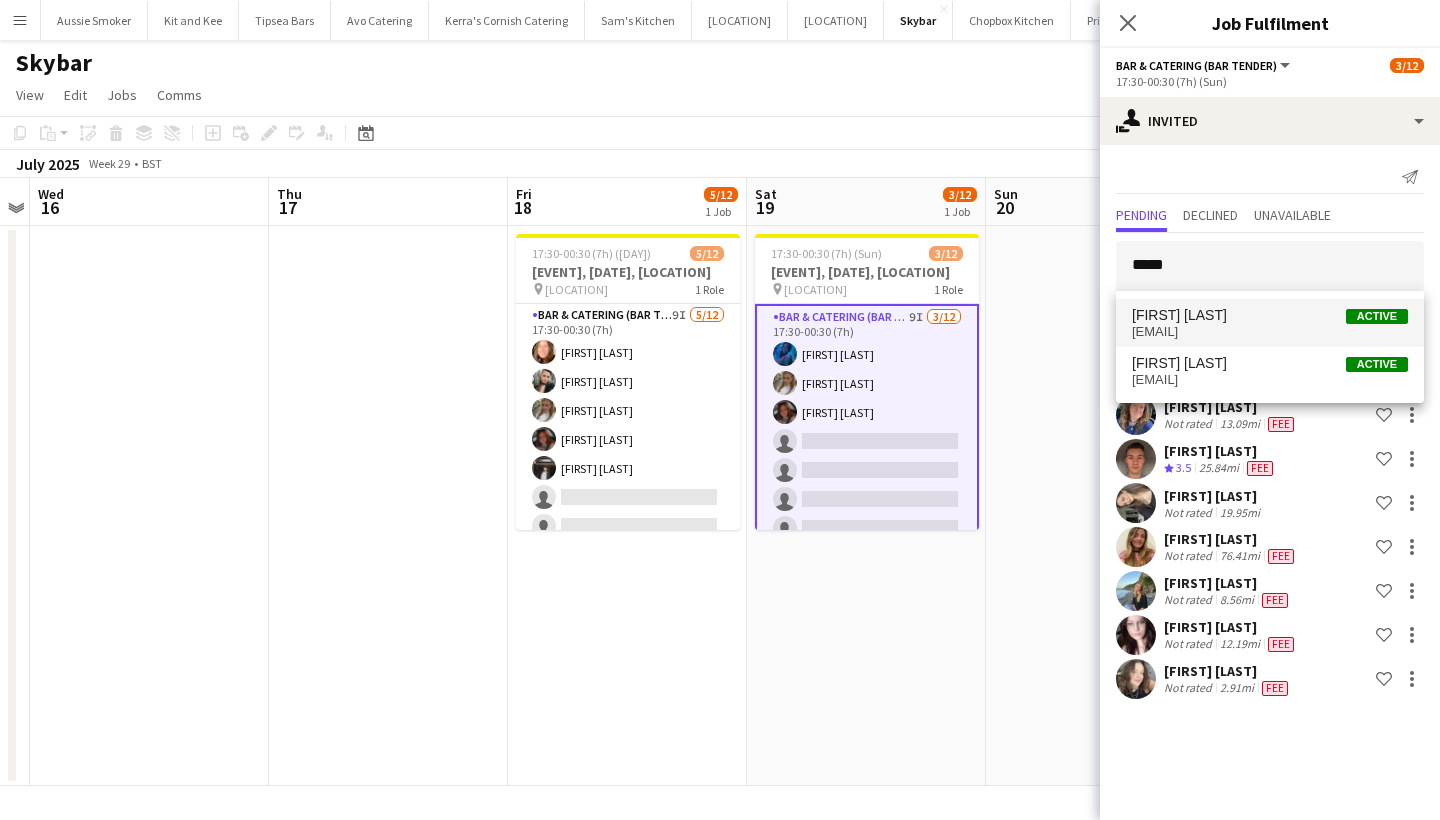 drag, startPoint x: 1212, startPoint y: 274, endPoint x: 1240, endPoint y: 334, distance: 66.211784 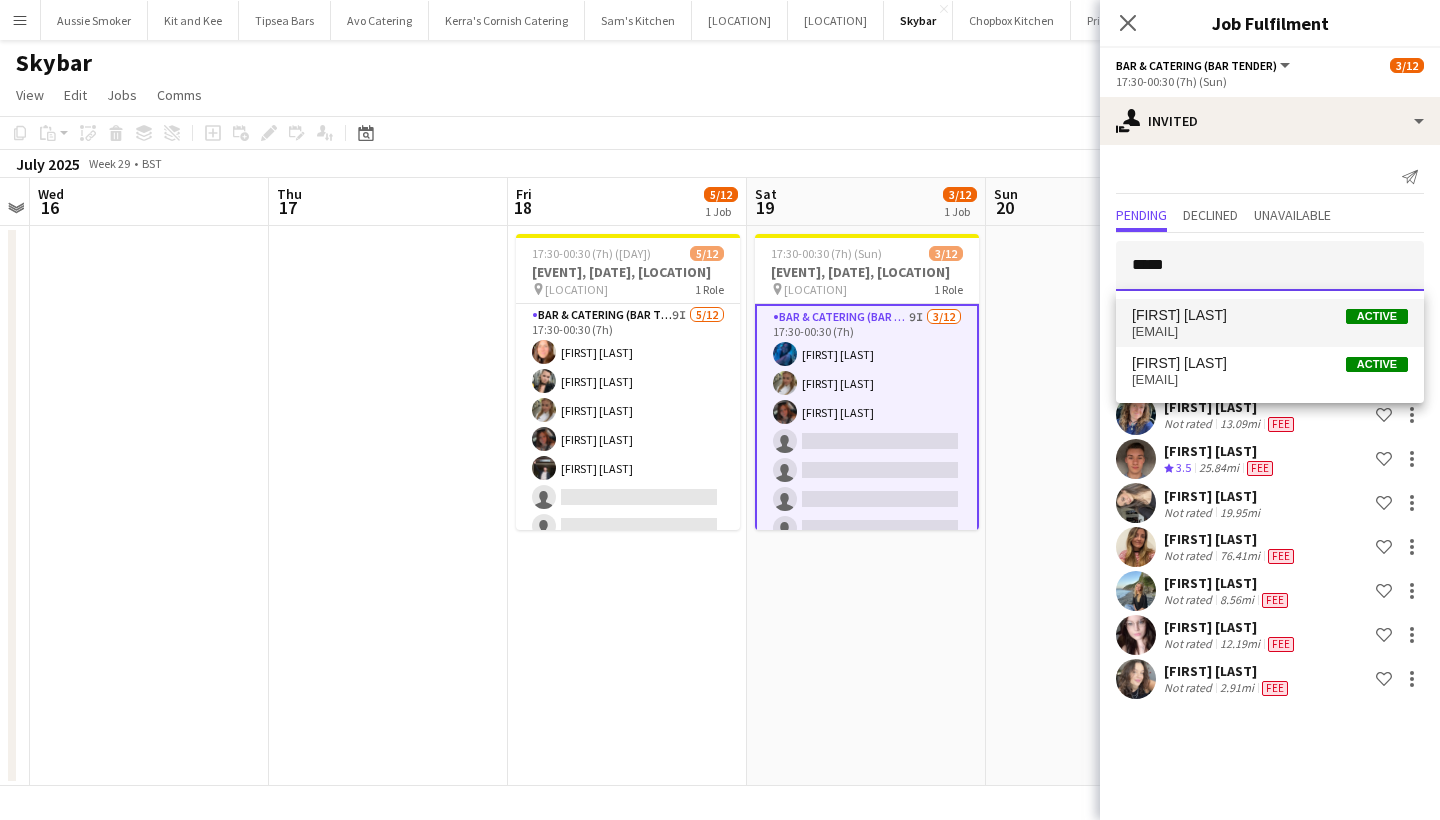 type 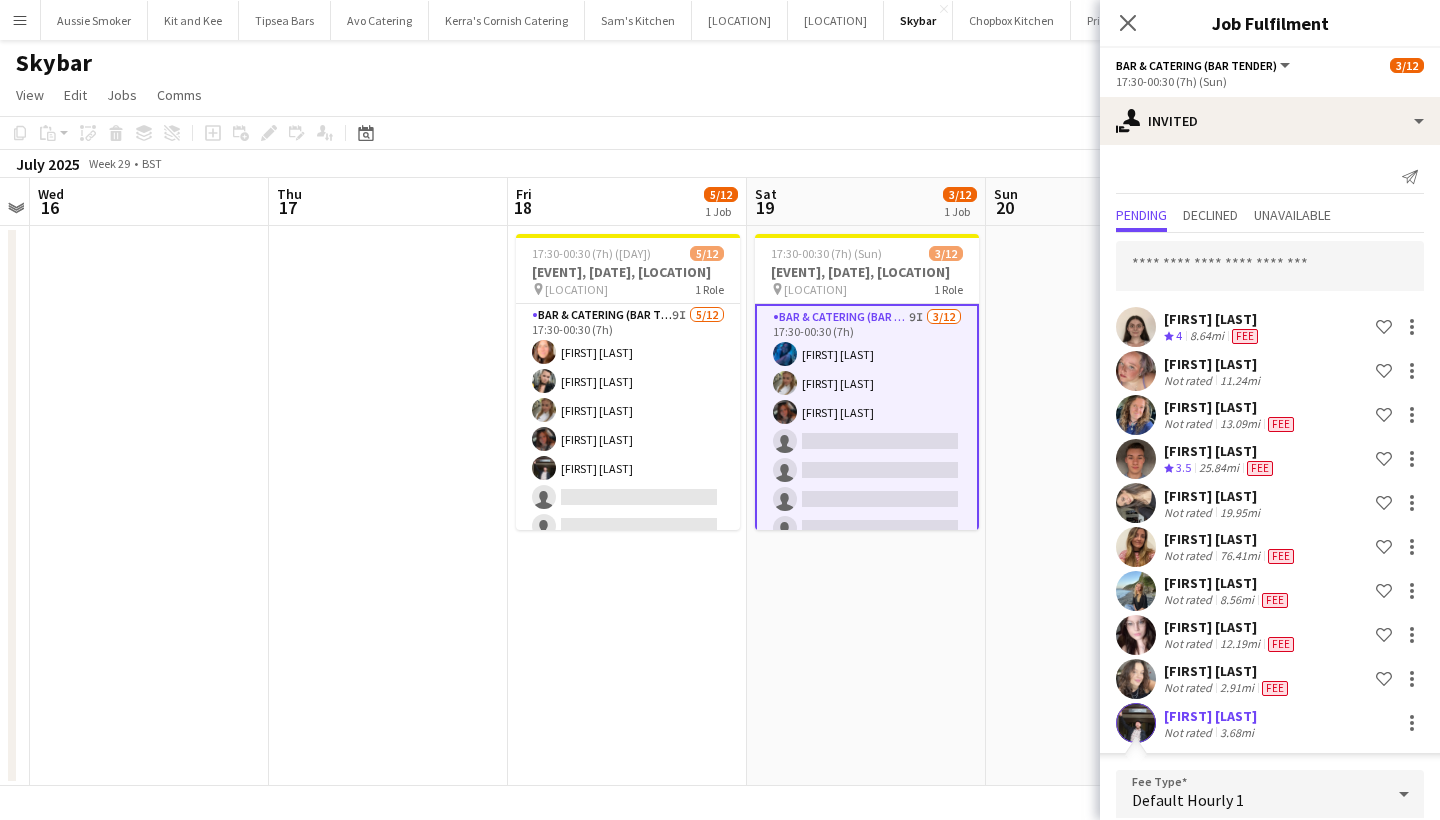 scroll, scrollTop: 370, scrollLeft: 0, axis: vertical 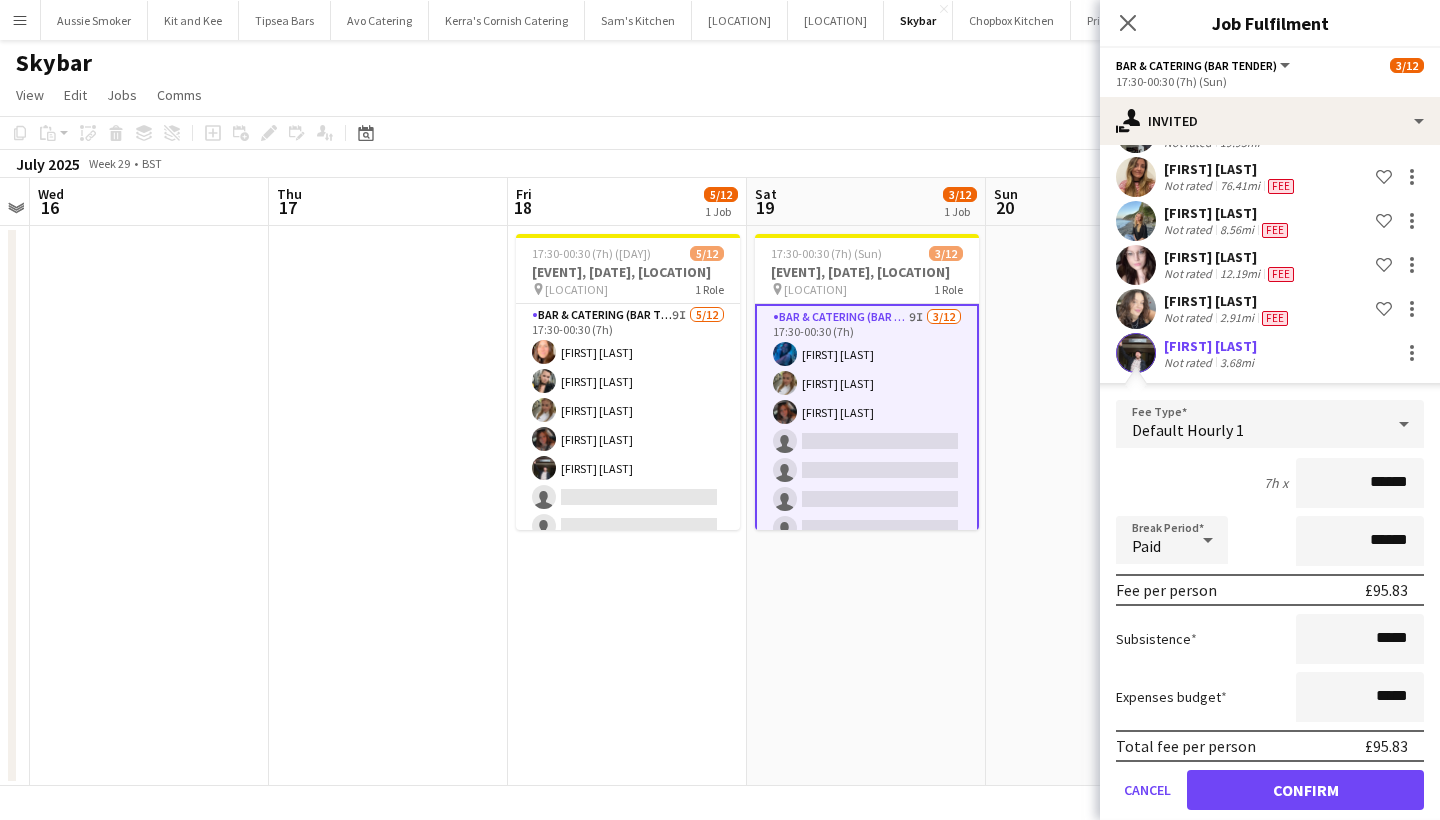 type on "******" 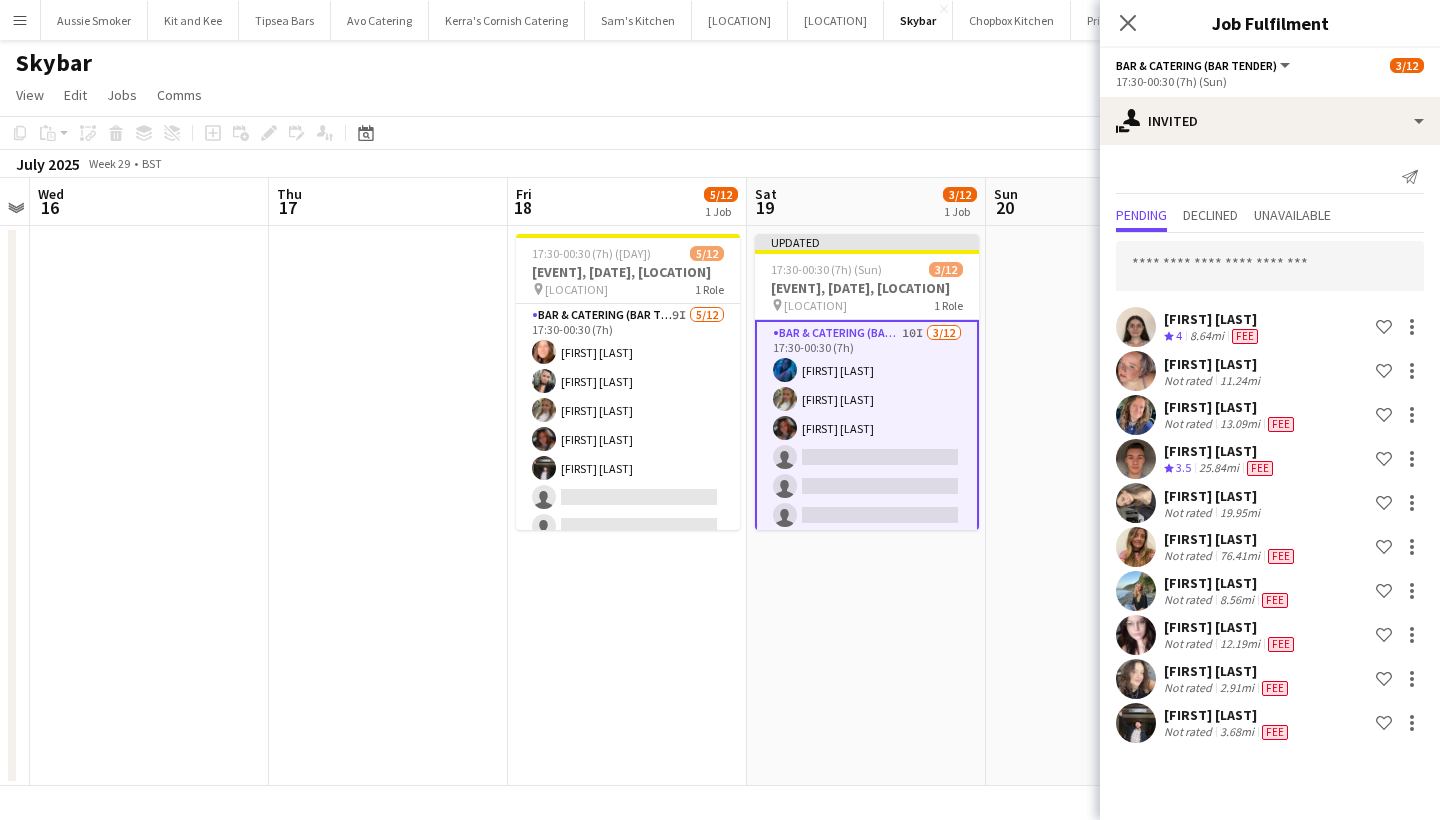 scroll, scrollTop: 0, scrollLeft: 0, axis: both 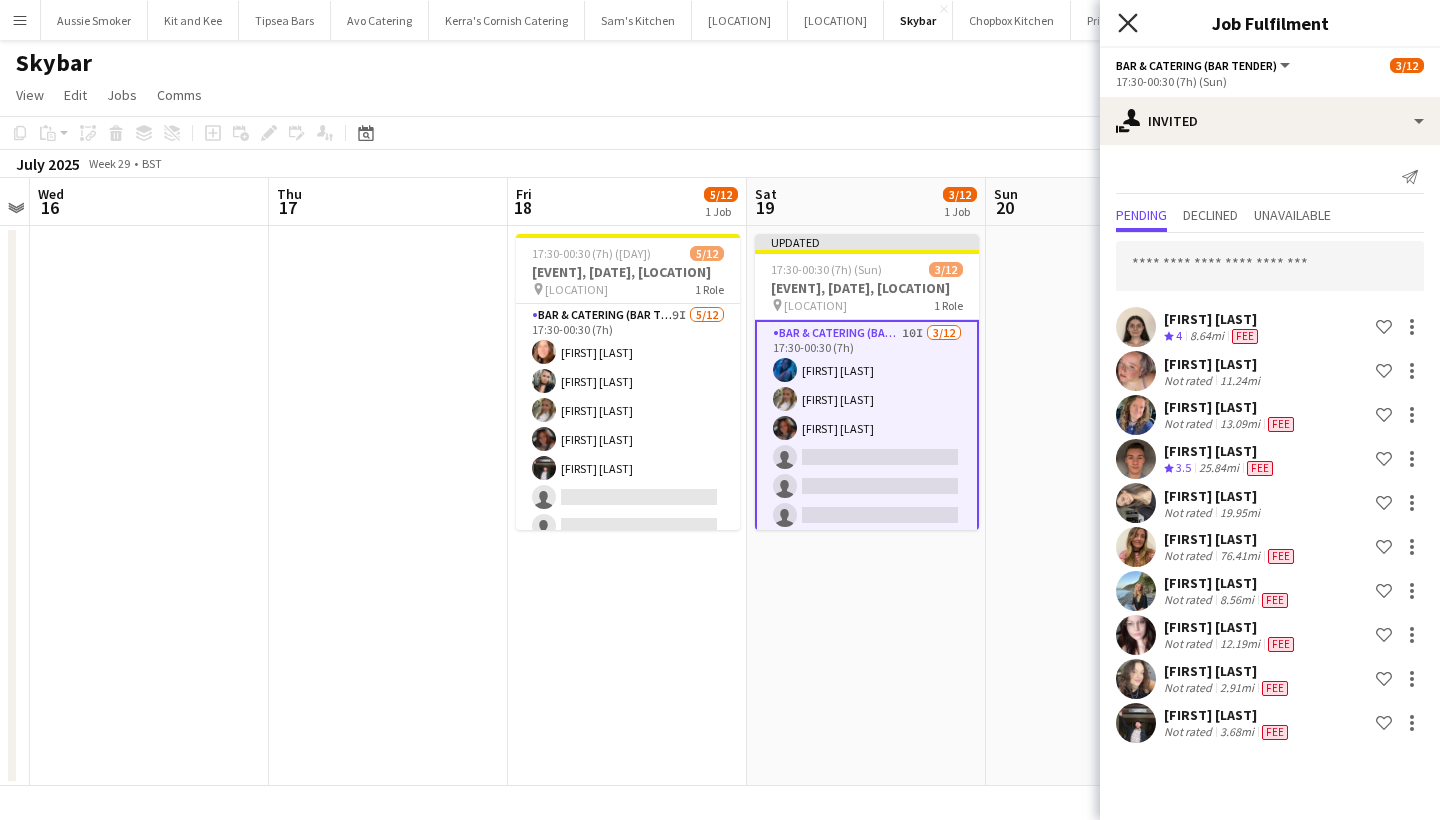 click 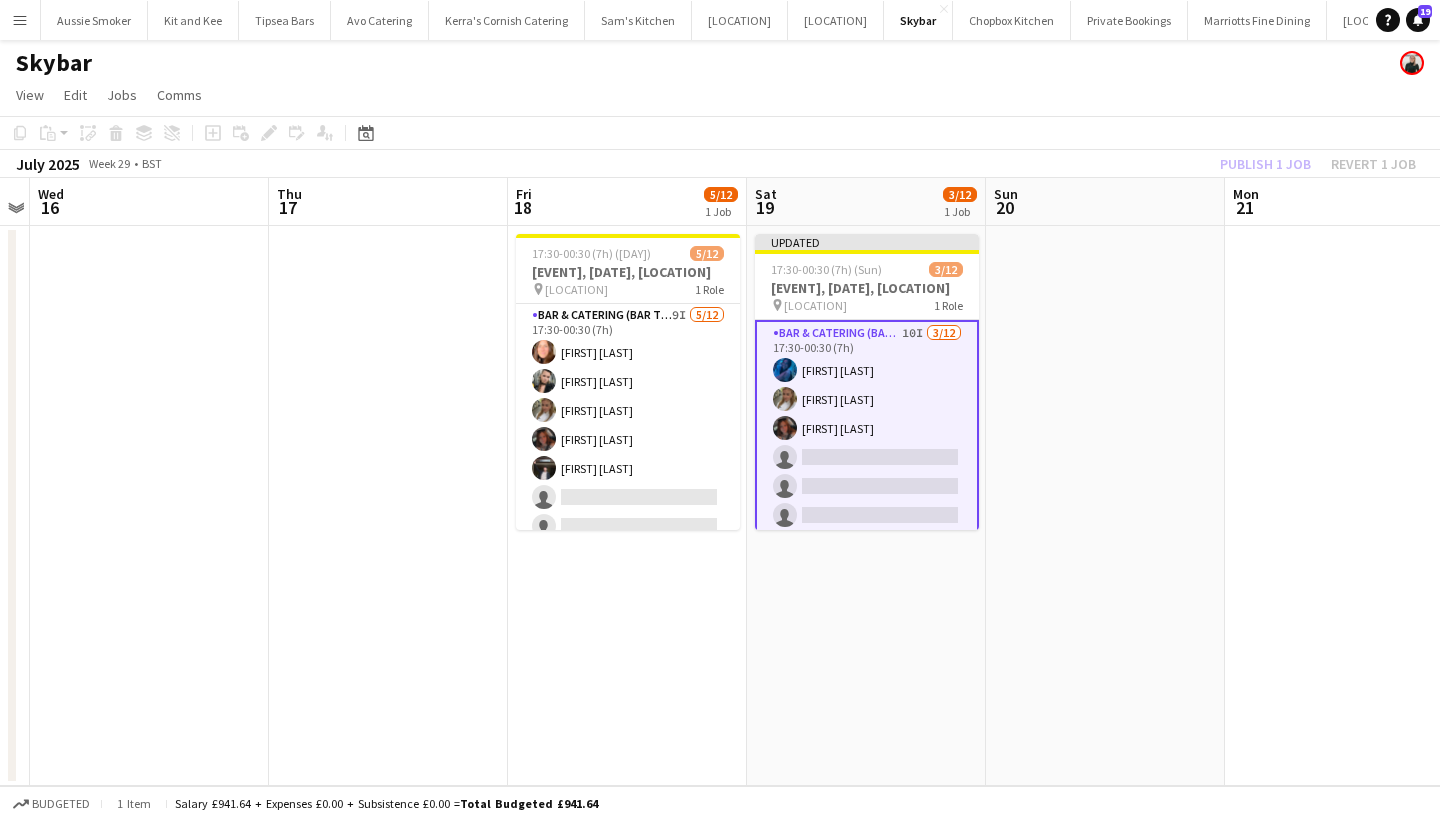 click on "Publish 1 job   Revert 1 job" 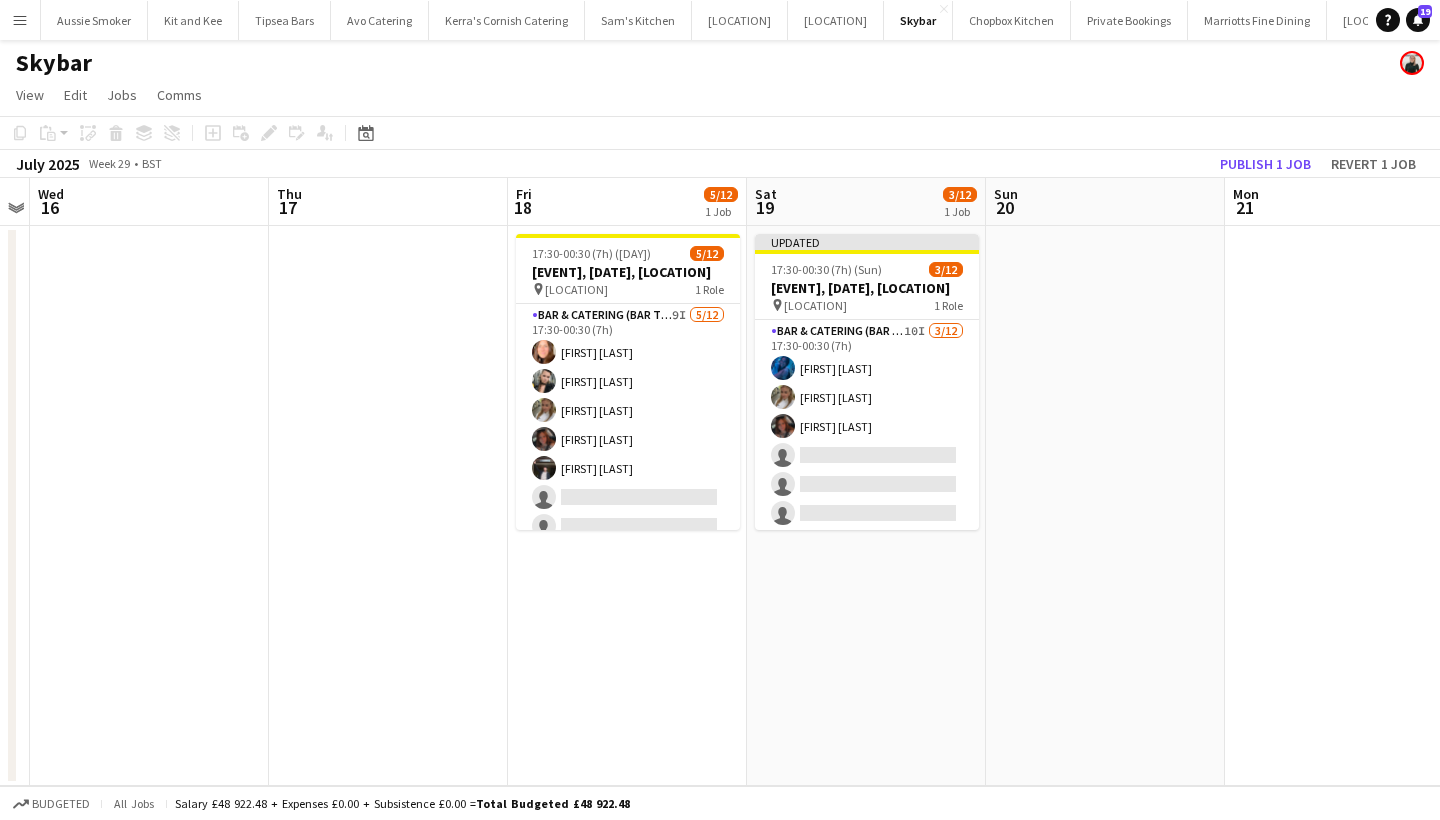 click on "Publish 1 job" 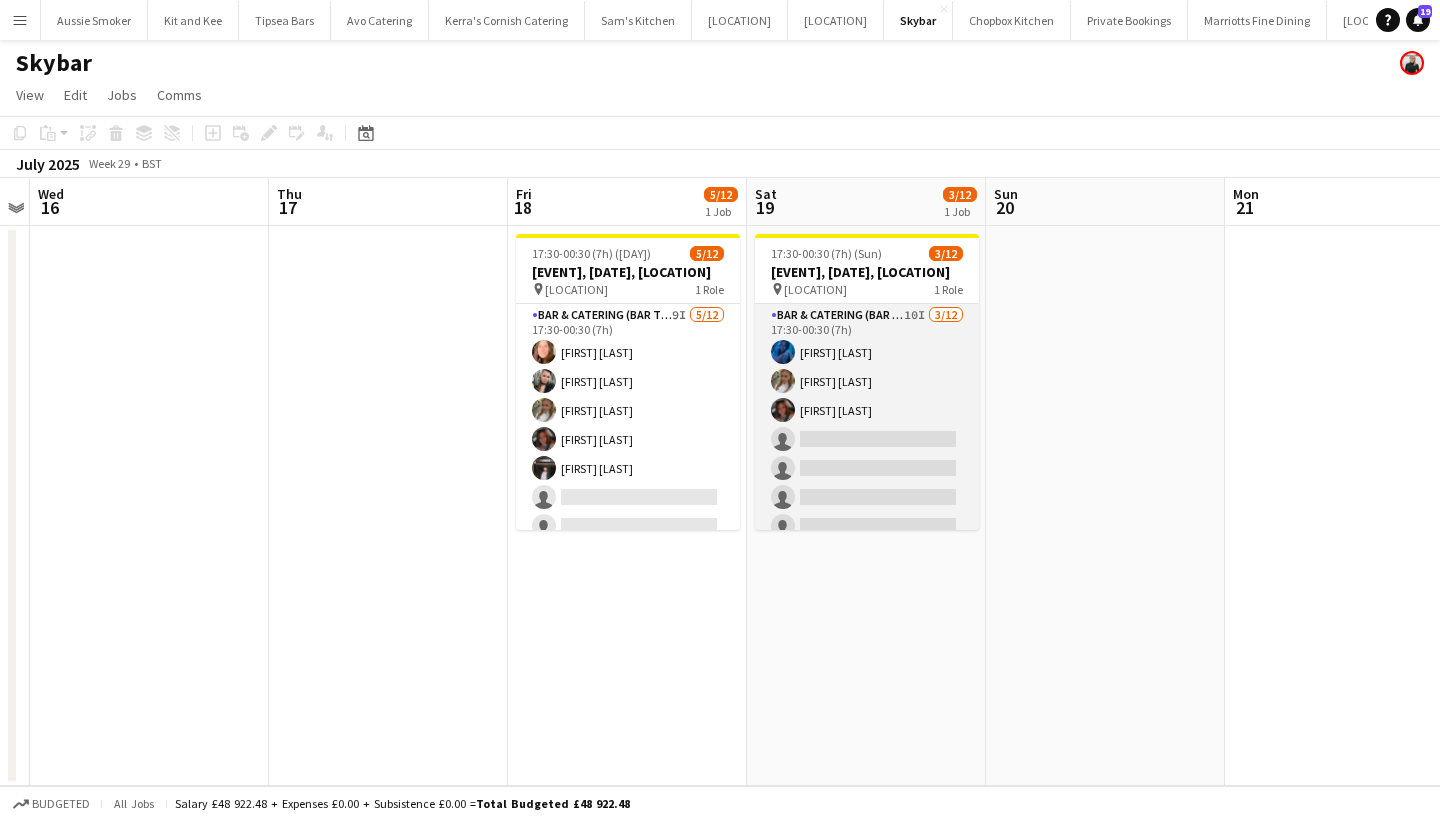 scroll, scrollTop: 0, scrollLeft: 0, axis: both 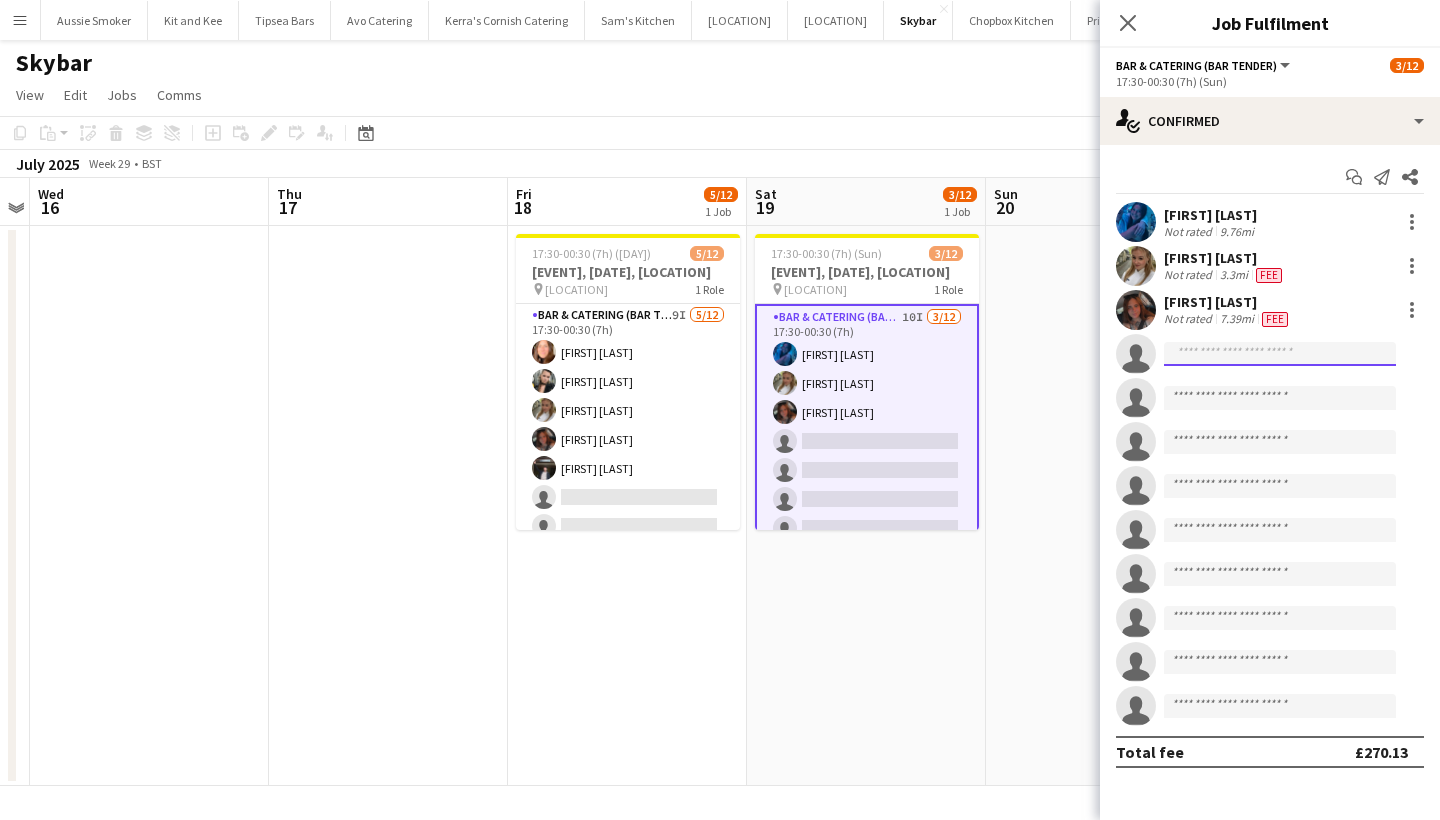 click at bounding box center [1280, 486] 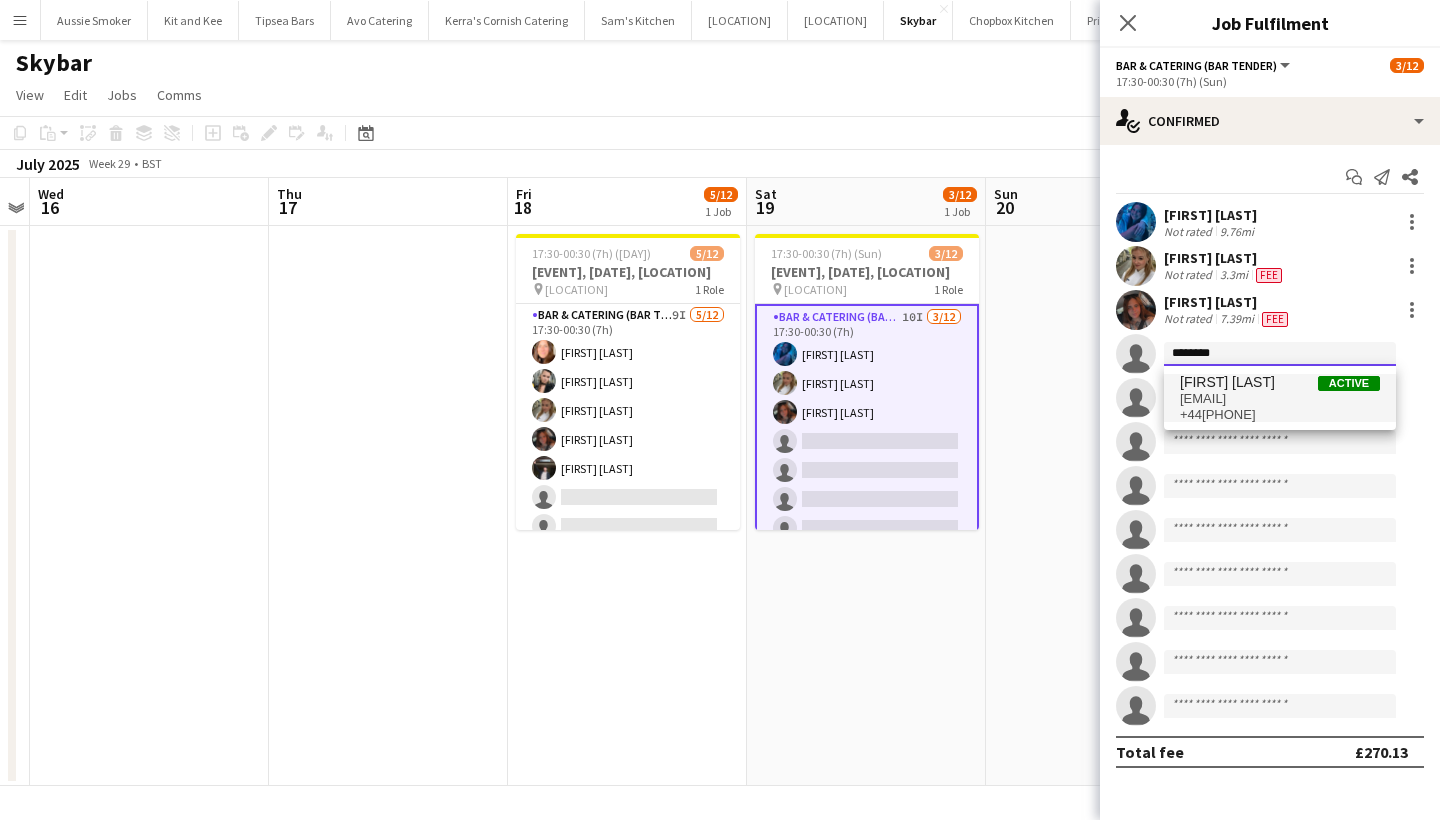 type on "********" 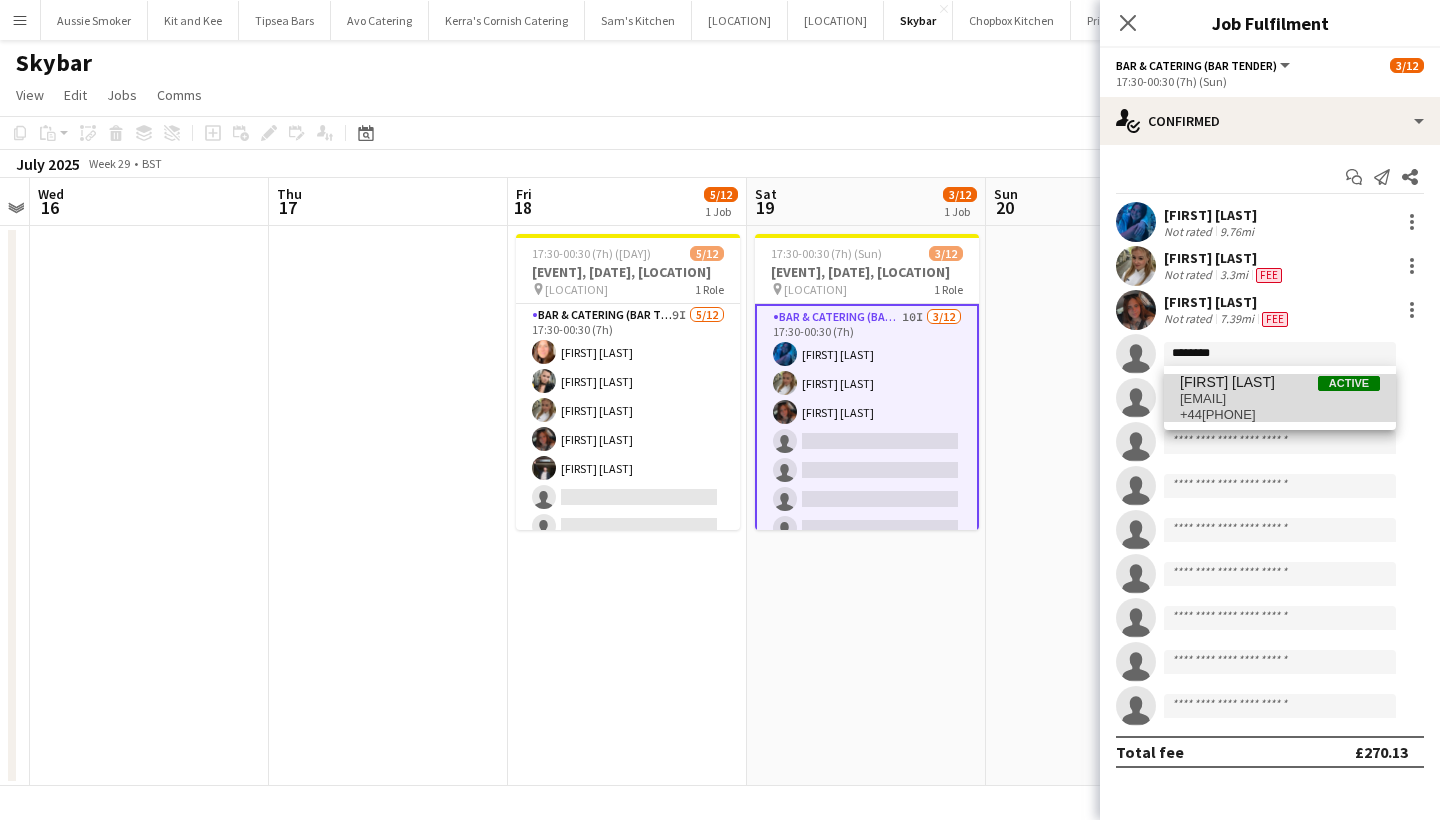 click on "+447825812168" at bounding box center (1280, 415) 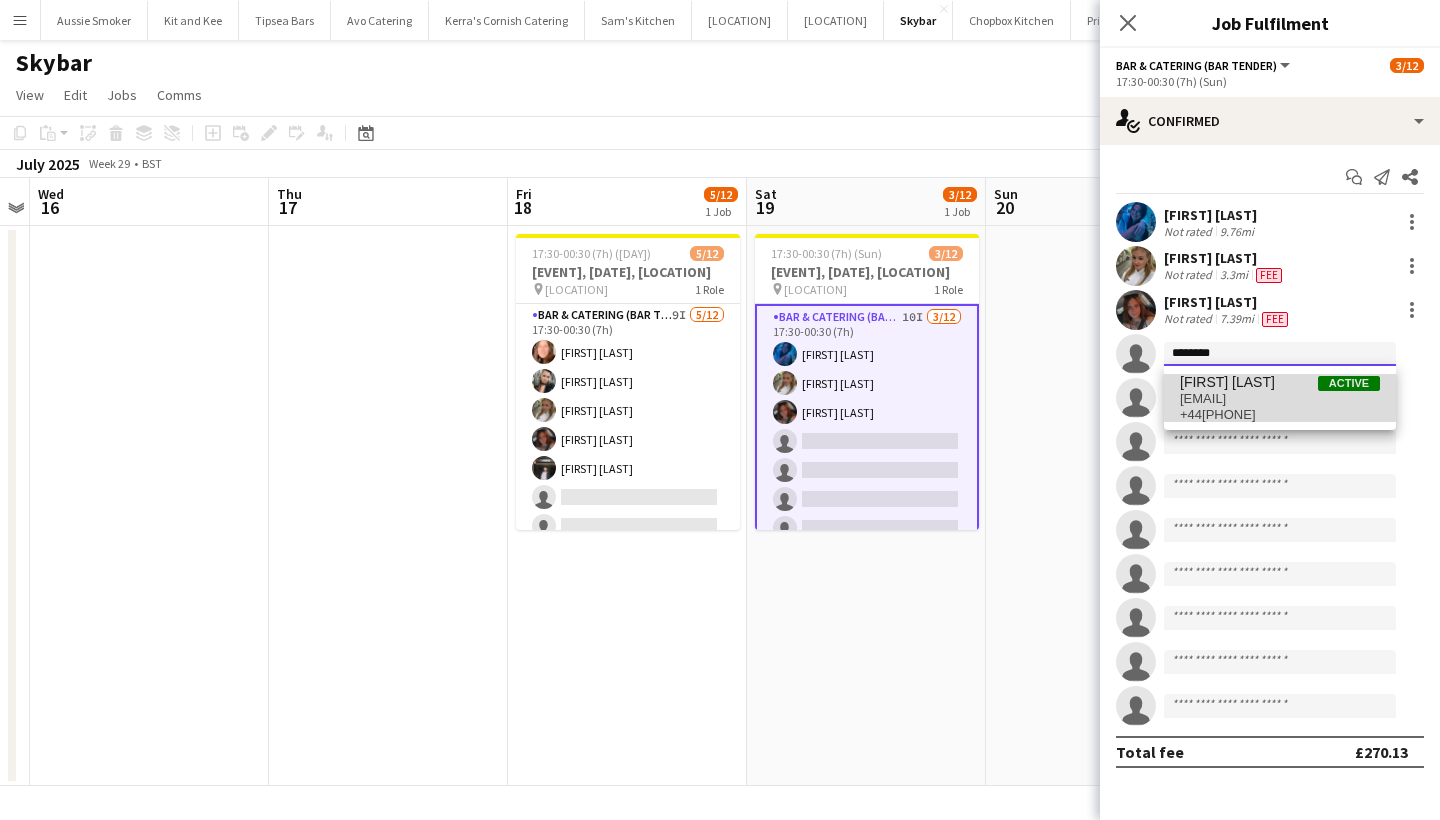 type 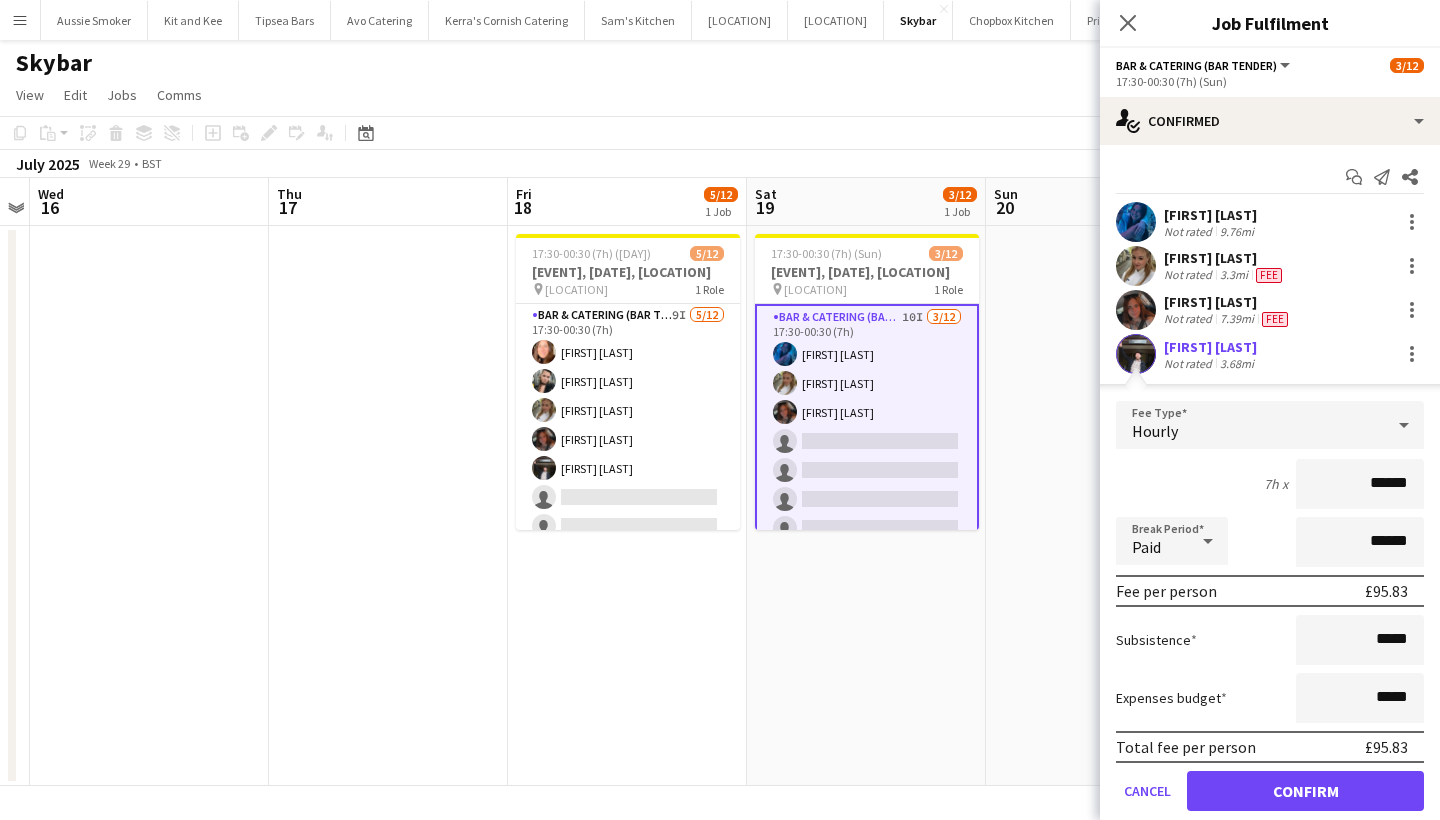 click on "Confirm" at bounding box center [1305, 791] 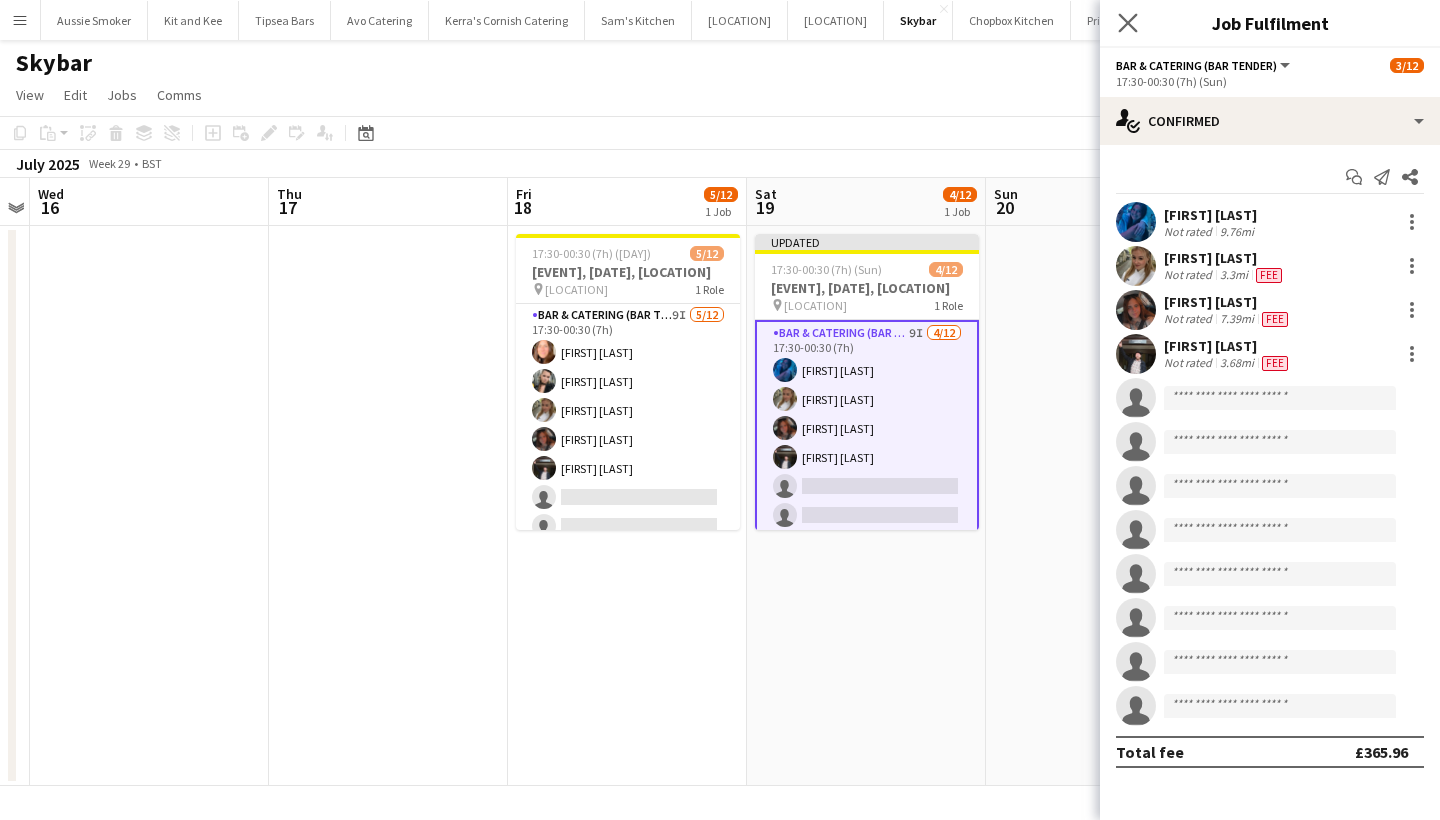 click on "Close pop-in" 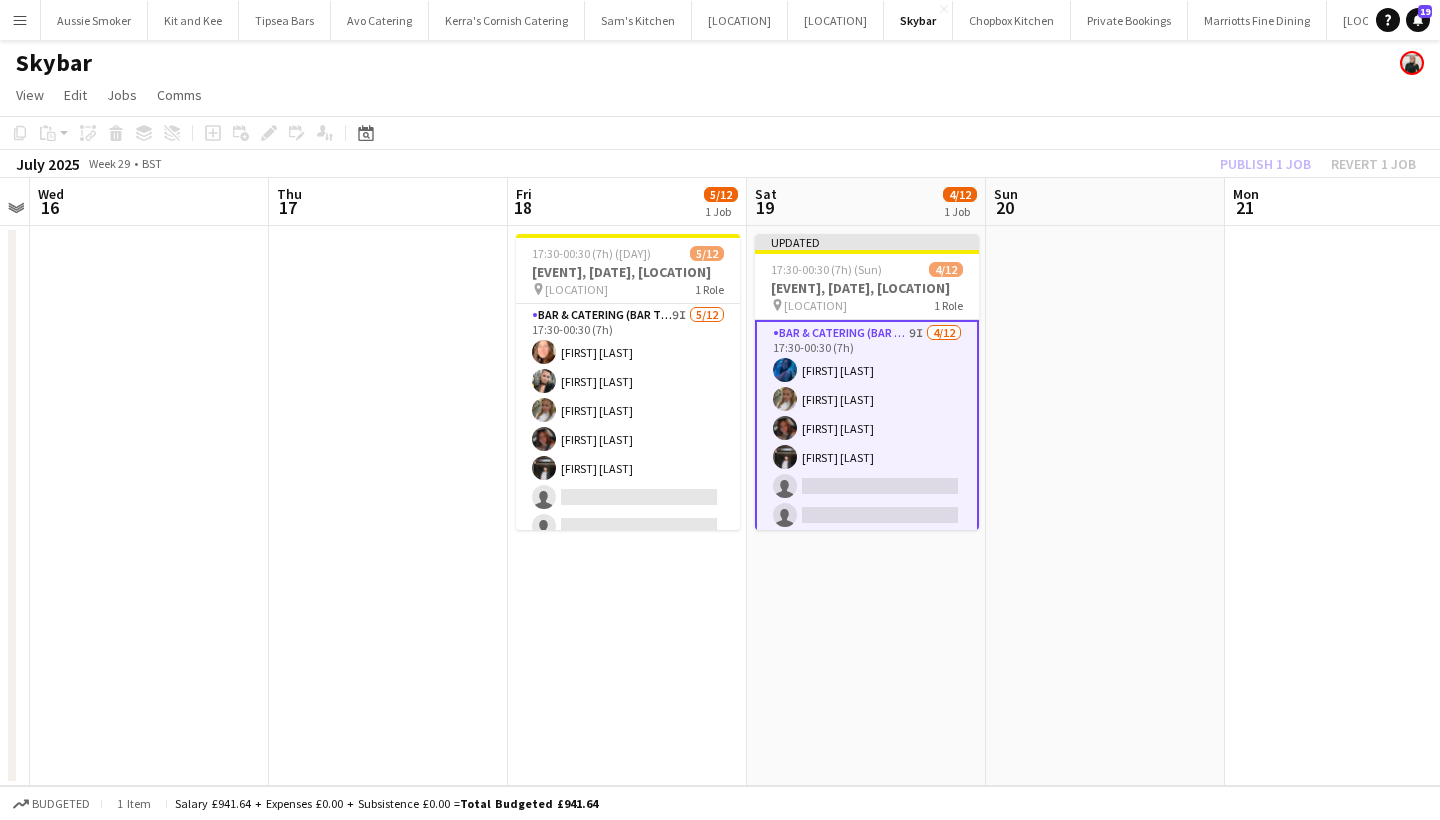 click on "Publish 1 job   Revert 1 job" 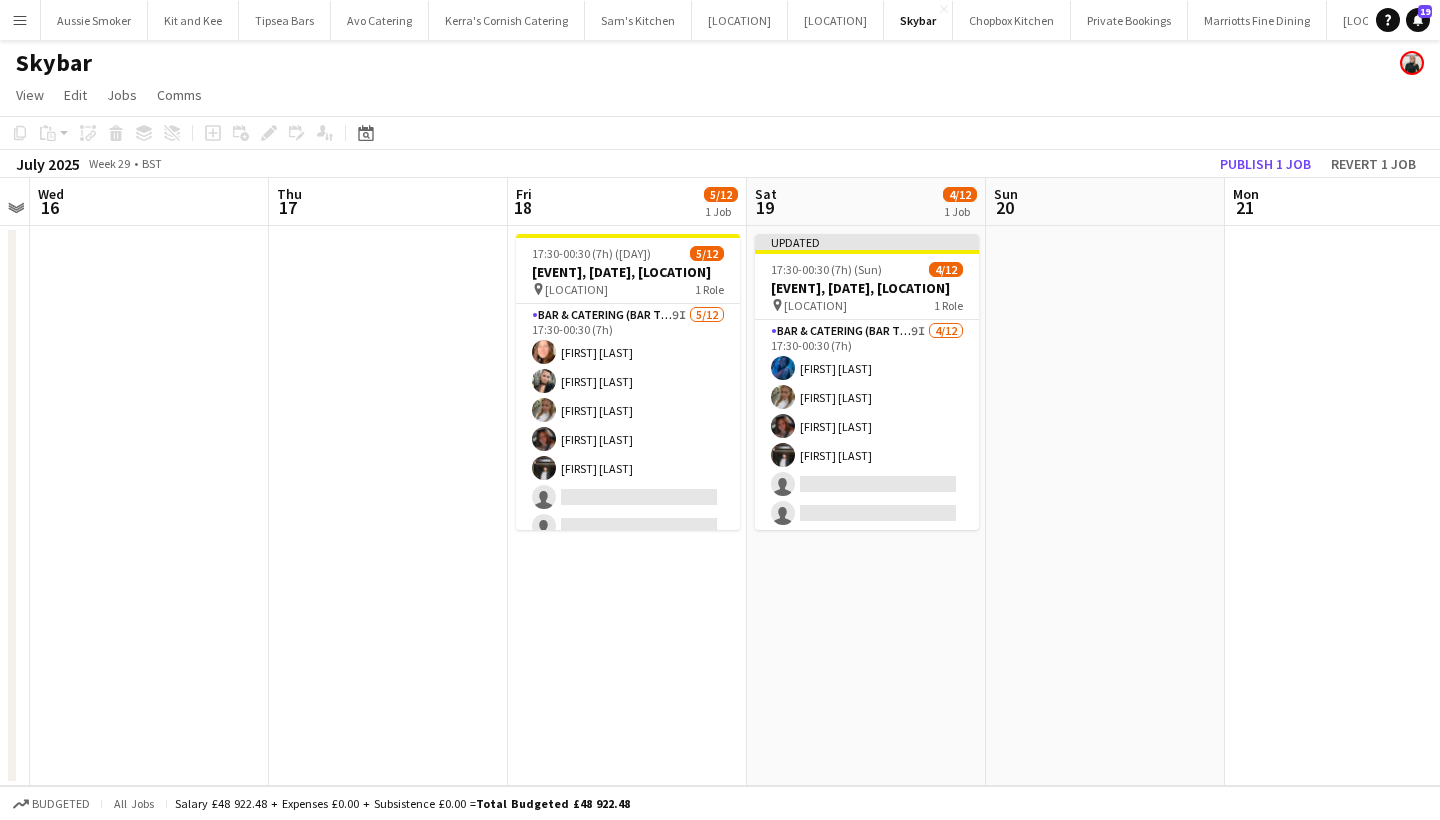 click on "Publish 1 job" 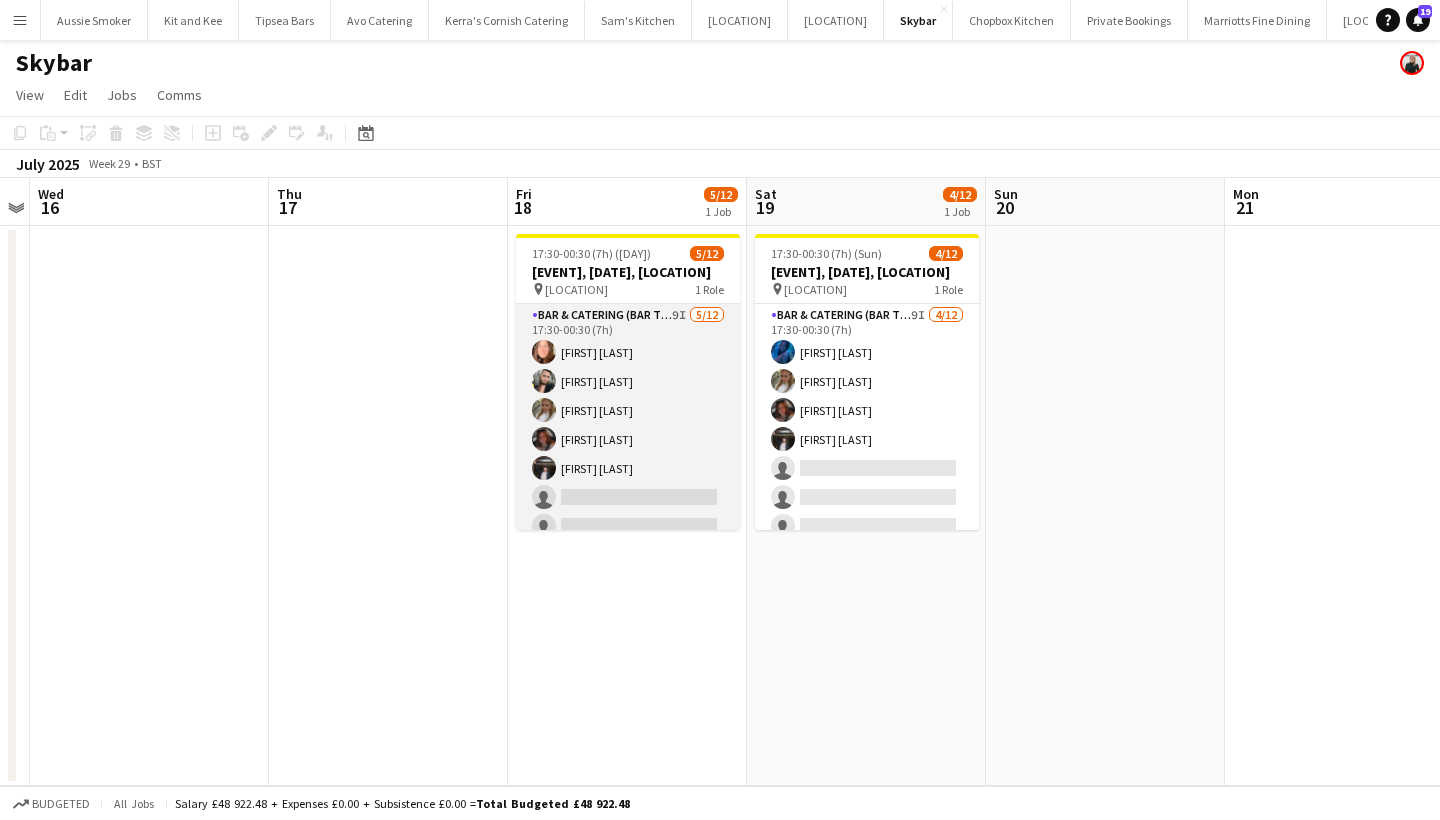 click on "Bar & Catering (Bar Tender)   9I   5/12   17:30-00:30 (7h)
Andrea Smale Lucy Forbes Holly Burrell Sophie Wilkinson Steve Ley
single-neutral-actions
single-neutral-actions
single-neutral-actions
single-neutral-actions
single-neutral-actions
single-neutral-actions
single-neutral-actions" at bounding box center (628, 497) 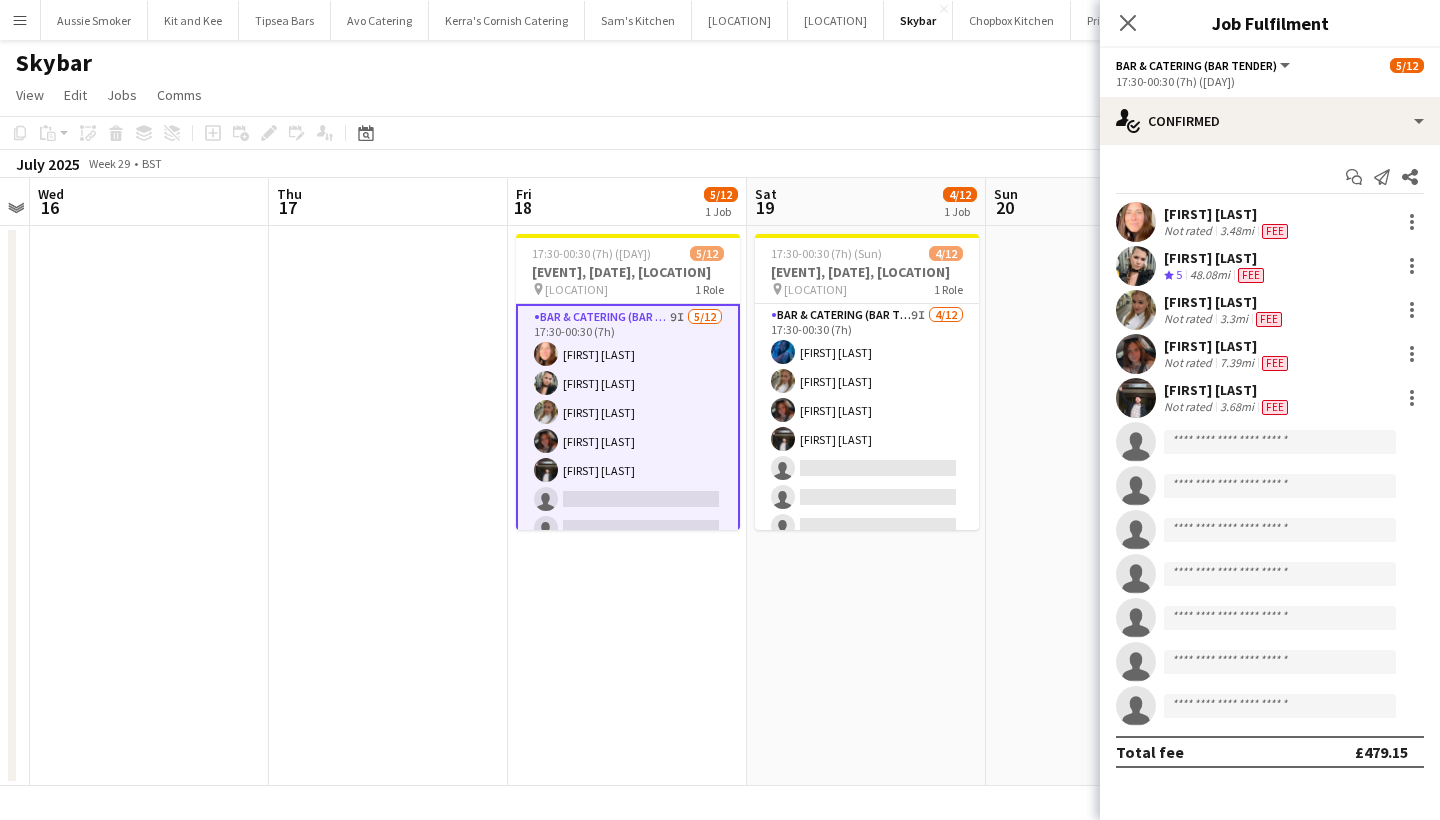 click on "Steve Ley" at bounding box center [1228, 390] 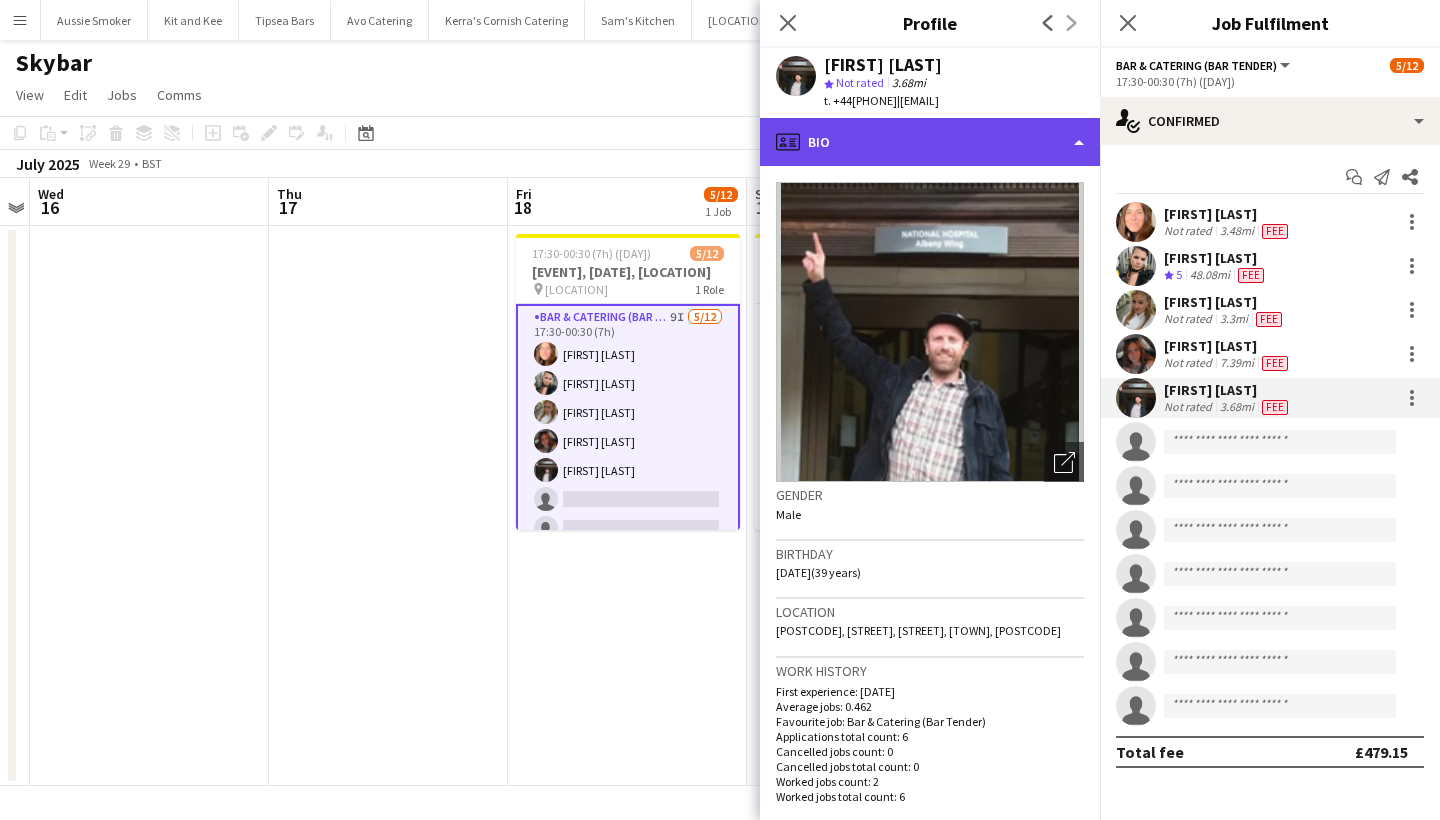 click on "profile
Bio" 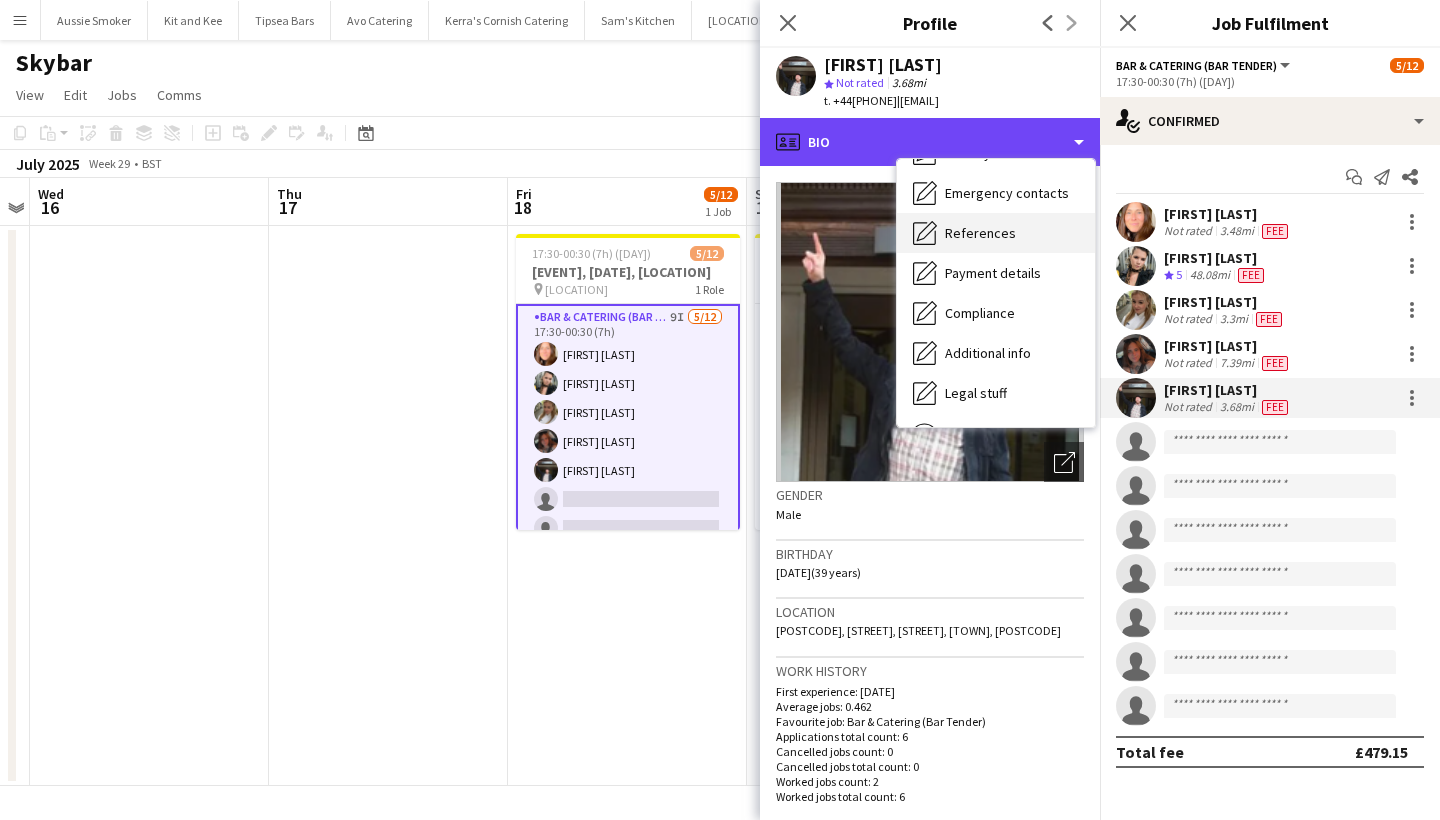 scroll, scrollTop: 159, scrollLeft: 0, axis: vertical 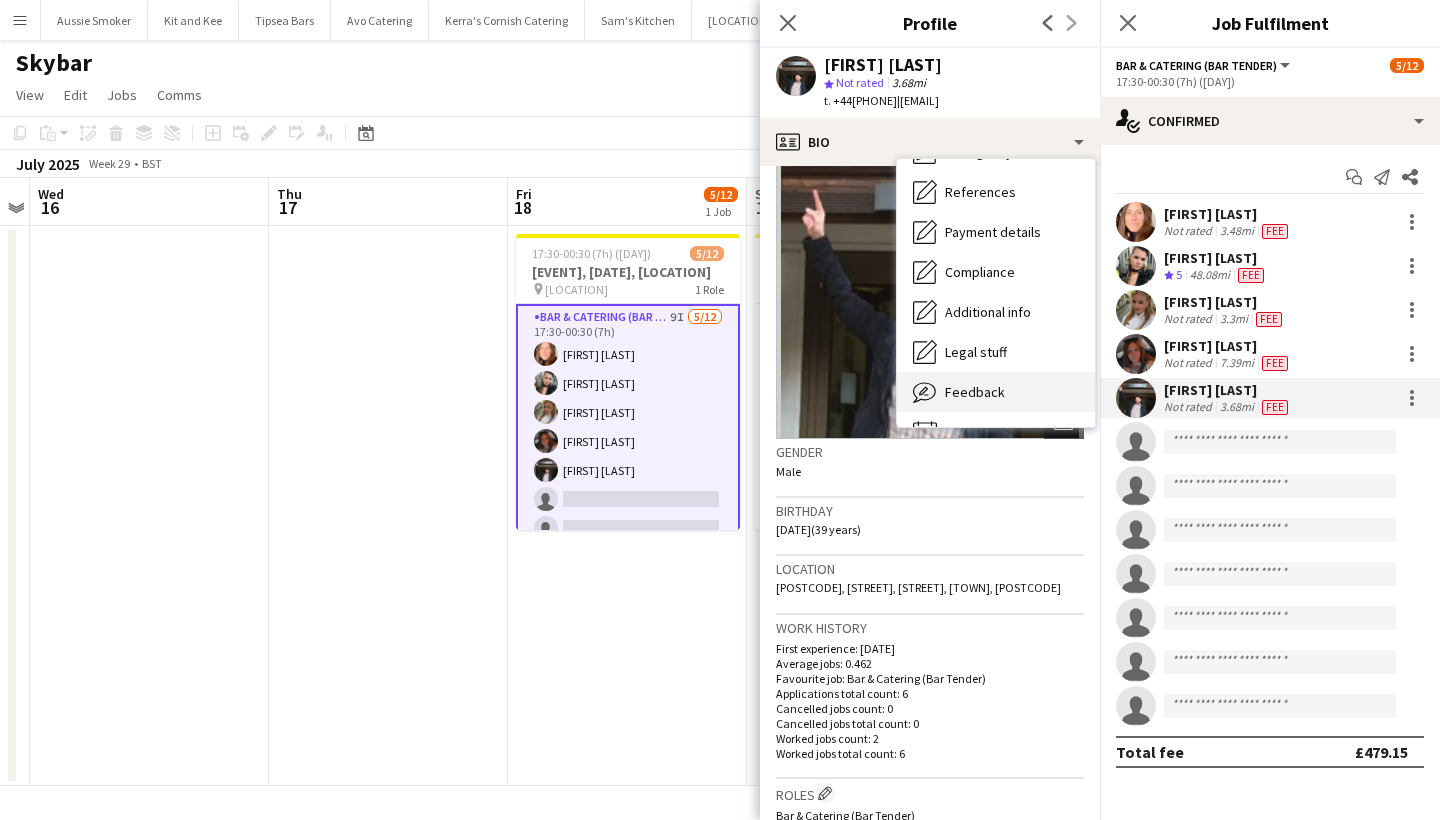 click on "Feedback" at bounding box center [975, 392] 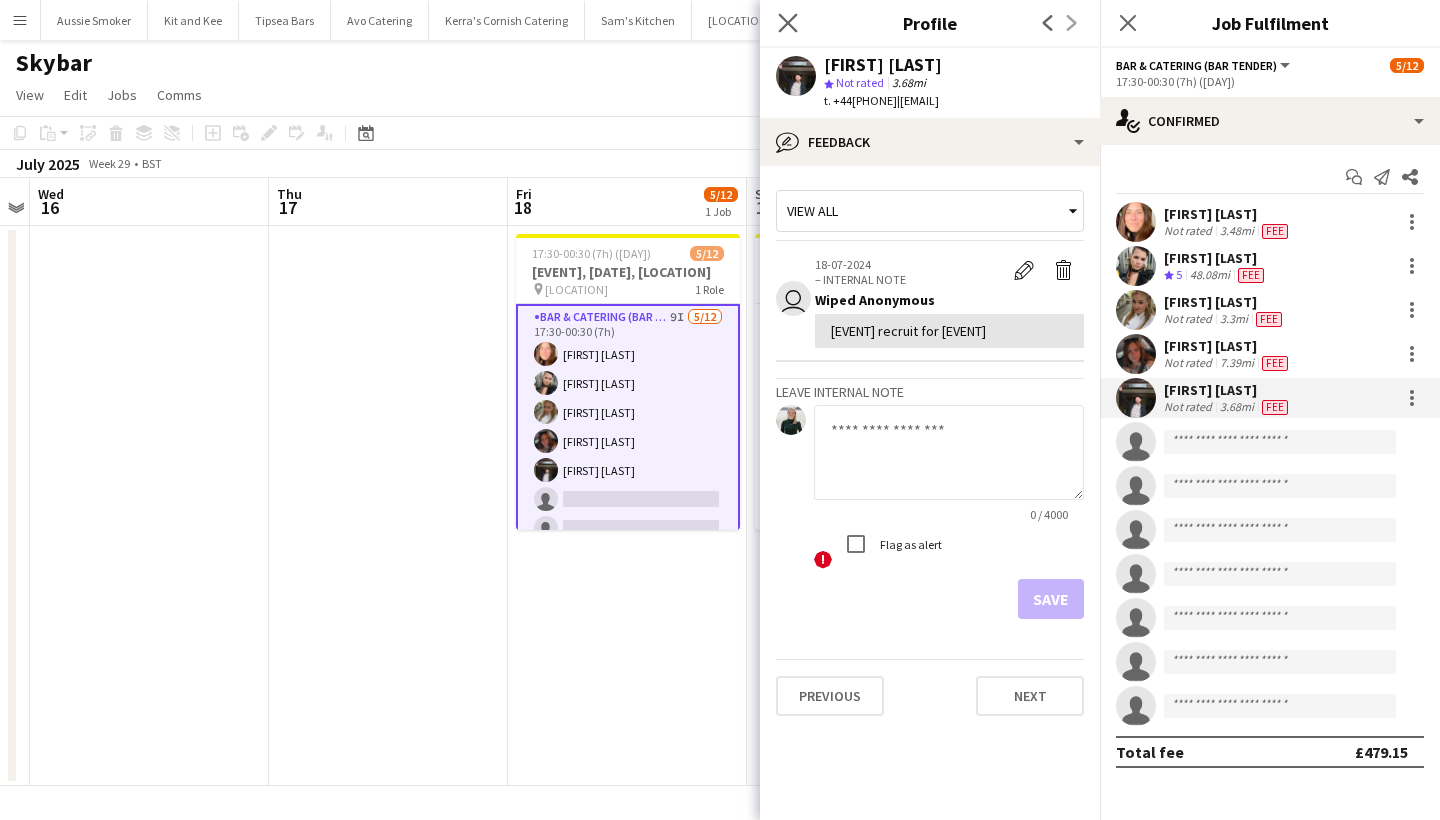 click on "Close pop-in" 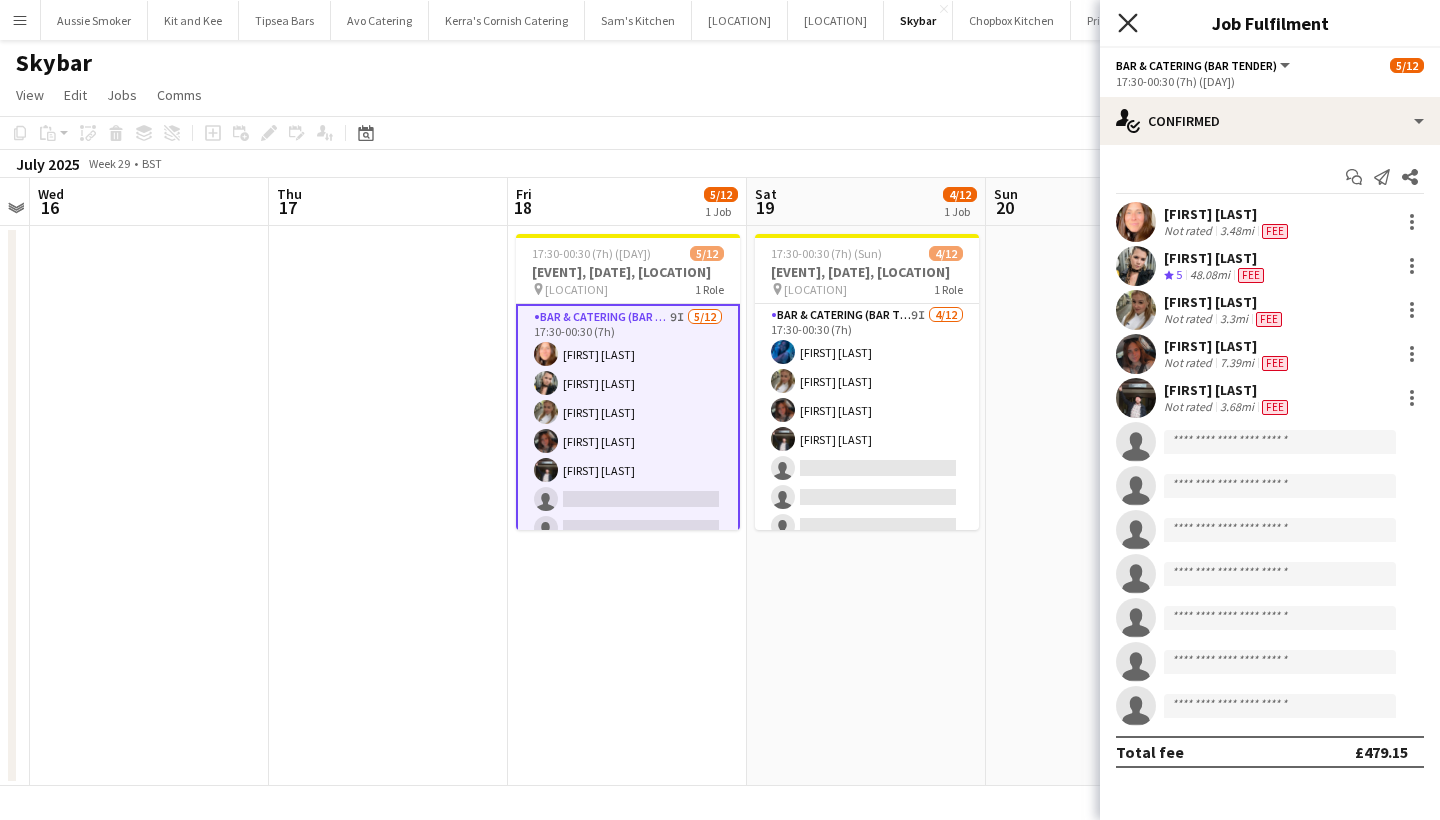 click 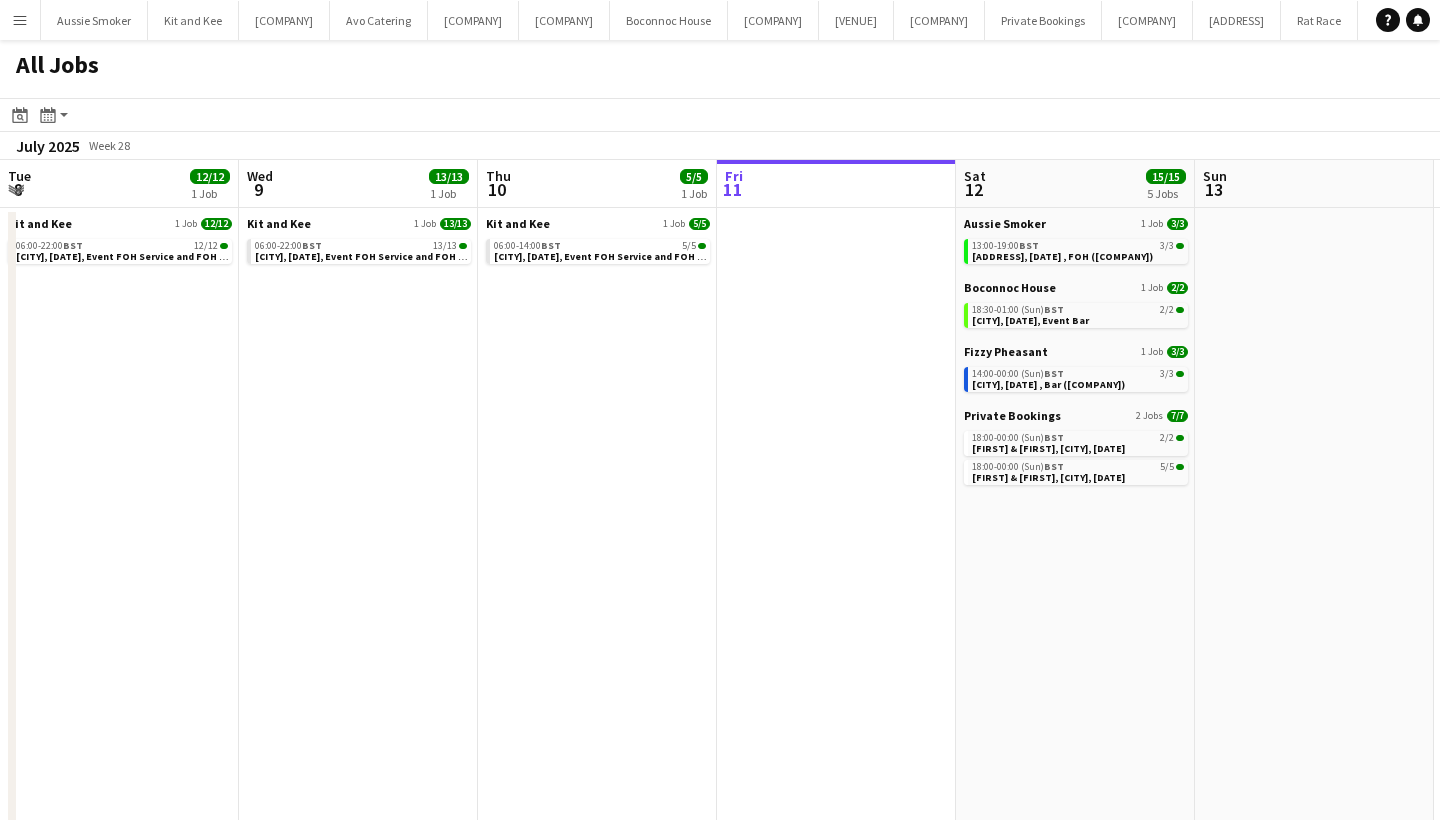 scroll, scrollTop: 0, scrollLeft: 0, axis: both 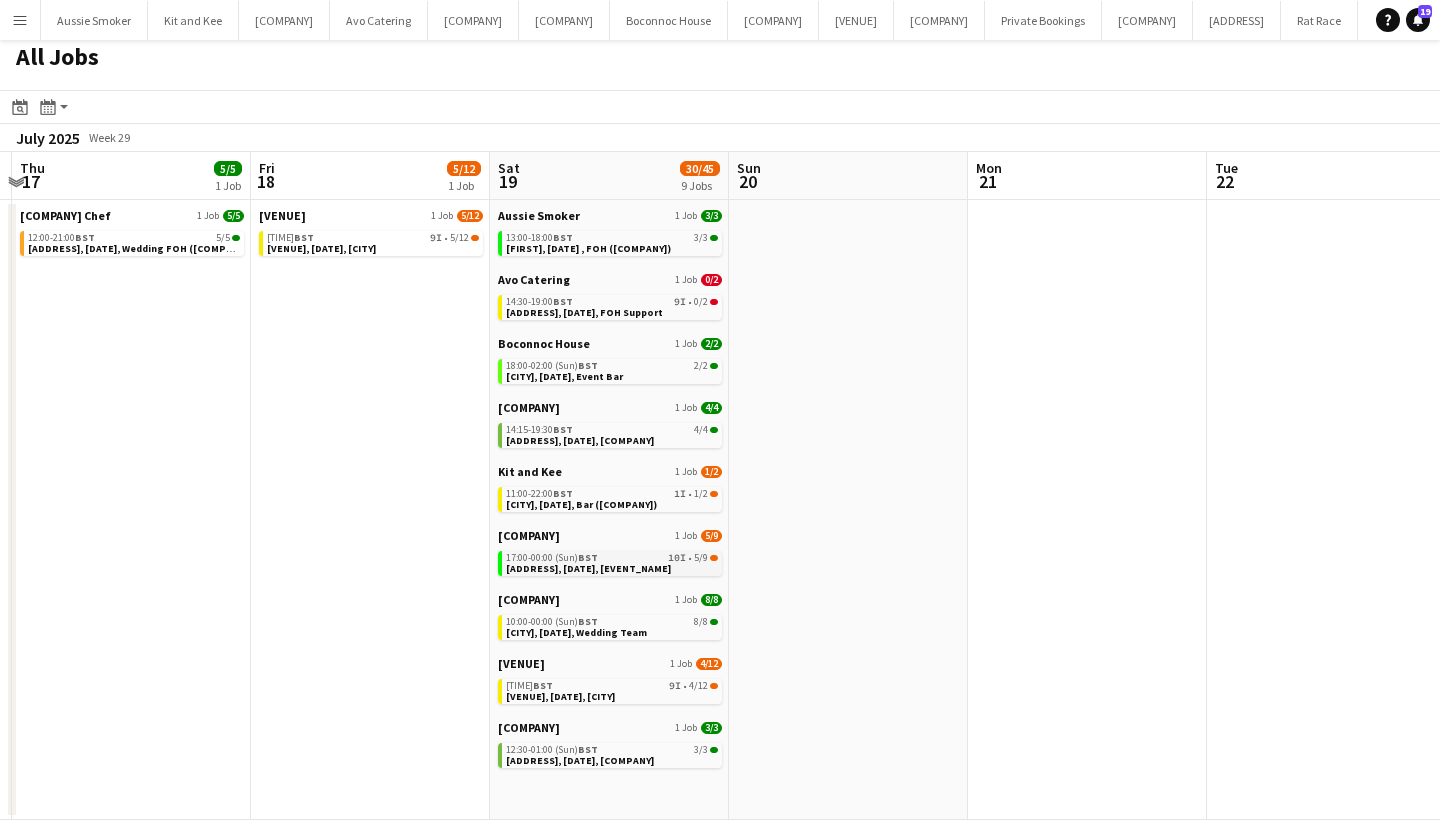 click on "Lusty Glaze, 19th July, Ibiza Classics" at bounding box center (588, 568) 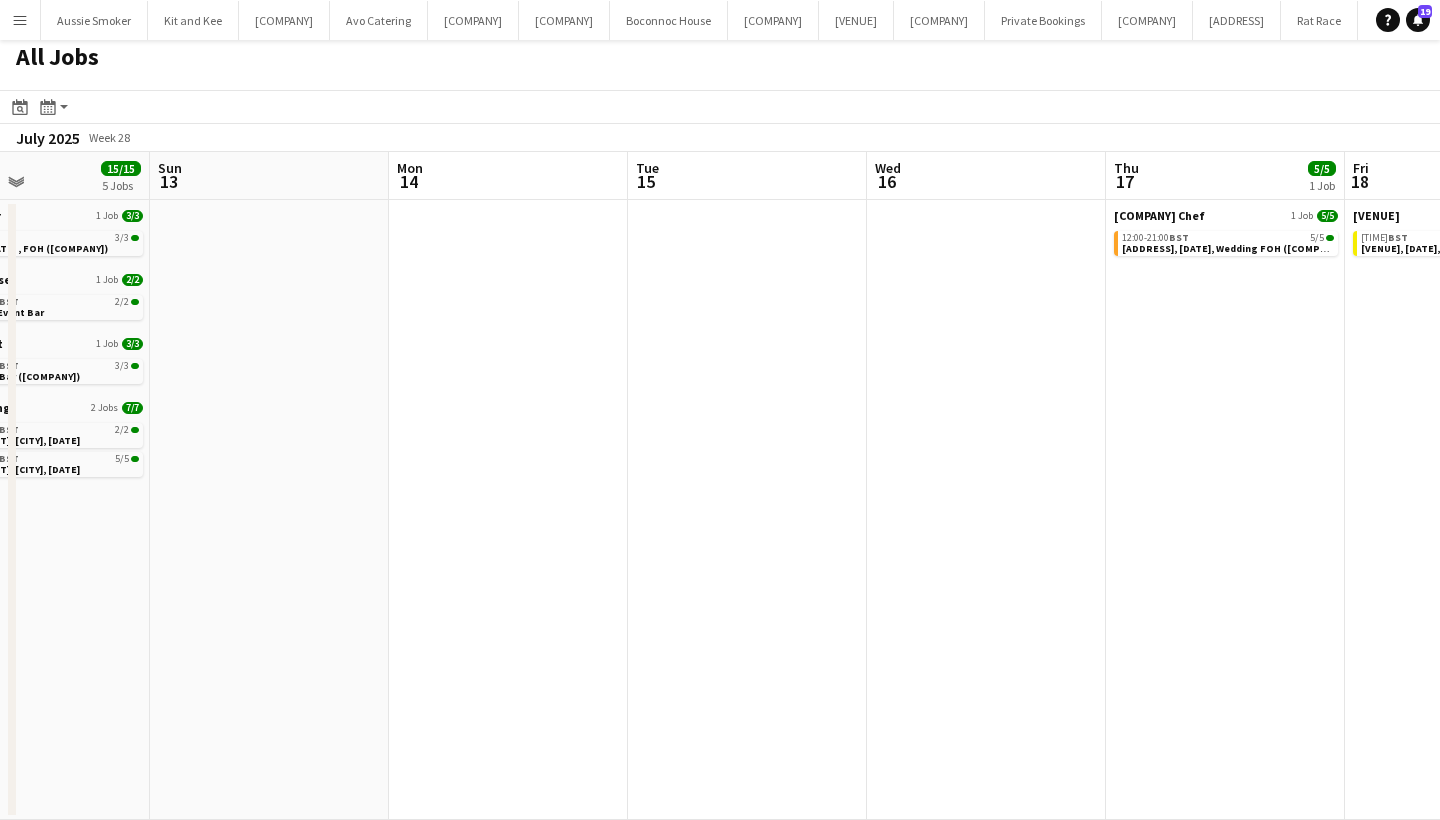 scroll, scrollTop: 0, scrollLeft: 605, axis: horizontal 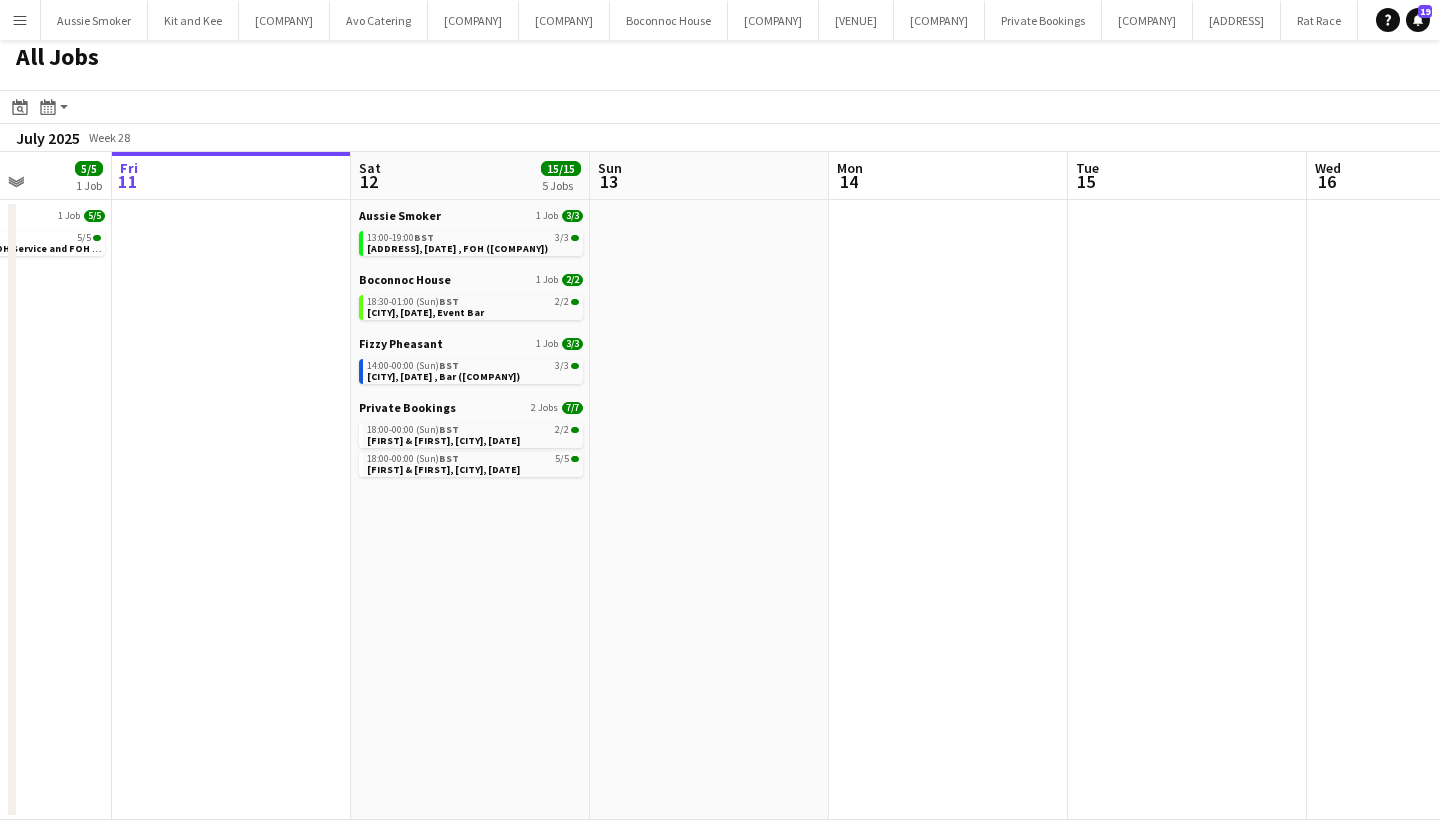 click on "Menu" at bounding box center [20, 20] 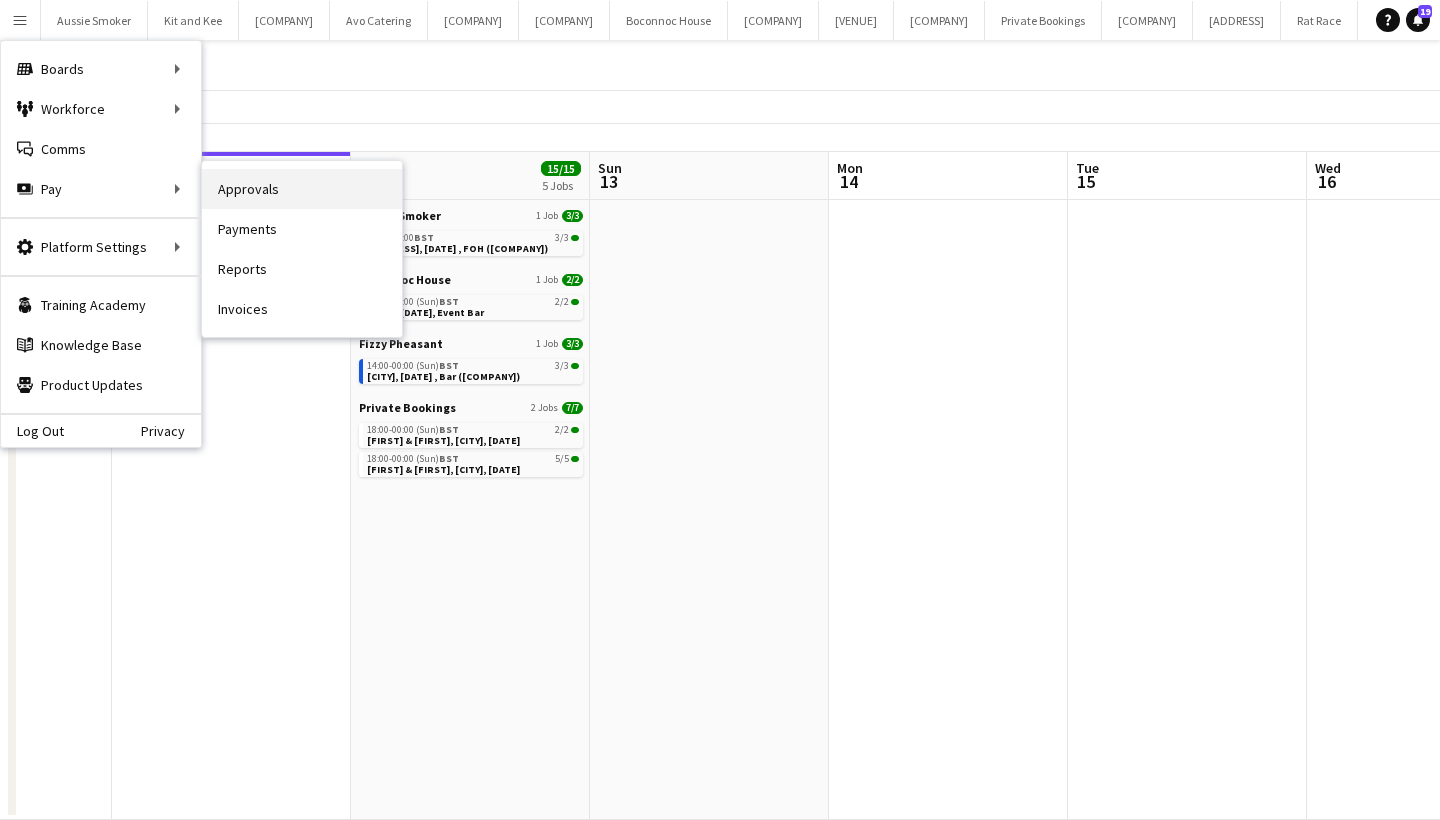 click on "Approvals" at bounding box center (302, 189) 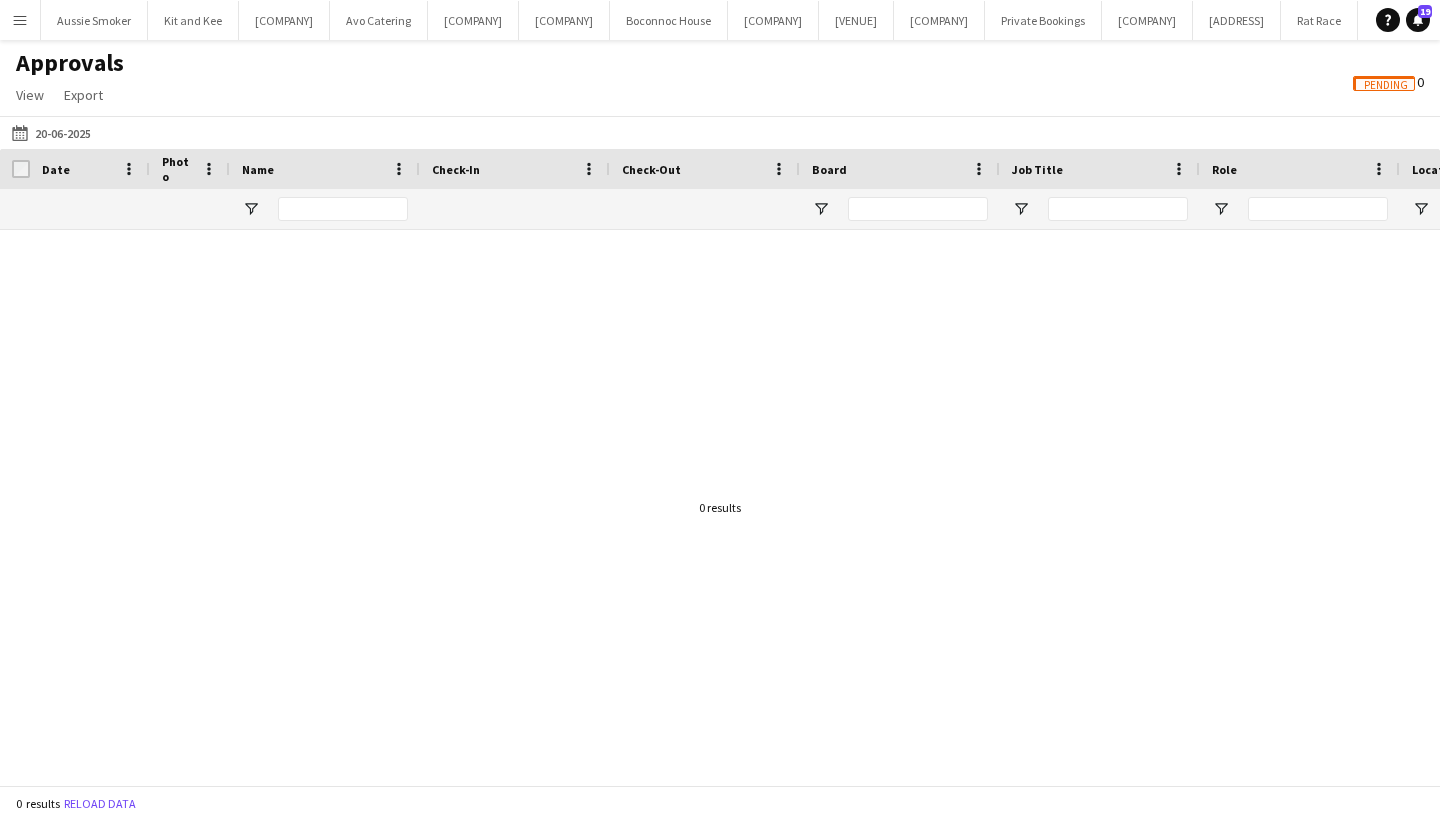 scroll, scrollTop: 0, scrollLeft: 0, axis: both 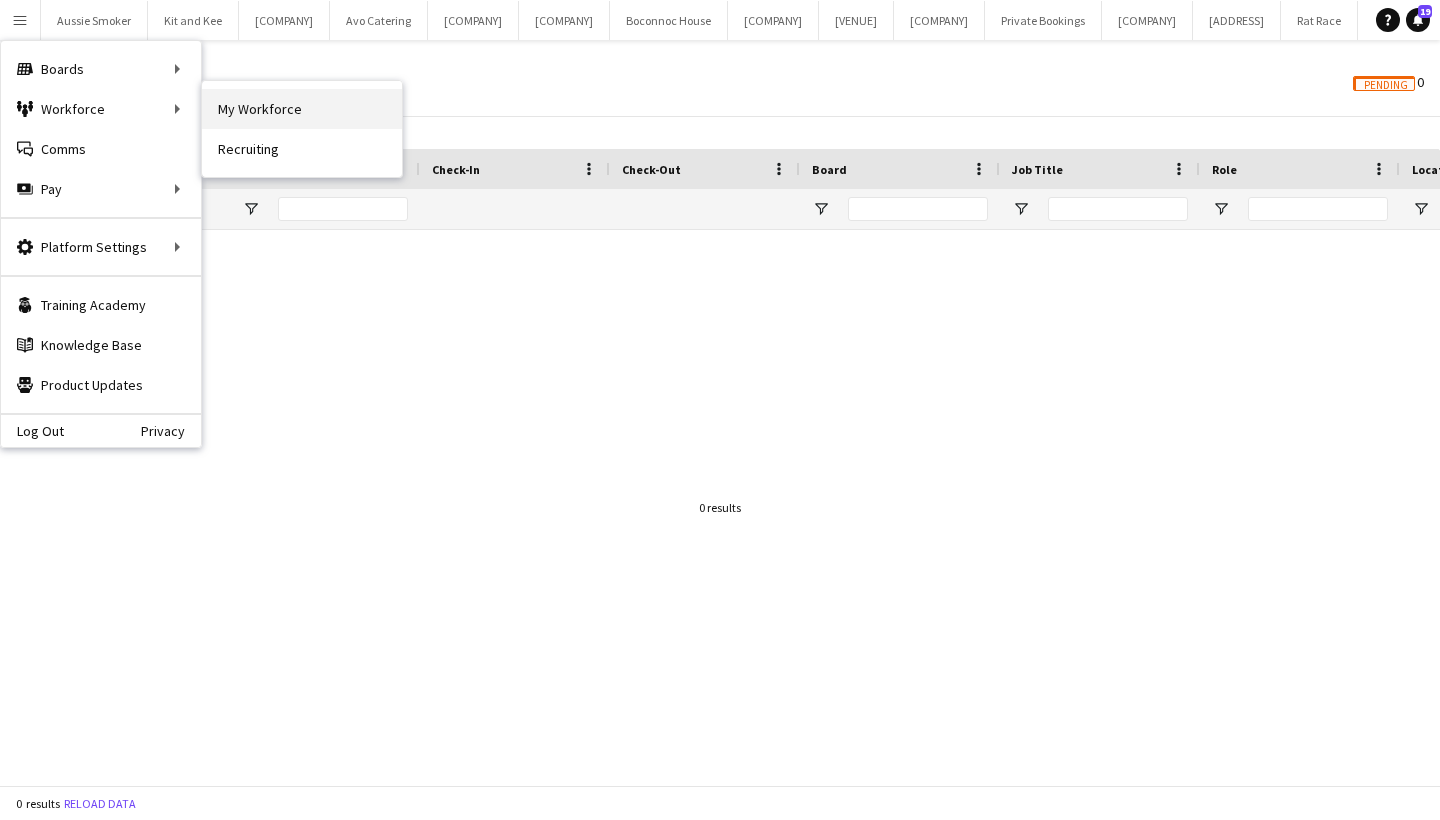 click on "My Workforce" at bounding box center (302, 109) 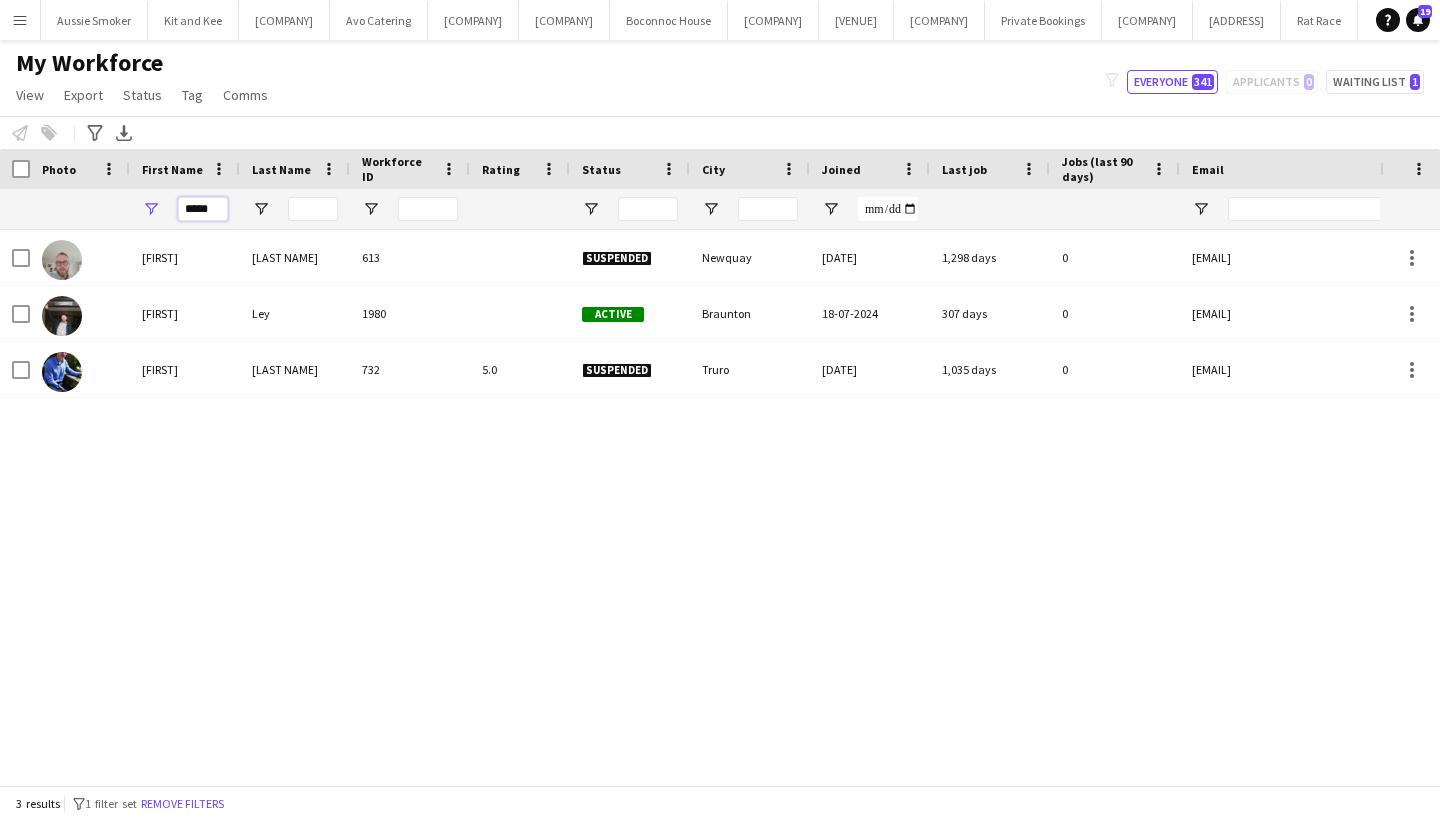 click on "*****" at bounding box center (203, 209) 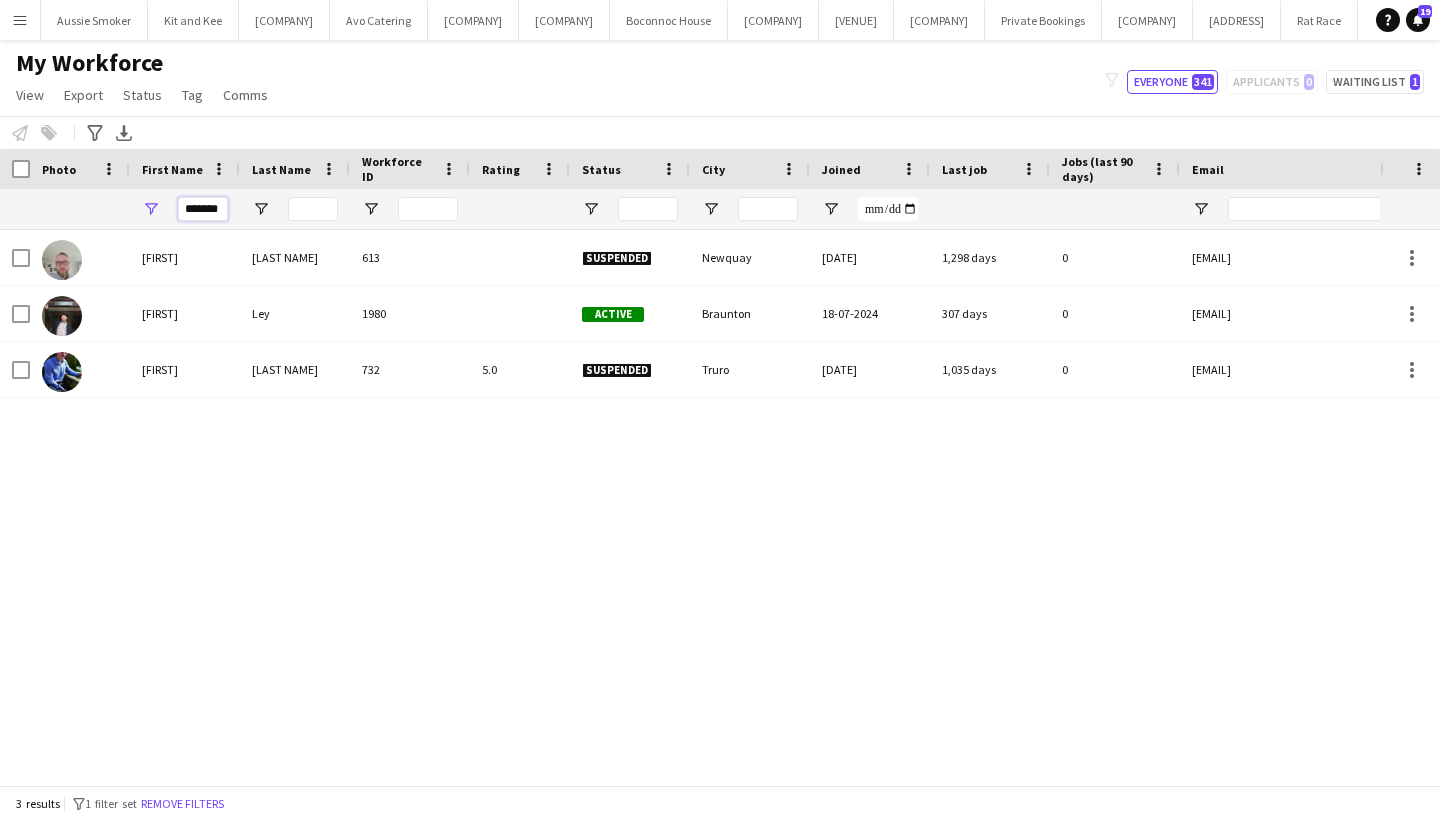 type on "*******" 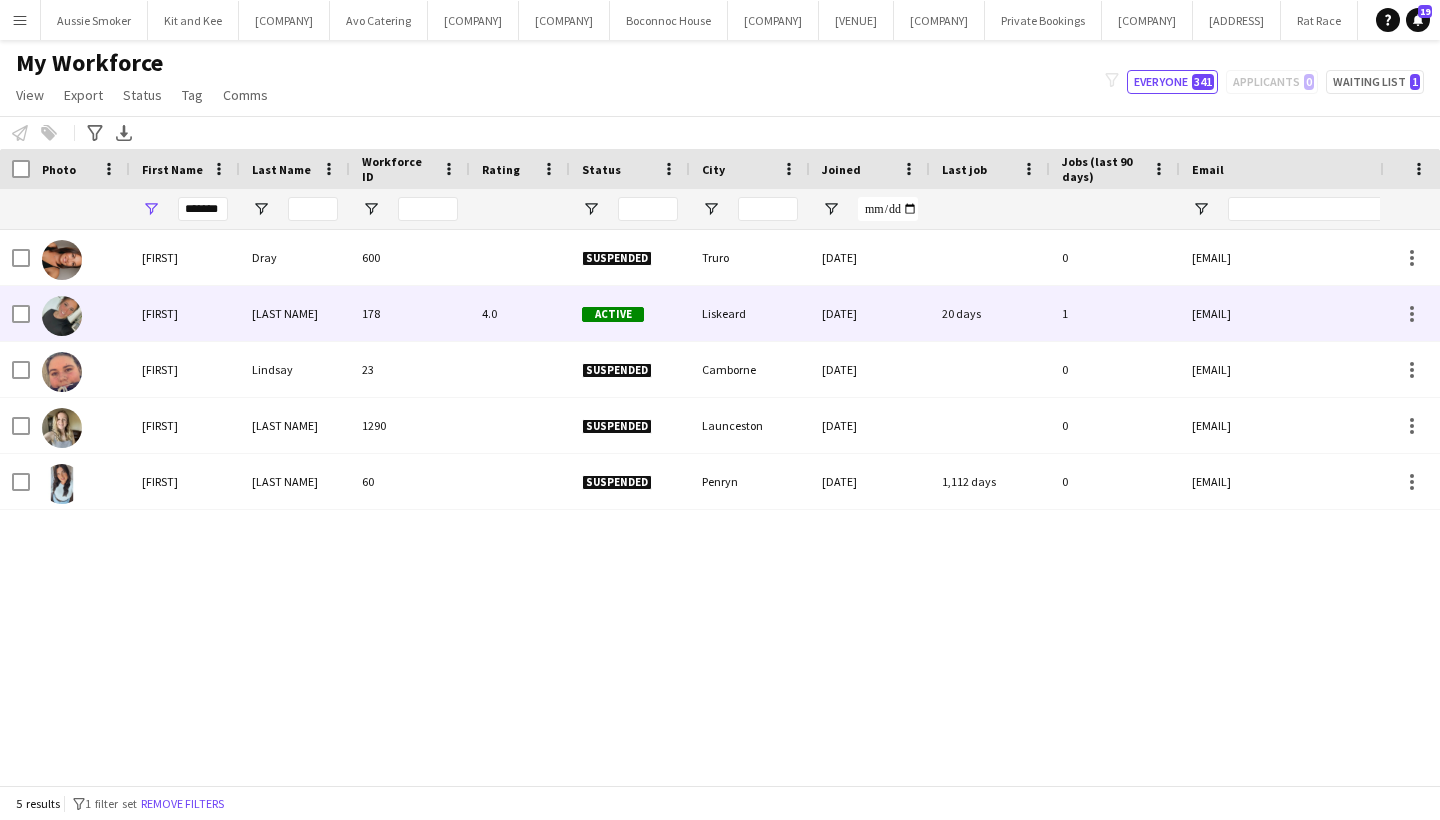 click on "Shannon" at bounding box center [185, 313] 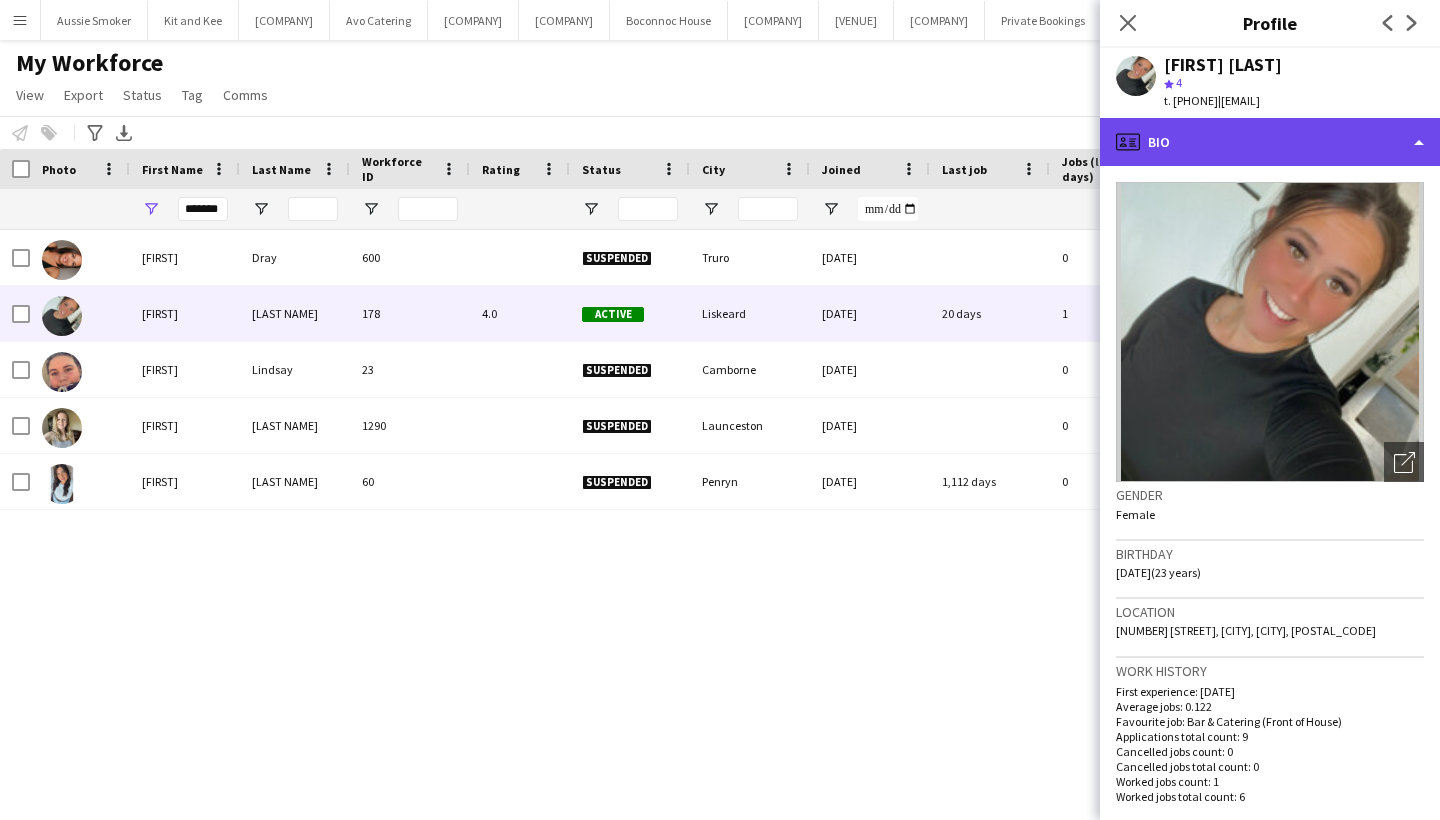 click on "profile
Bio" 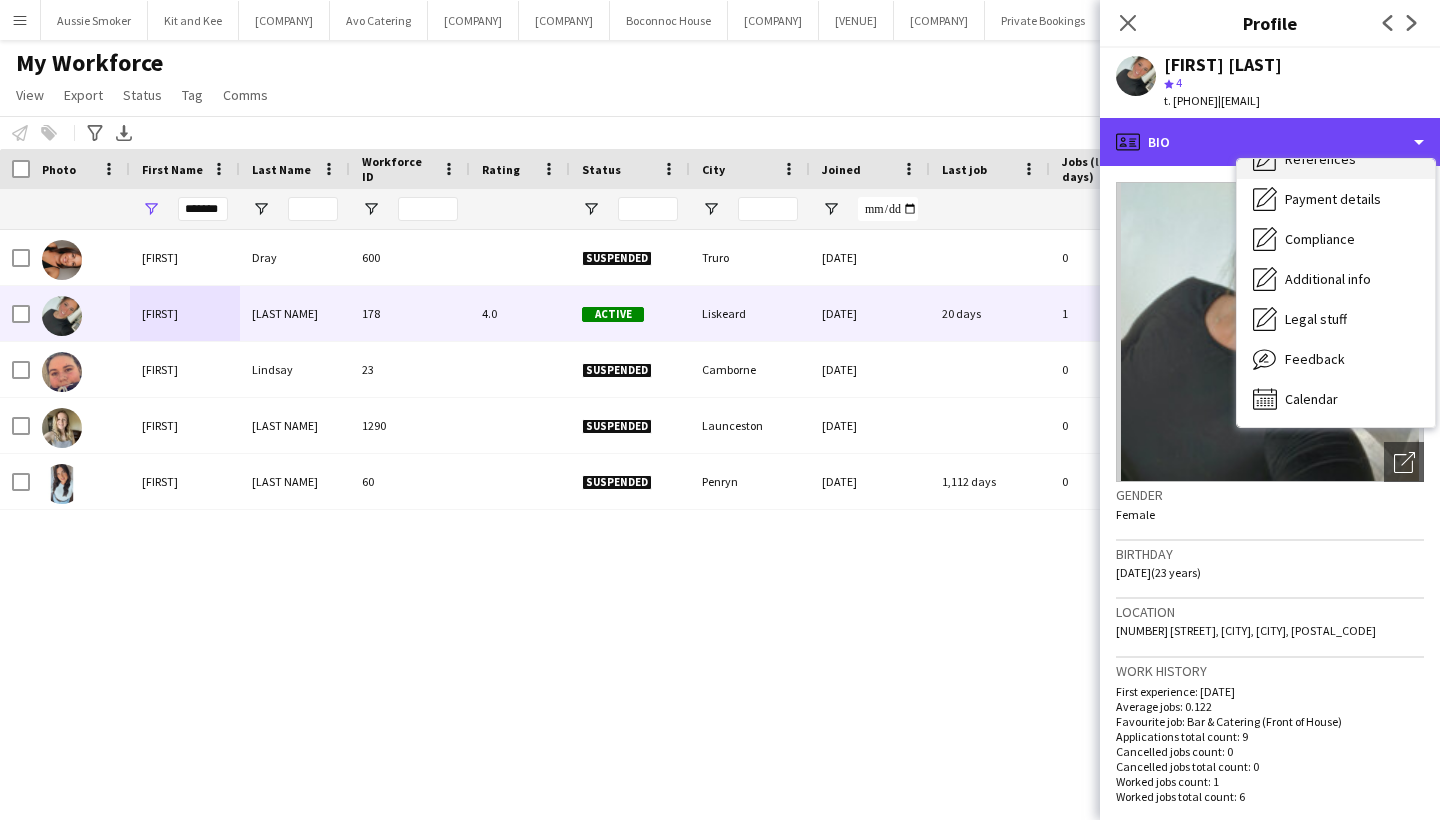 scroll, scrollTop: 228, scrollLeft: 0, axis: vertical 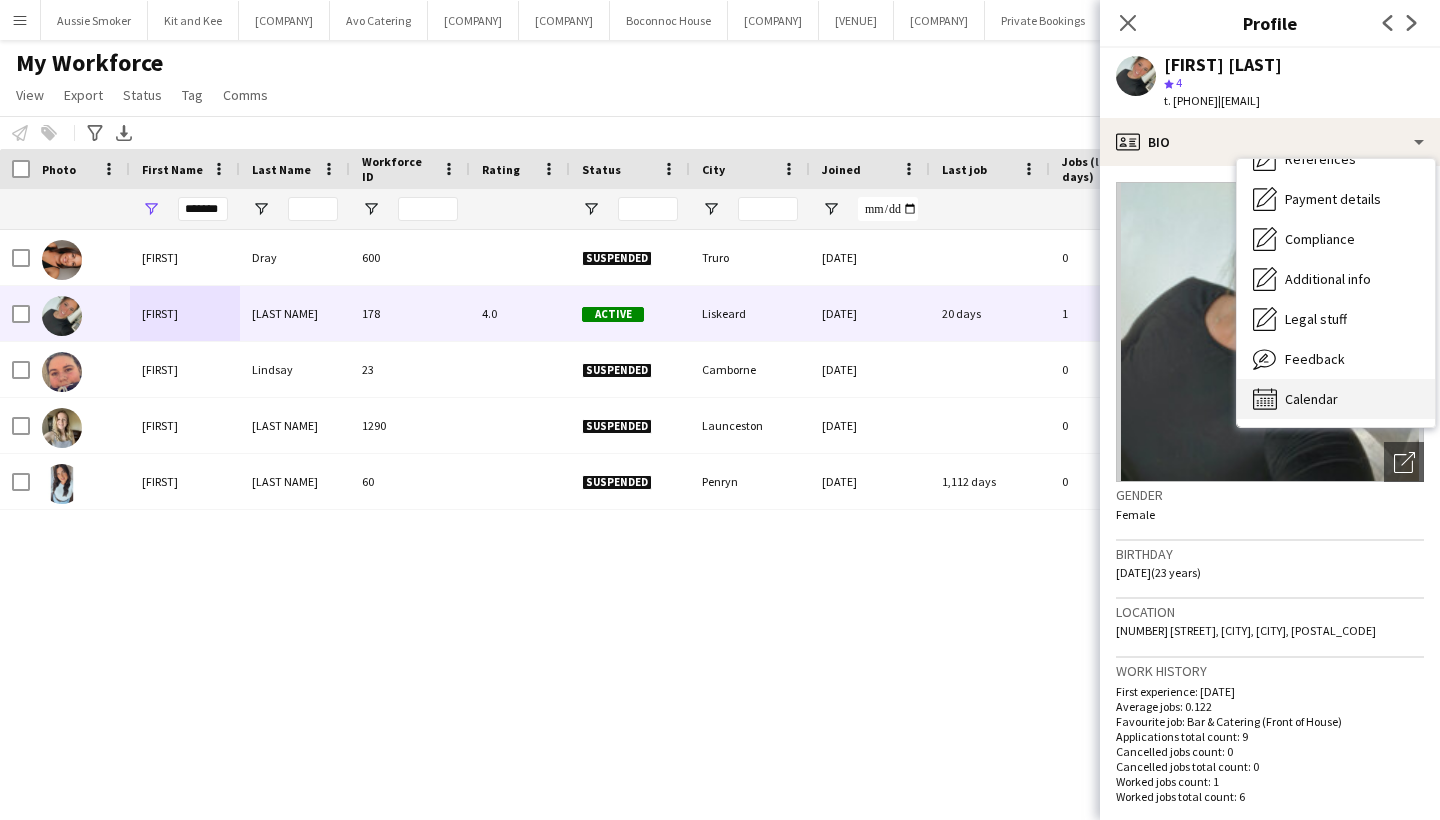 click on "Calendar" at bounding box center (1311, 399) 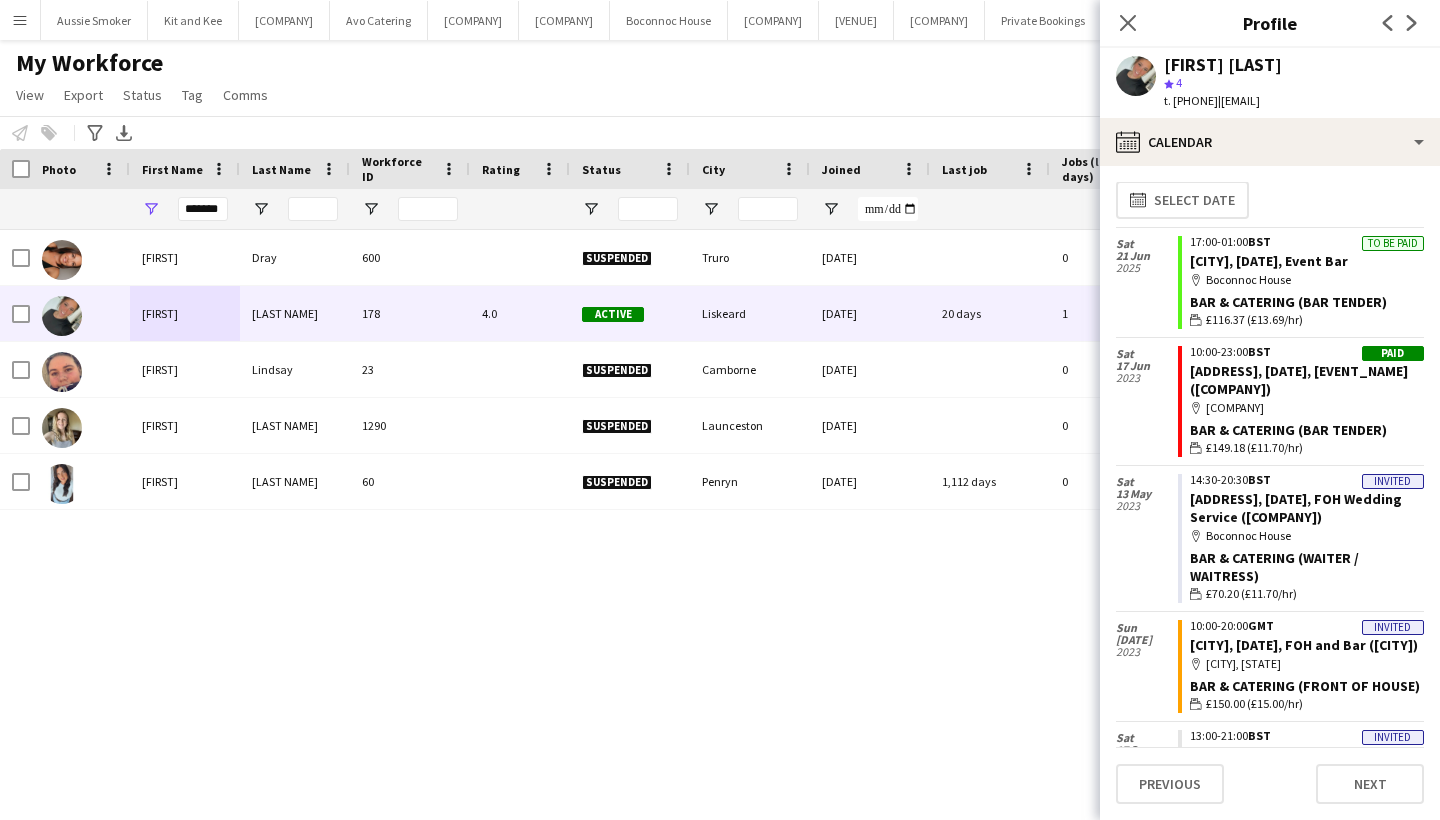 scroll, scrollTop: 11, scrollLeft: 0, axis: vertical 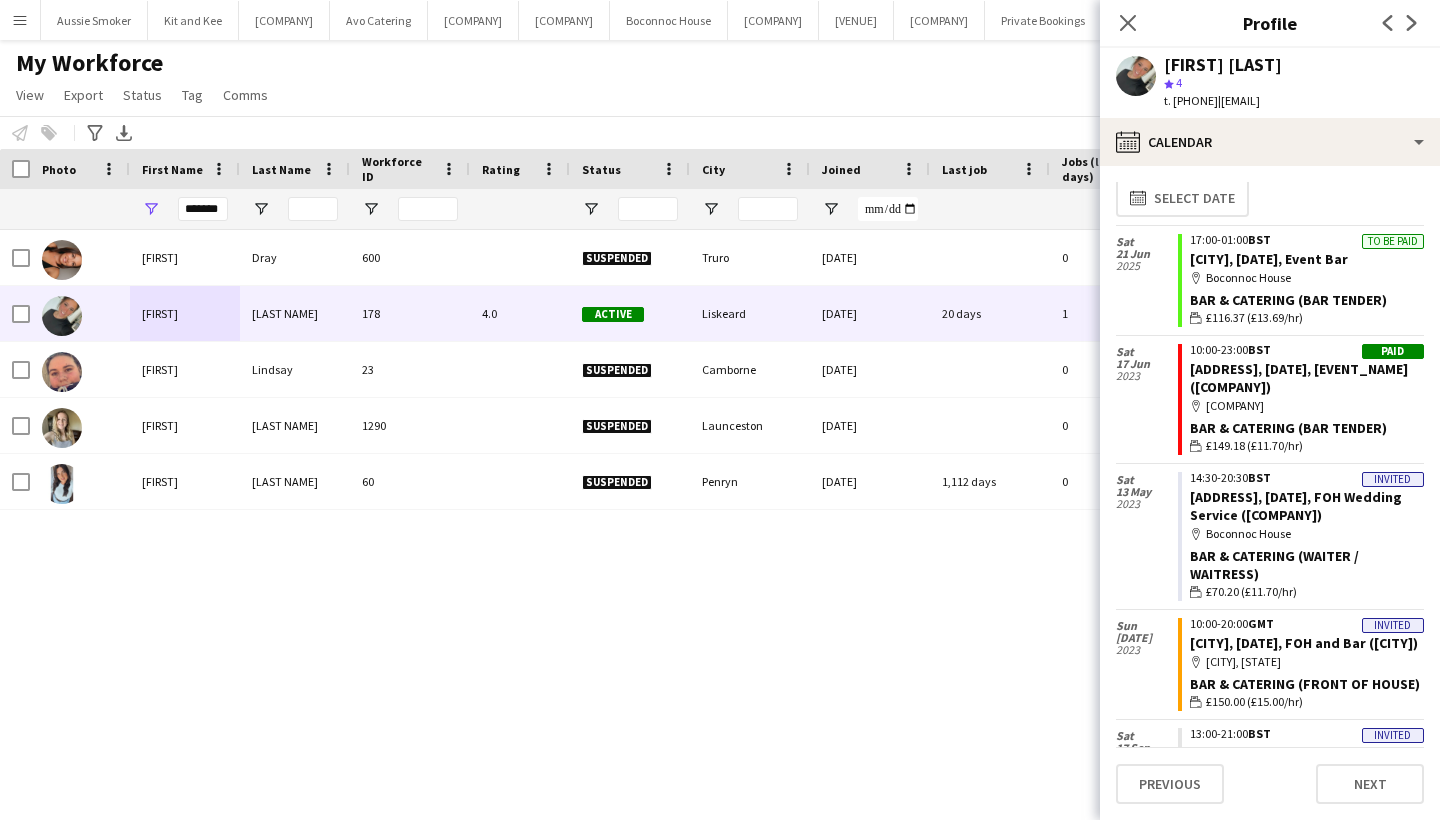 click on "map-marker
Boconnoc House" 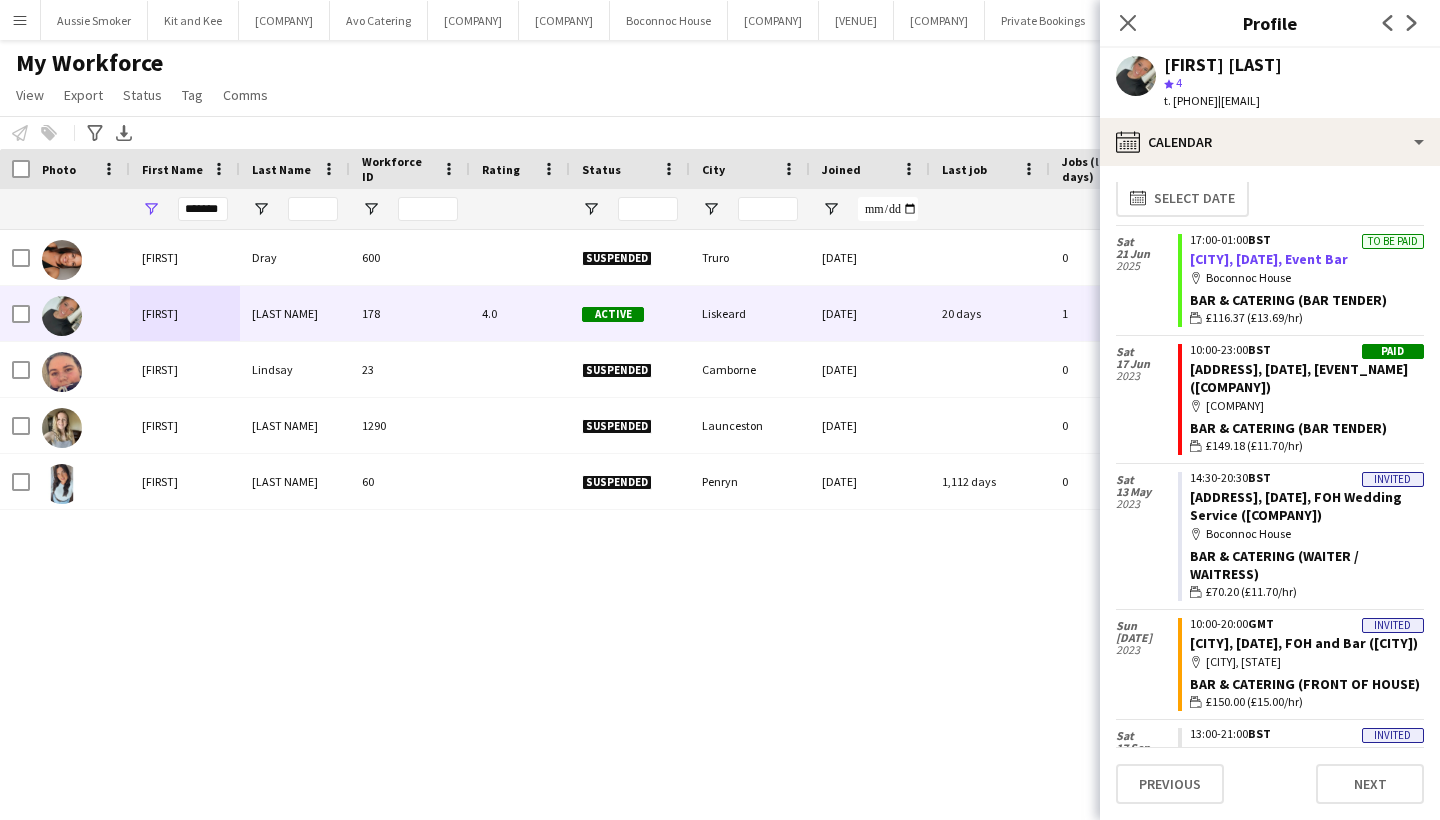 click on "Boconnoc, 21st June, Event Bar" 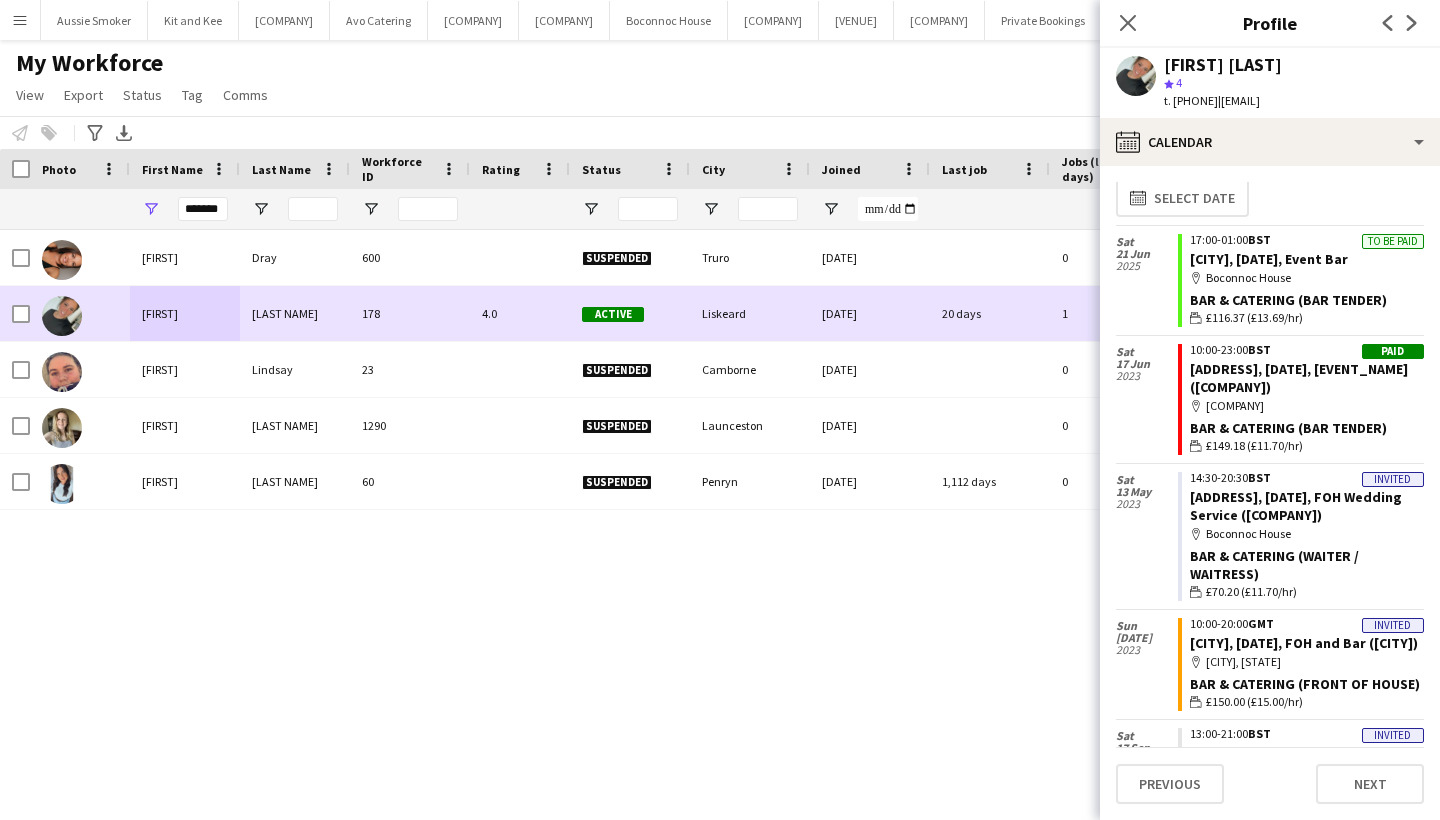 click on "Shannon" at bounding box center [185, 313] 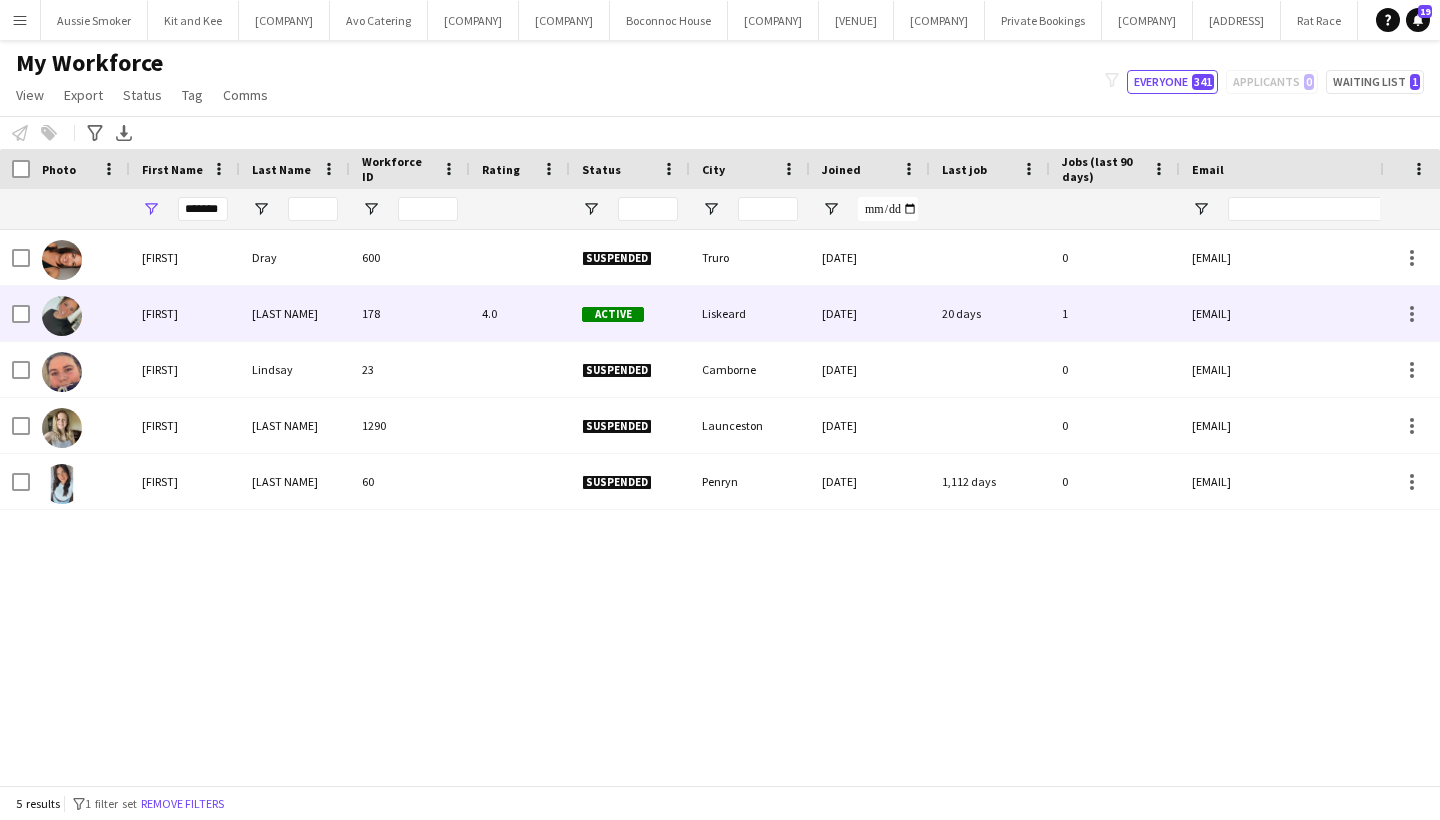 click on "Shannon" at bounding box center [185, 313] 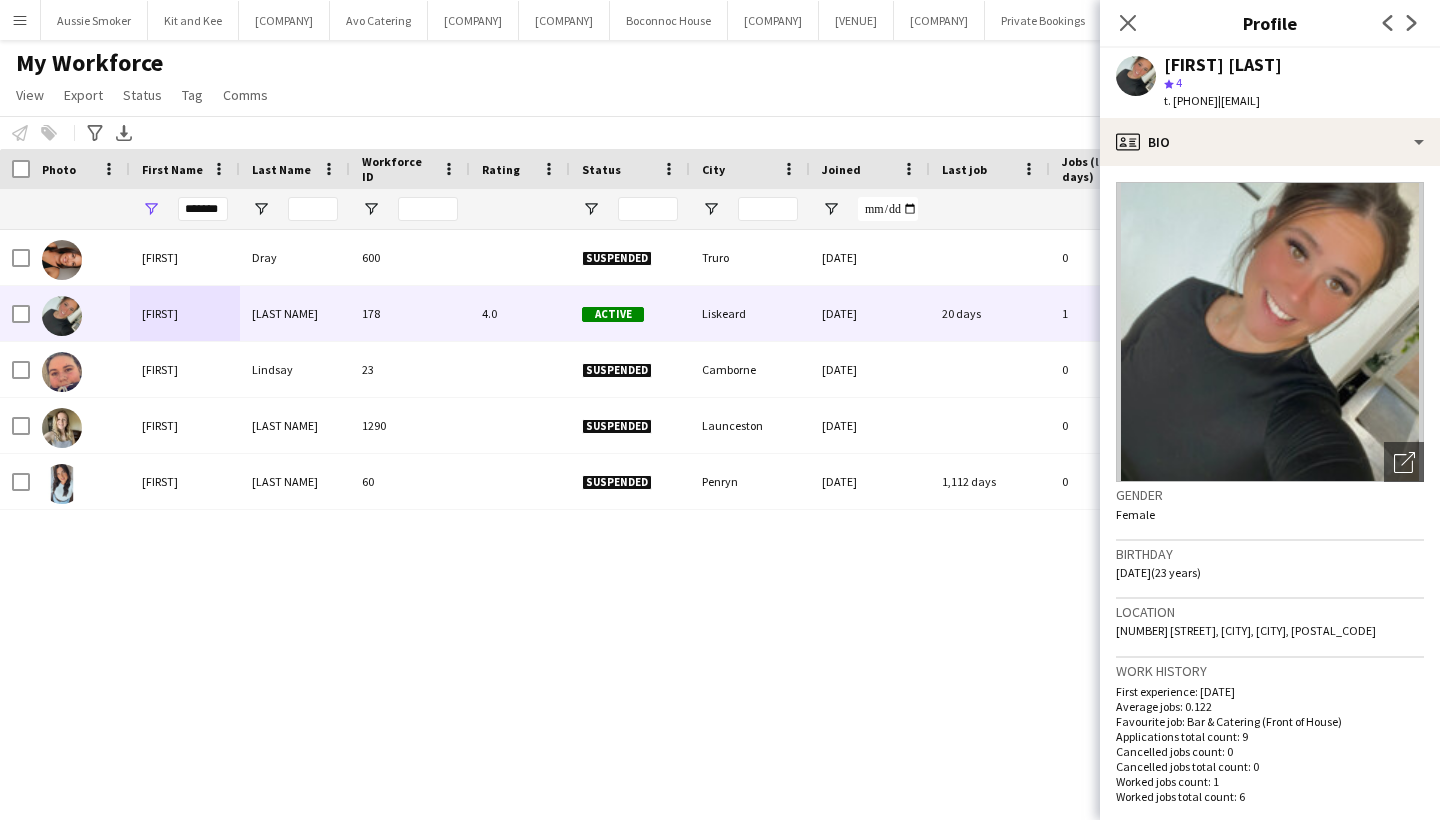 click on "Menu" at bounding box center (20, 20) 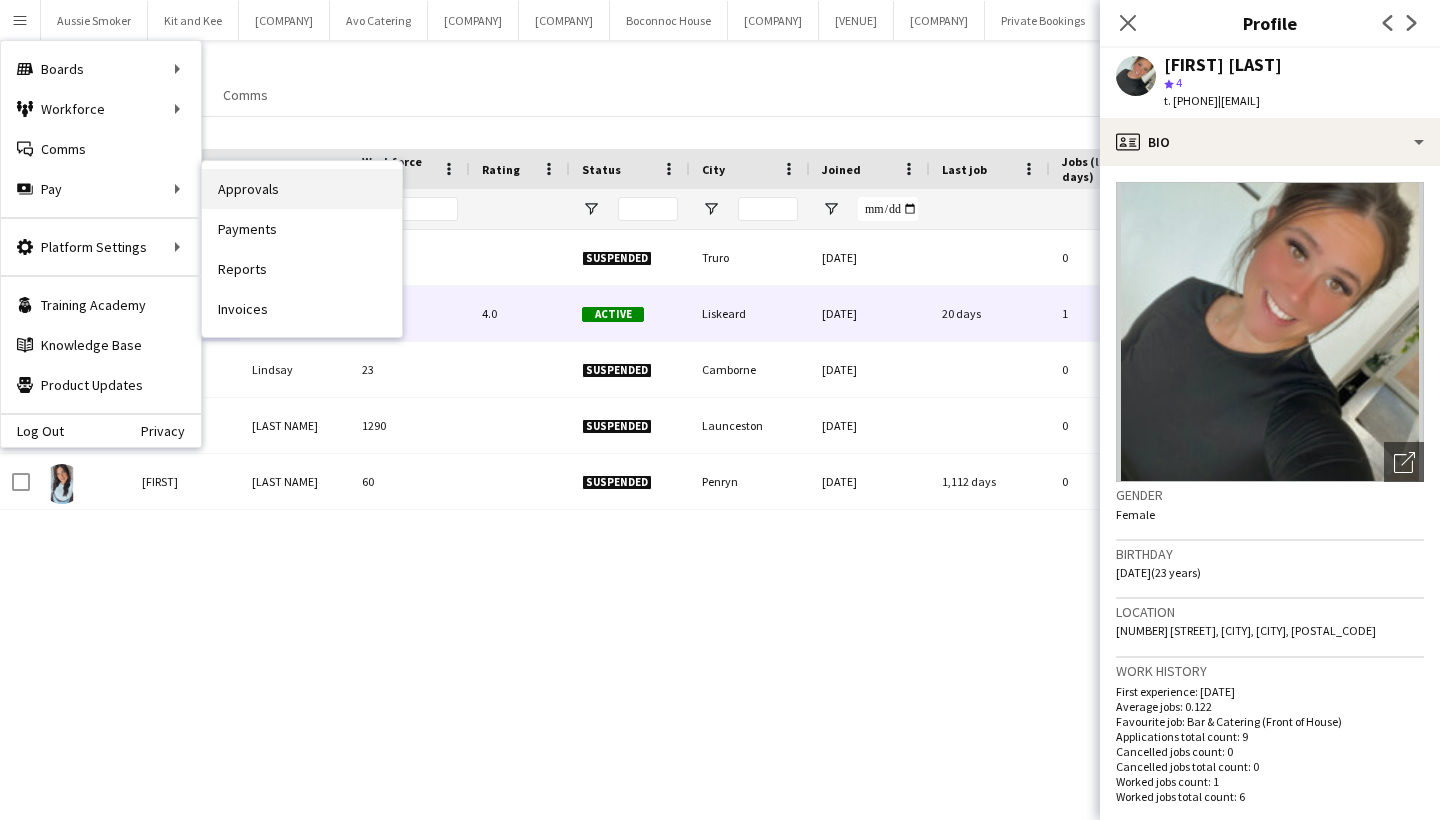 click on "Approvals" at bounding box center (302, 189) 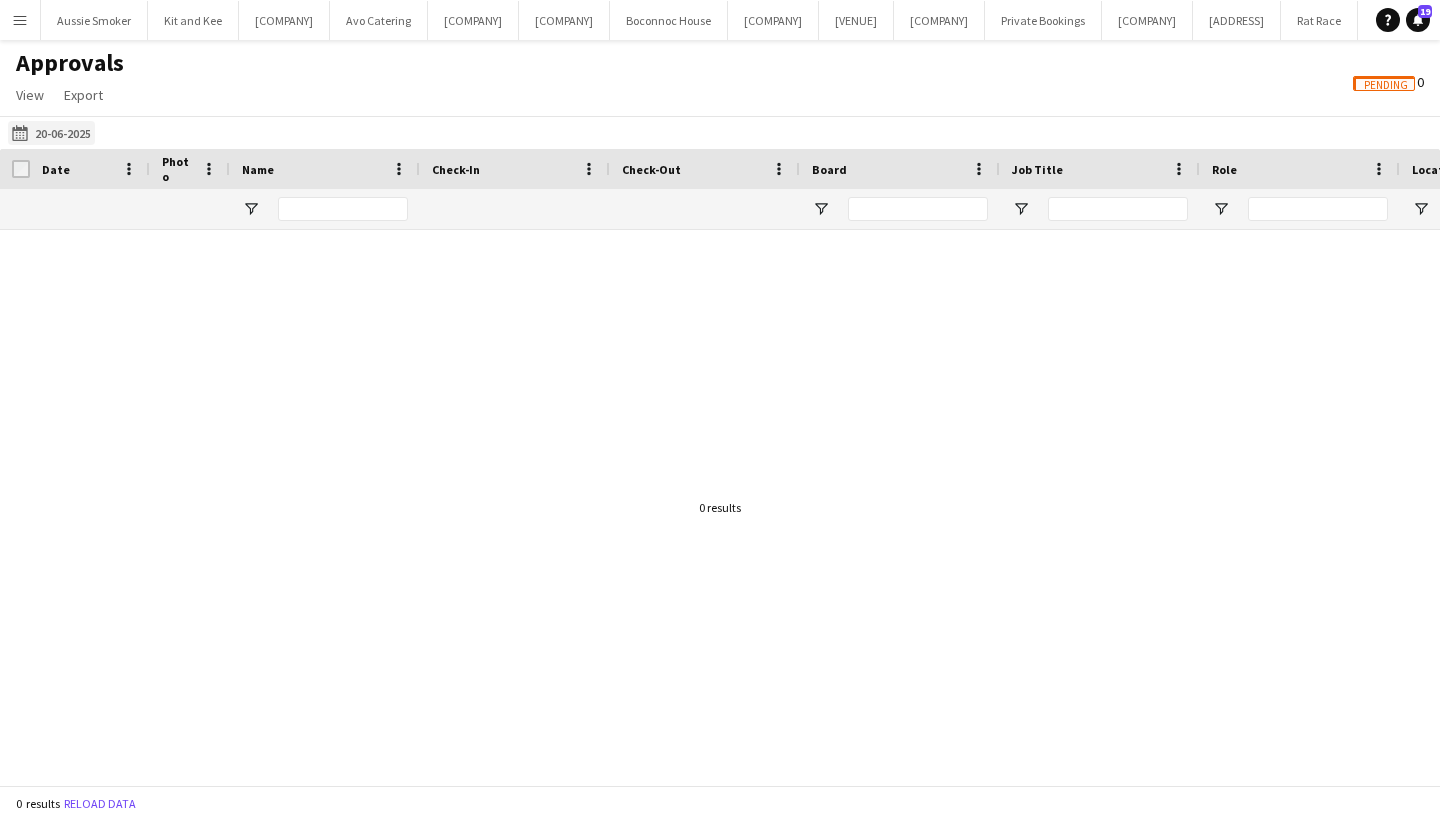 click on "20-06-2025
20-06-2025" 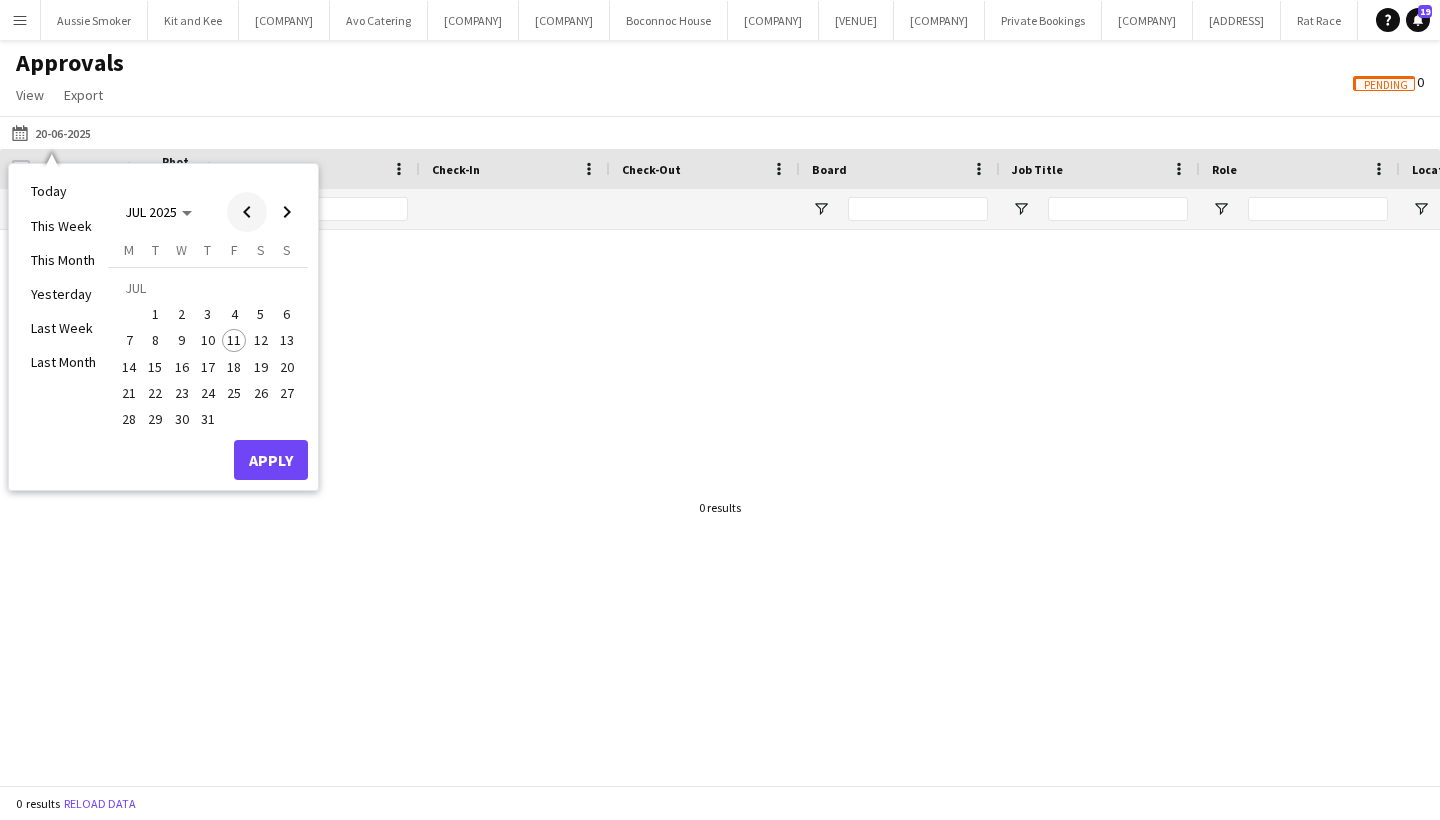 click at bounding box center (247, 212) 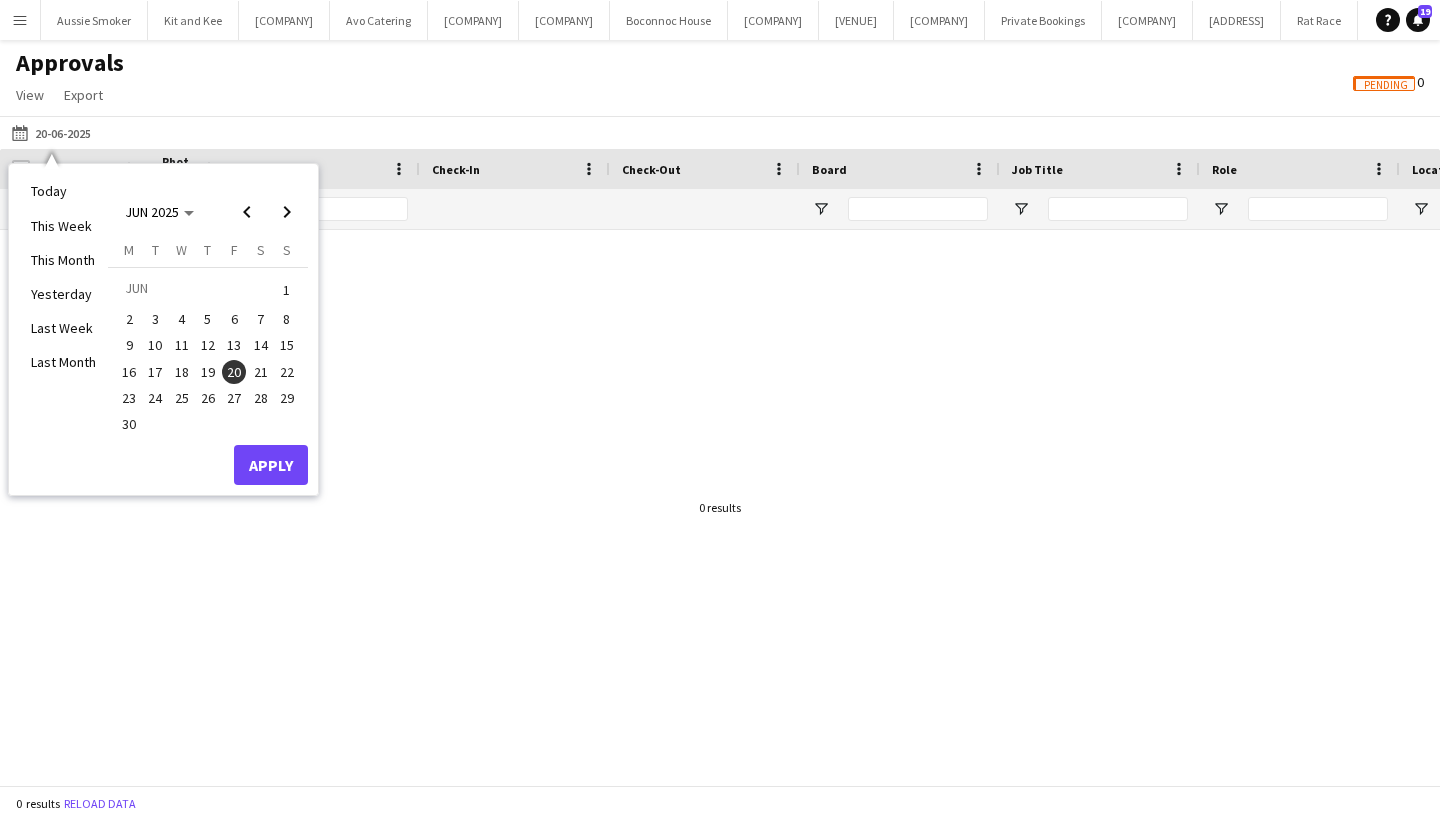click on "21" at bounding box center (261, 372) 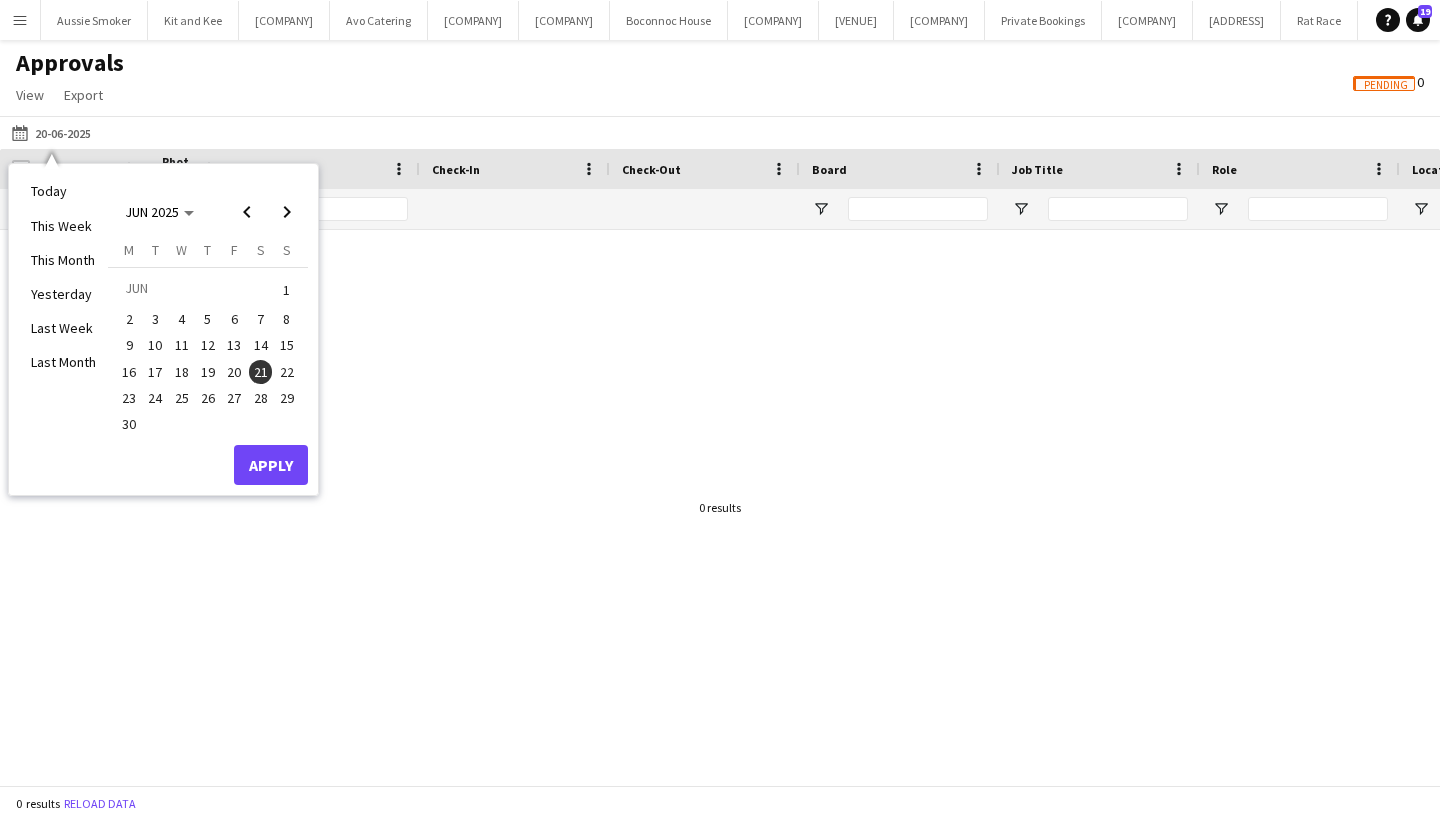 click on "Apply" at bounding box center (271, 465) 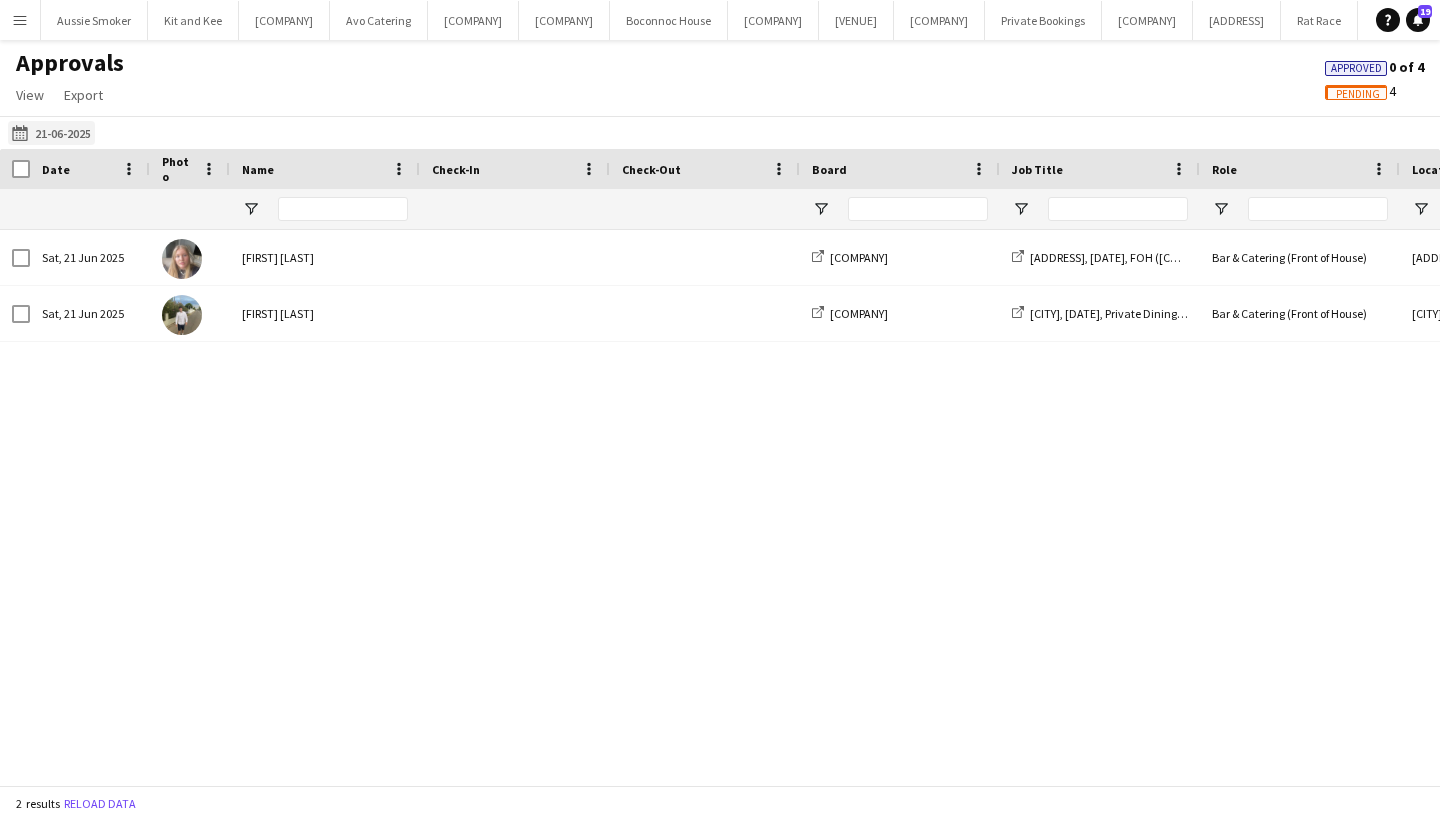 click on "20-06-2025
21-06-2025" 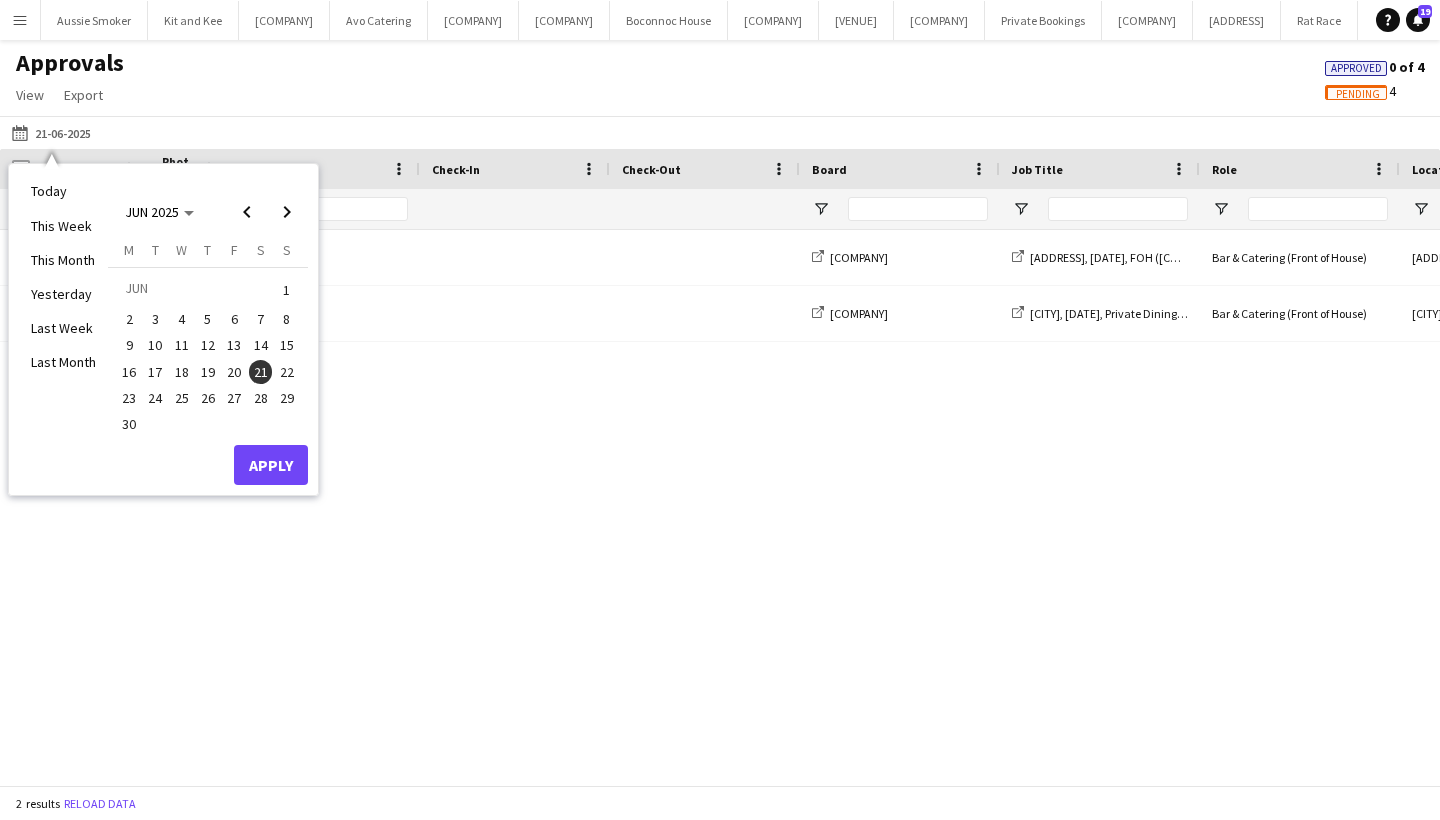 click on "16" at bounding box center [129, 372] 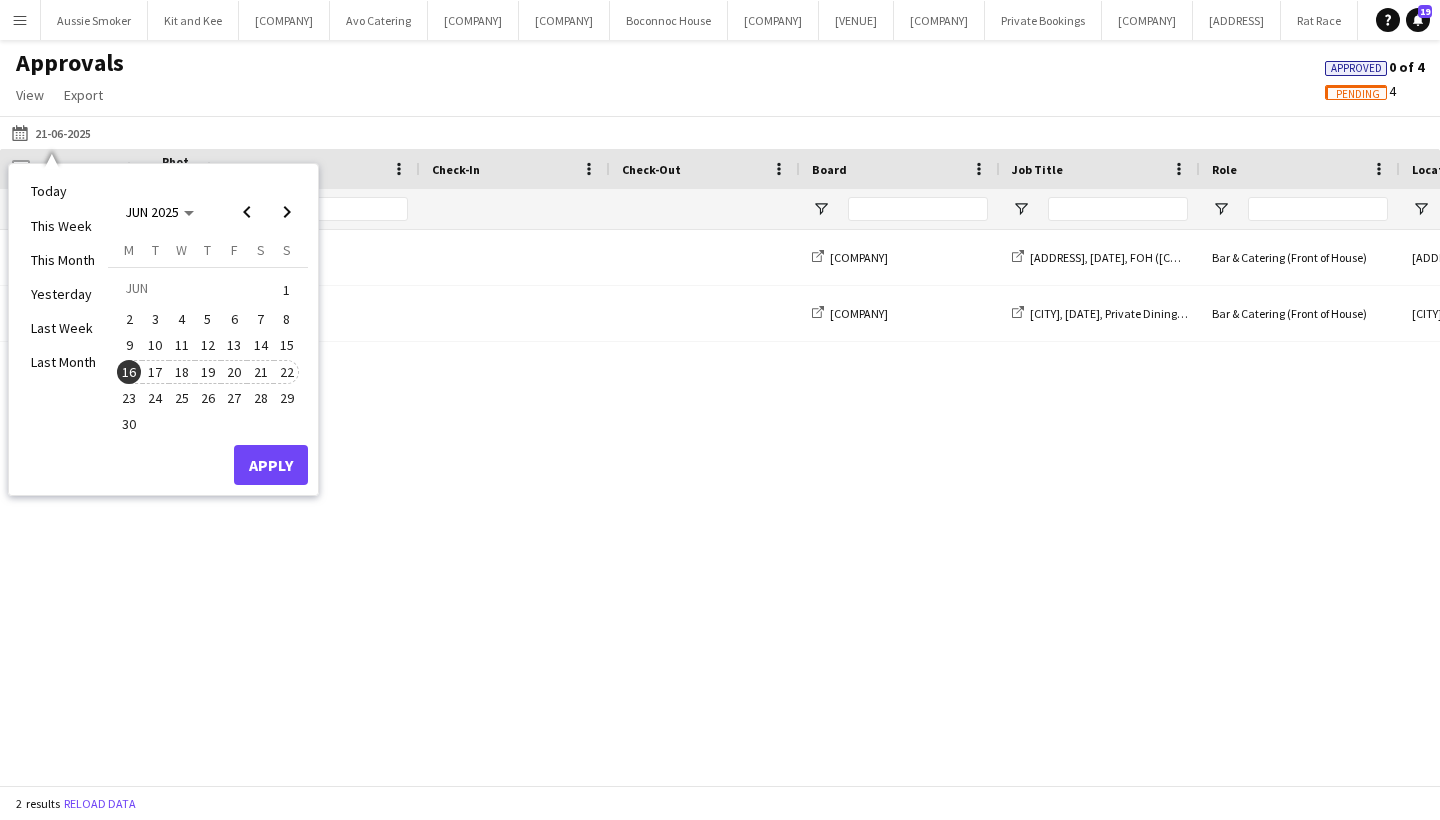 click on "22" at bounding box center [287, 372] 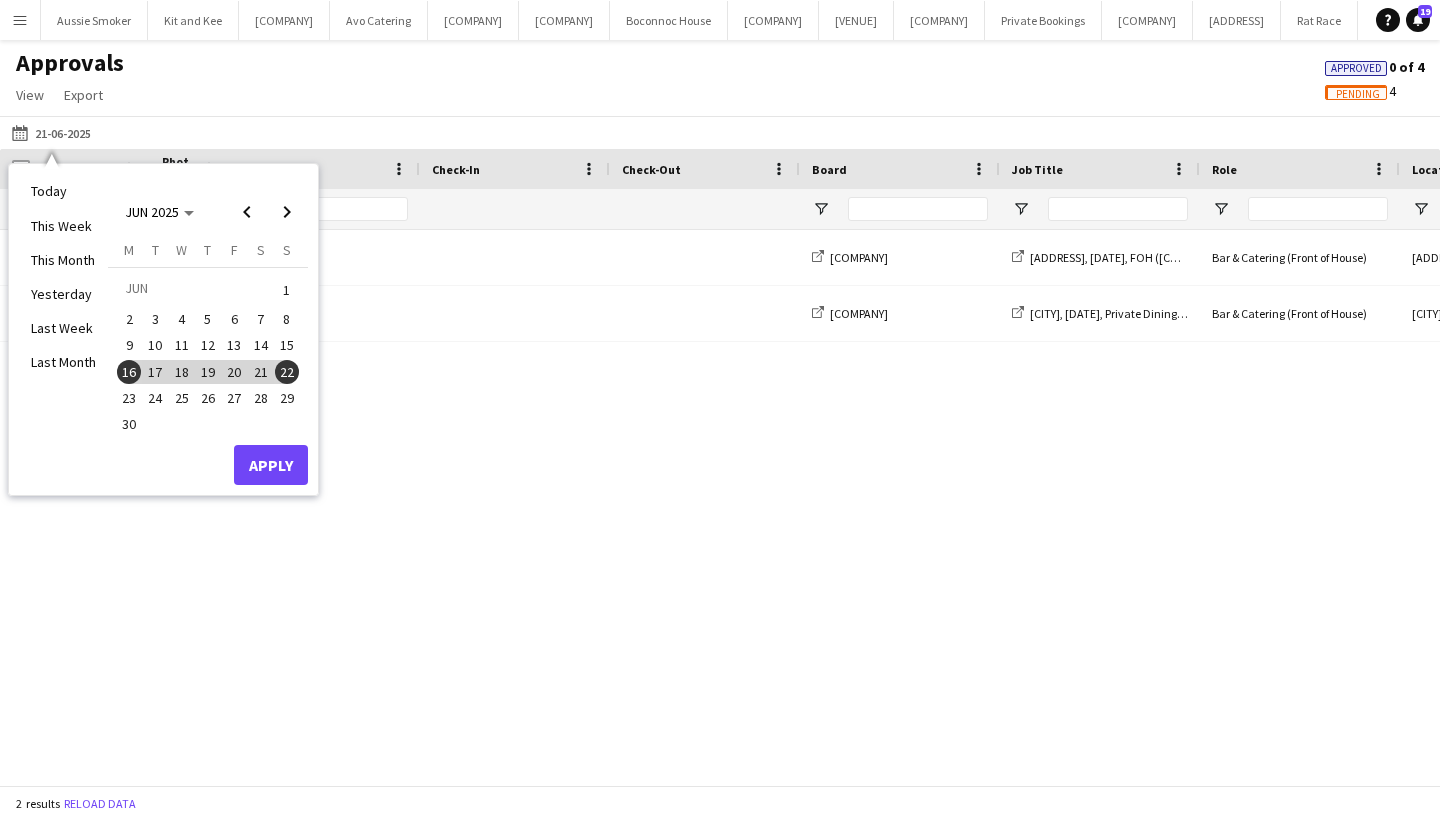 click on "Apply" at bounding box center [271, 465] 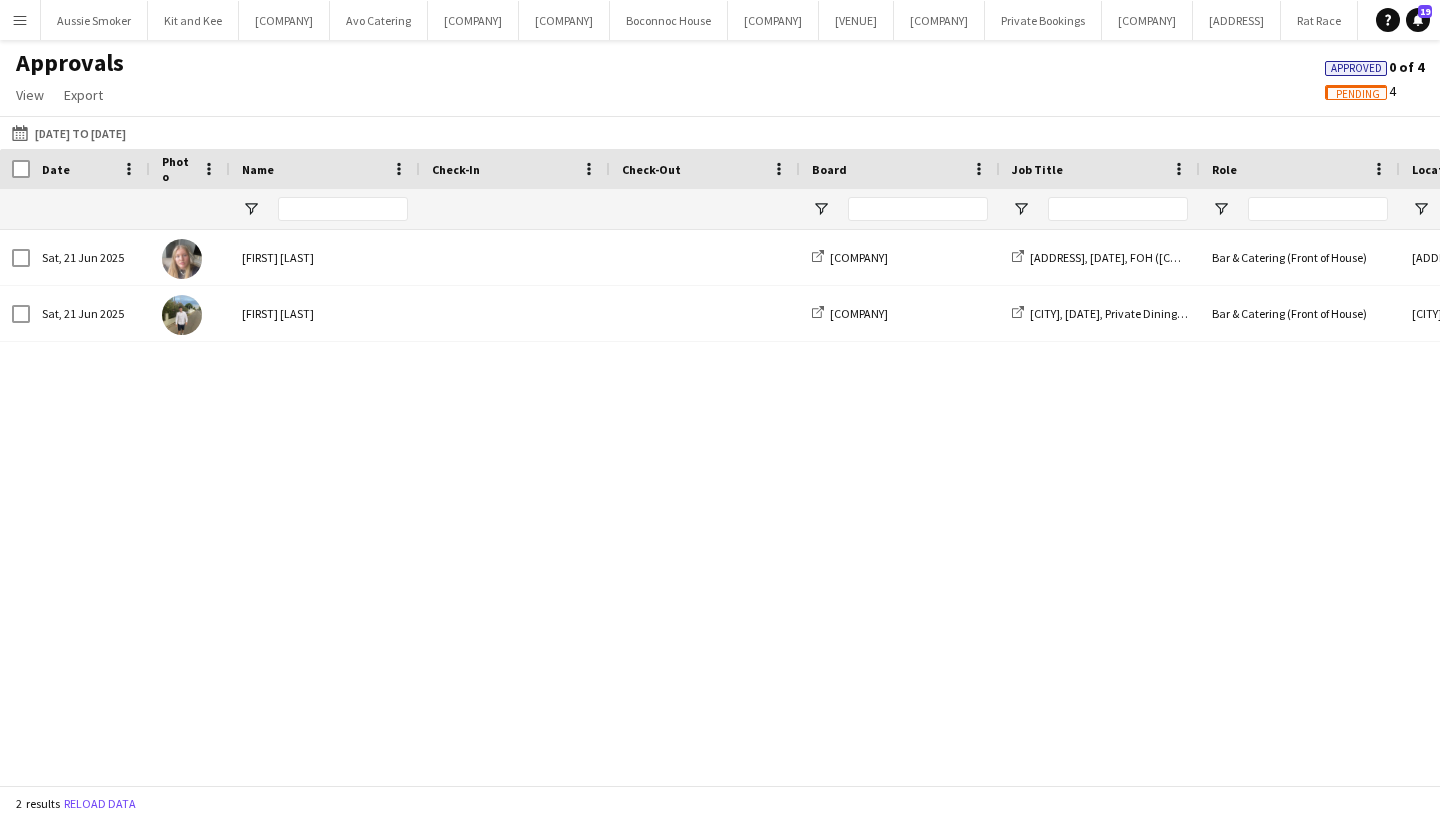 click on "Pending" 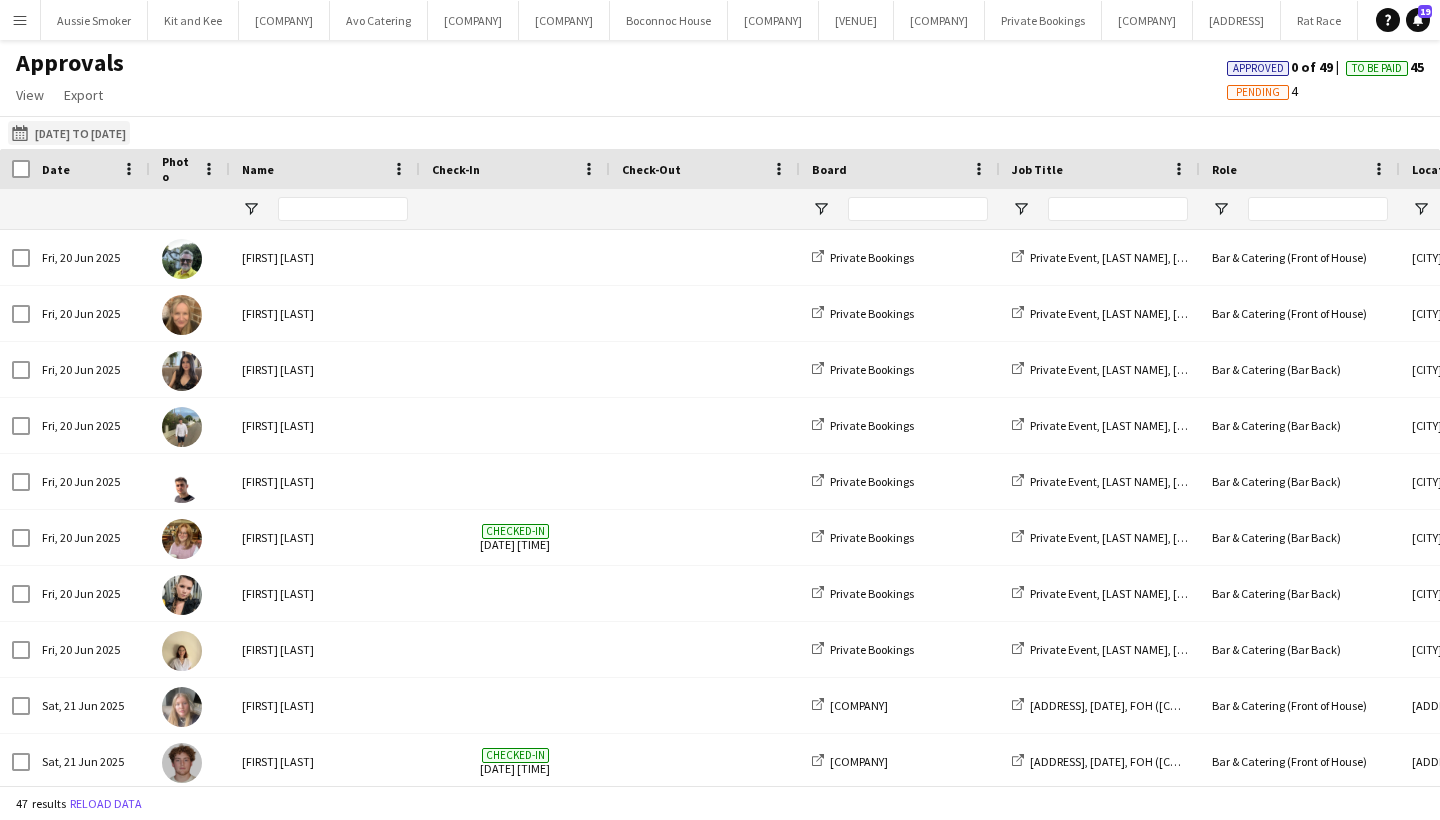 click on "20-06-2025
16-06-2025 to 22-06-2025" 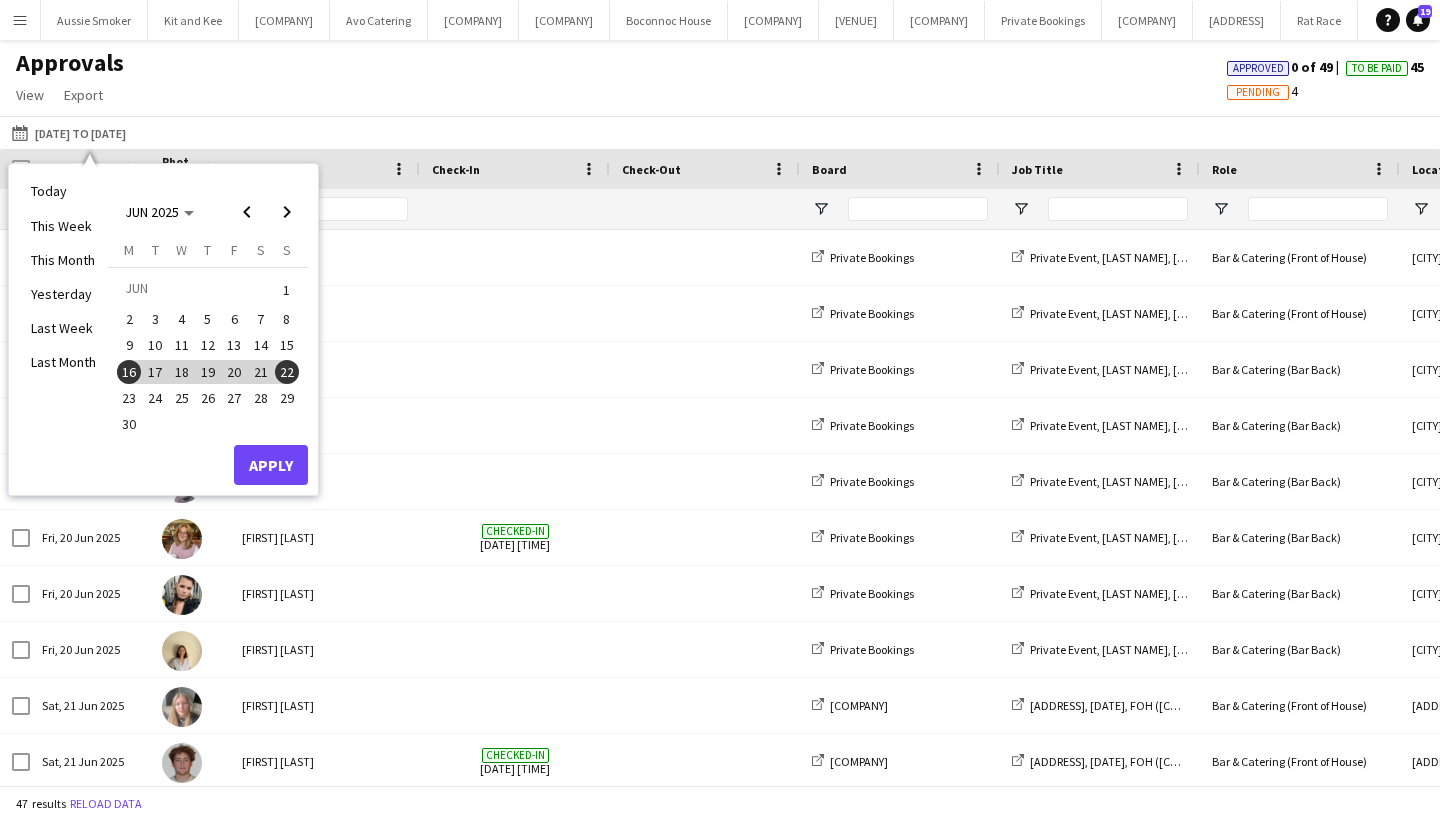 click on "Approvals   View  Customise view Customise filters Reset Filters Reset View Reset All  Export  Export as XLSX Export as CSV Export as PDF Approved  0 of 49  To Be Paid  45   Pending   4" 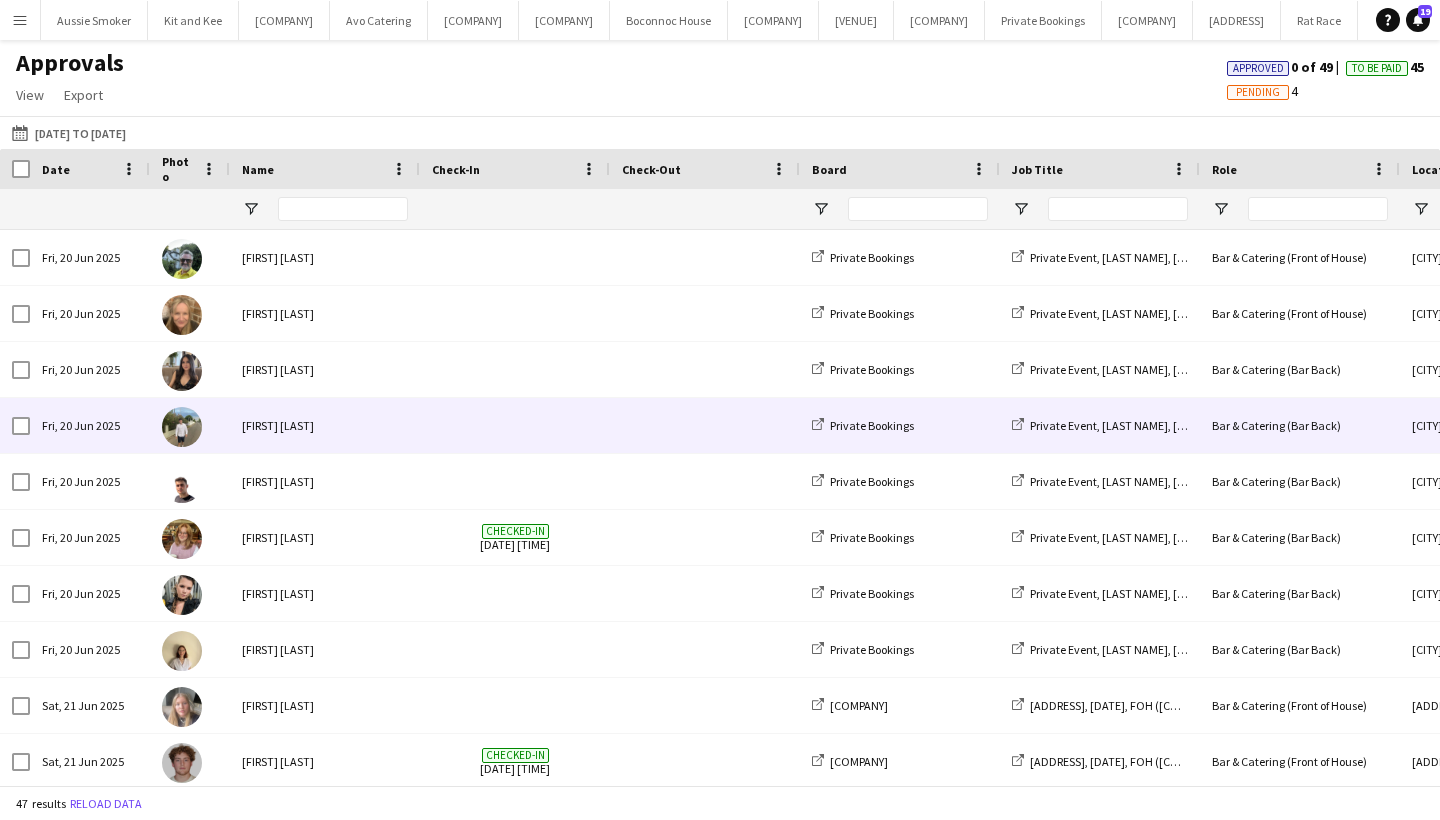 scroll, scrollTop: 178, scrollLeft: 0, axis: vertical 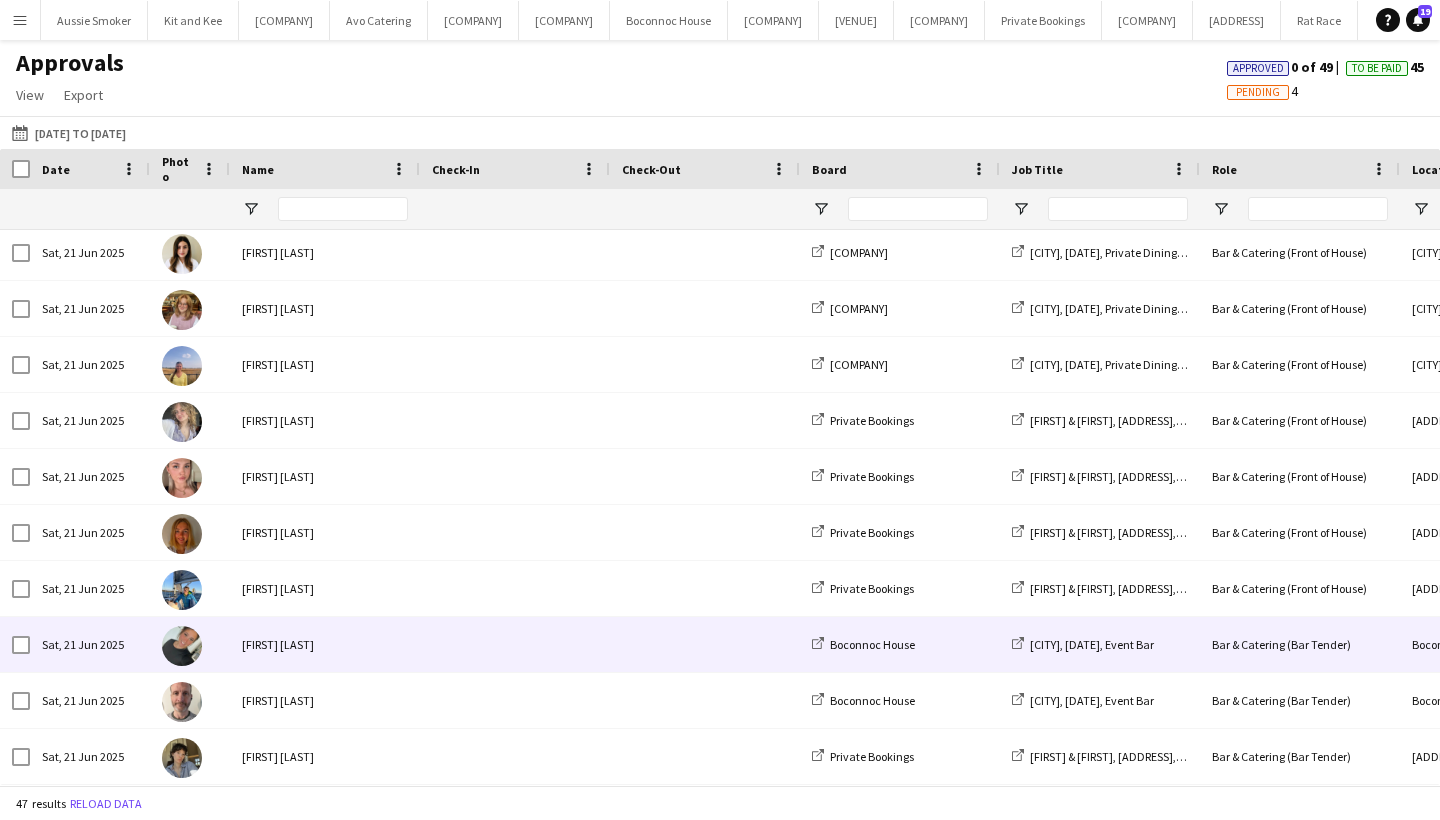 click on "Shannon Kitto" at bounding box center [325, 644] 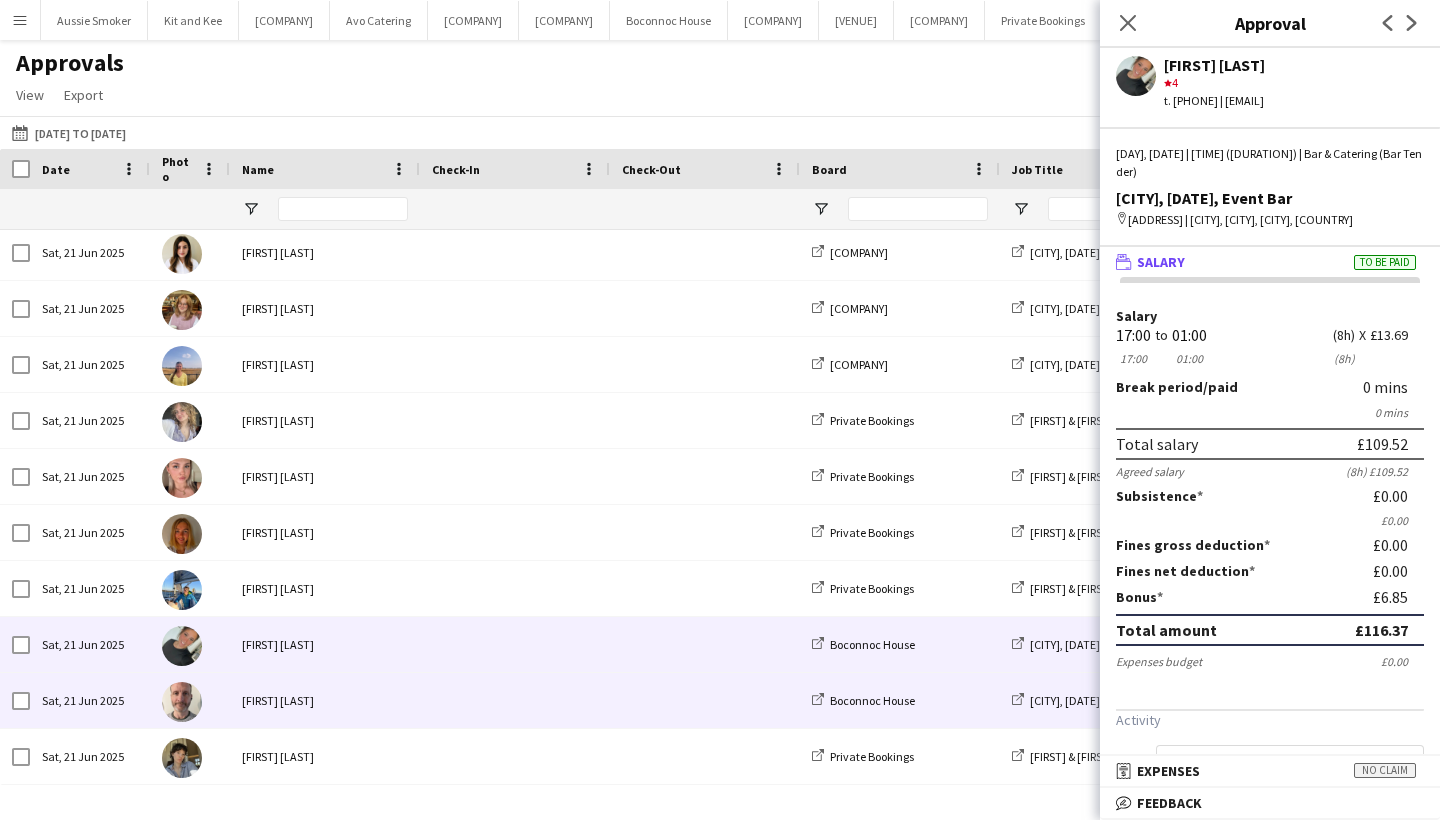 click on "Richard James" at bounding box center (325, 700) 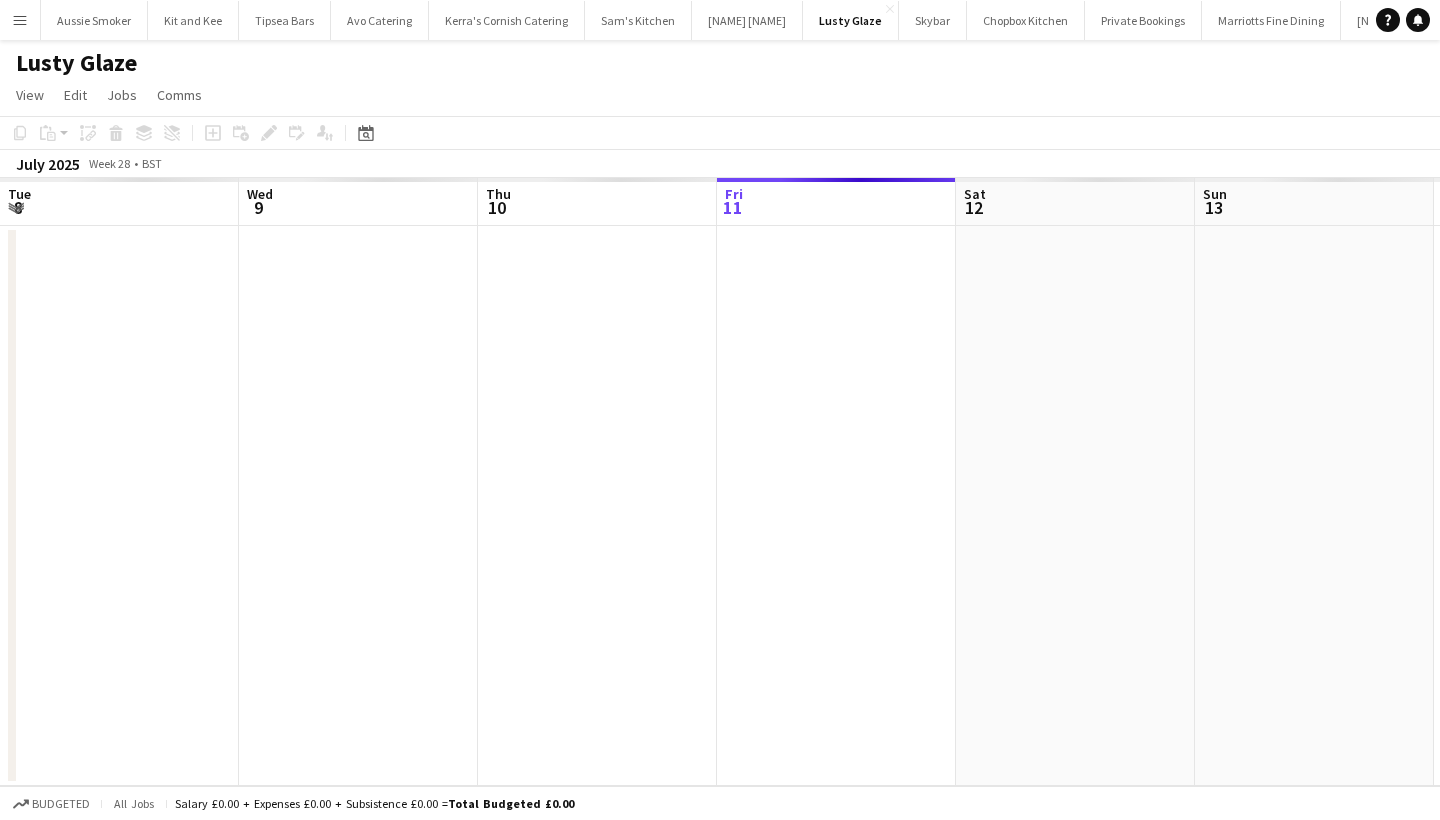 scroll, scrollTop: 0, scrollLeft: 0, axis: both 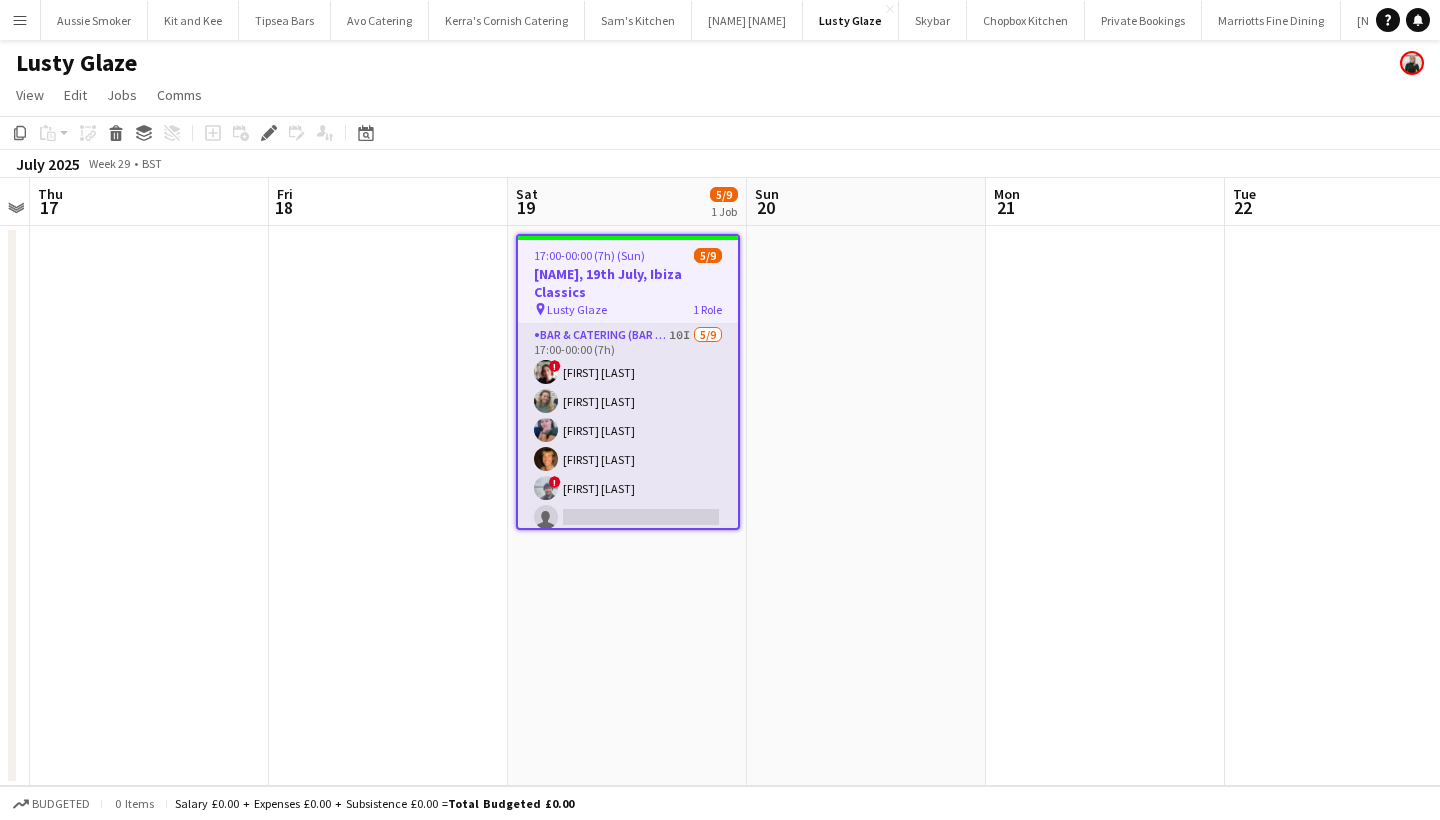 click on "Bar & Catering (Bar Tender)   10I   5/9   17:00-00:00 (7h)
! Kathryn Marsh Jo Parker Lily Price Aaron Goodall ! Lucas Drayton
single-neutral-actions
single-neutral-actions
single-neutral-actions
single-neutral-actions" at bounding box center (628, 474) 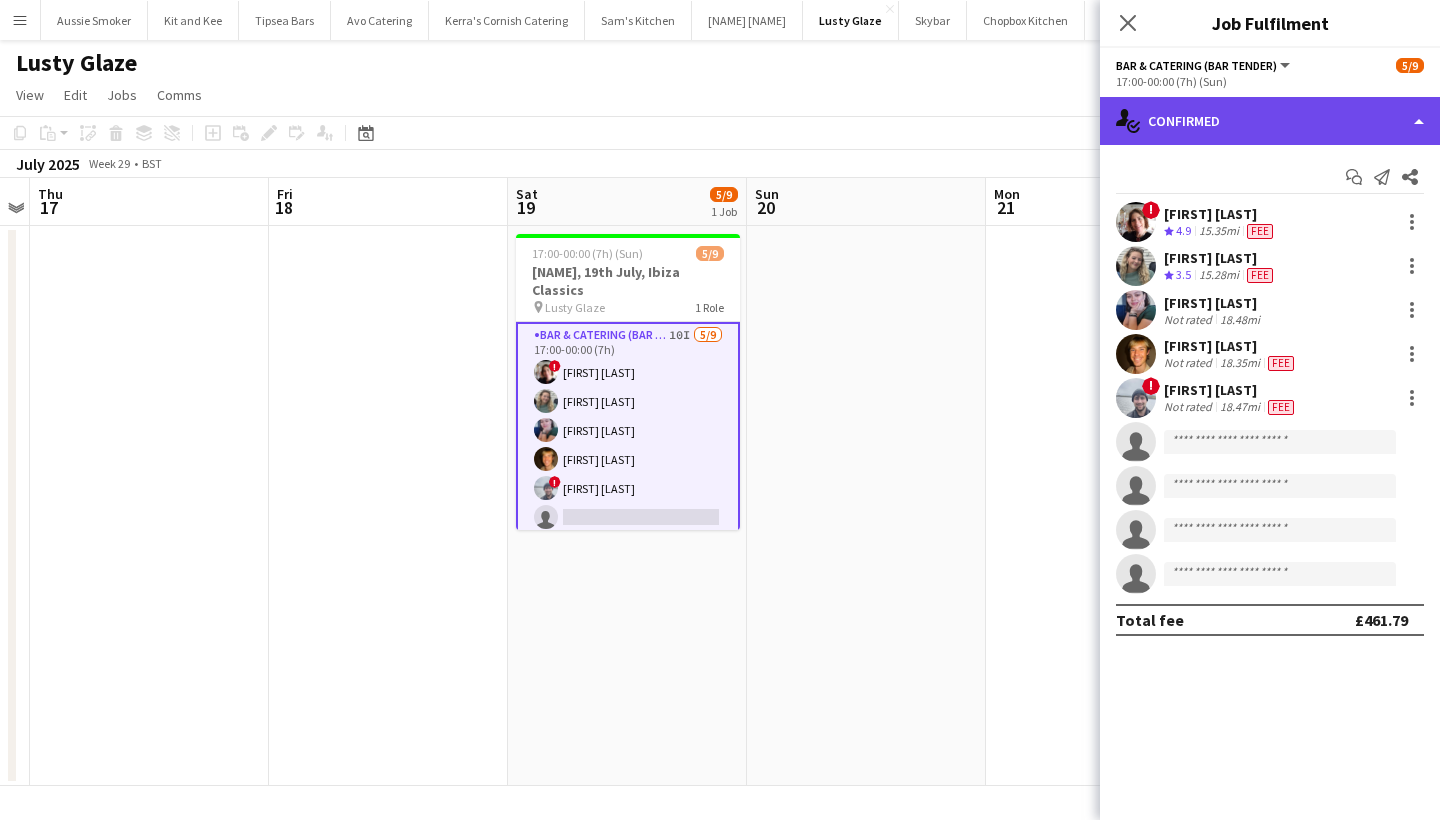 click on "single-neutral-actions-check-2
Confirmed" 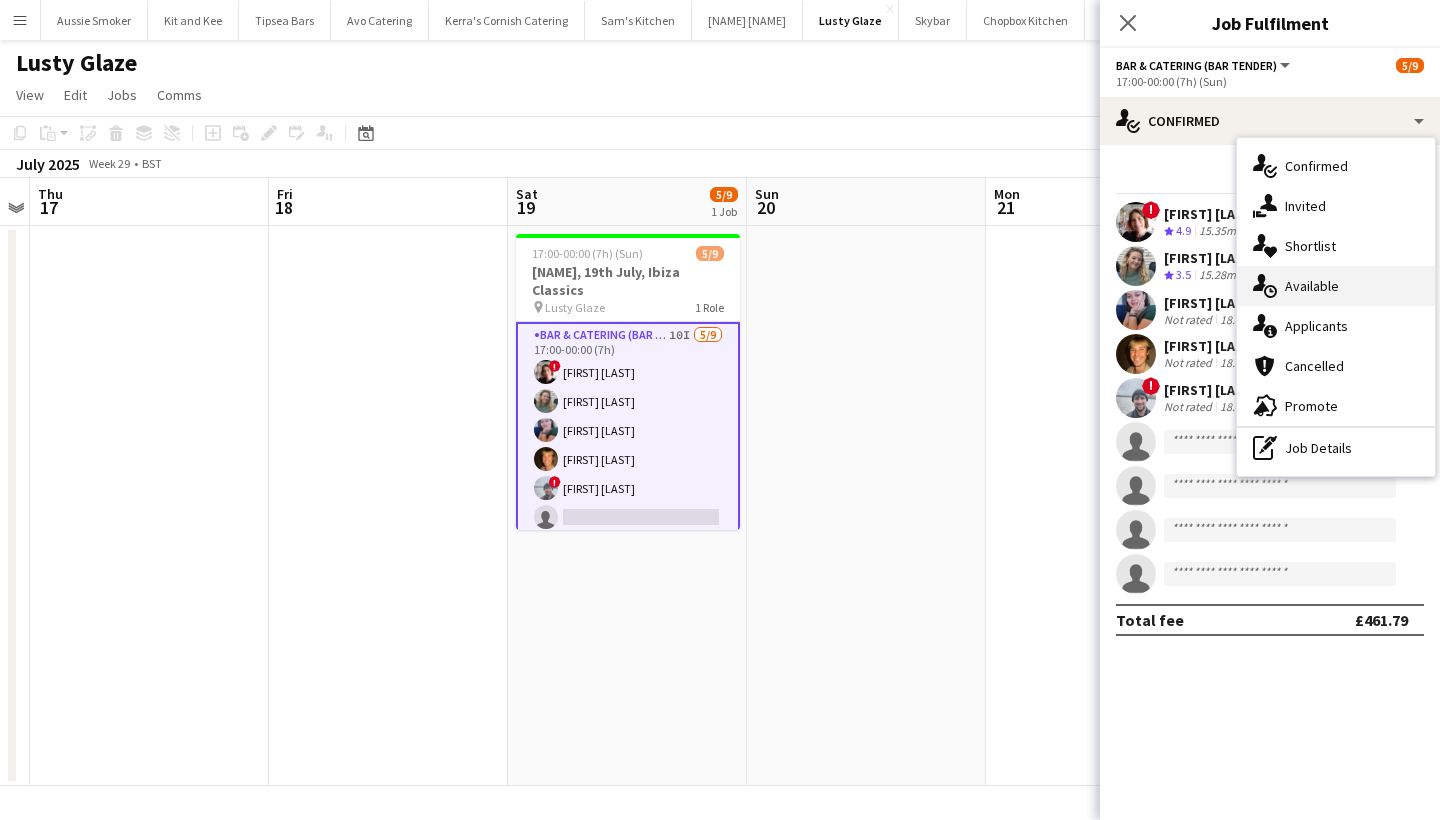 click on "single-neutral-actions-upload
Available" at bounding box center (1336, 286) 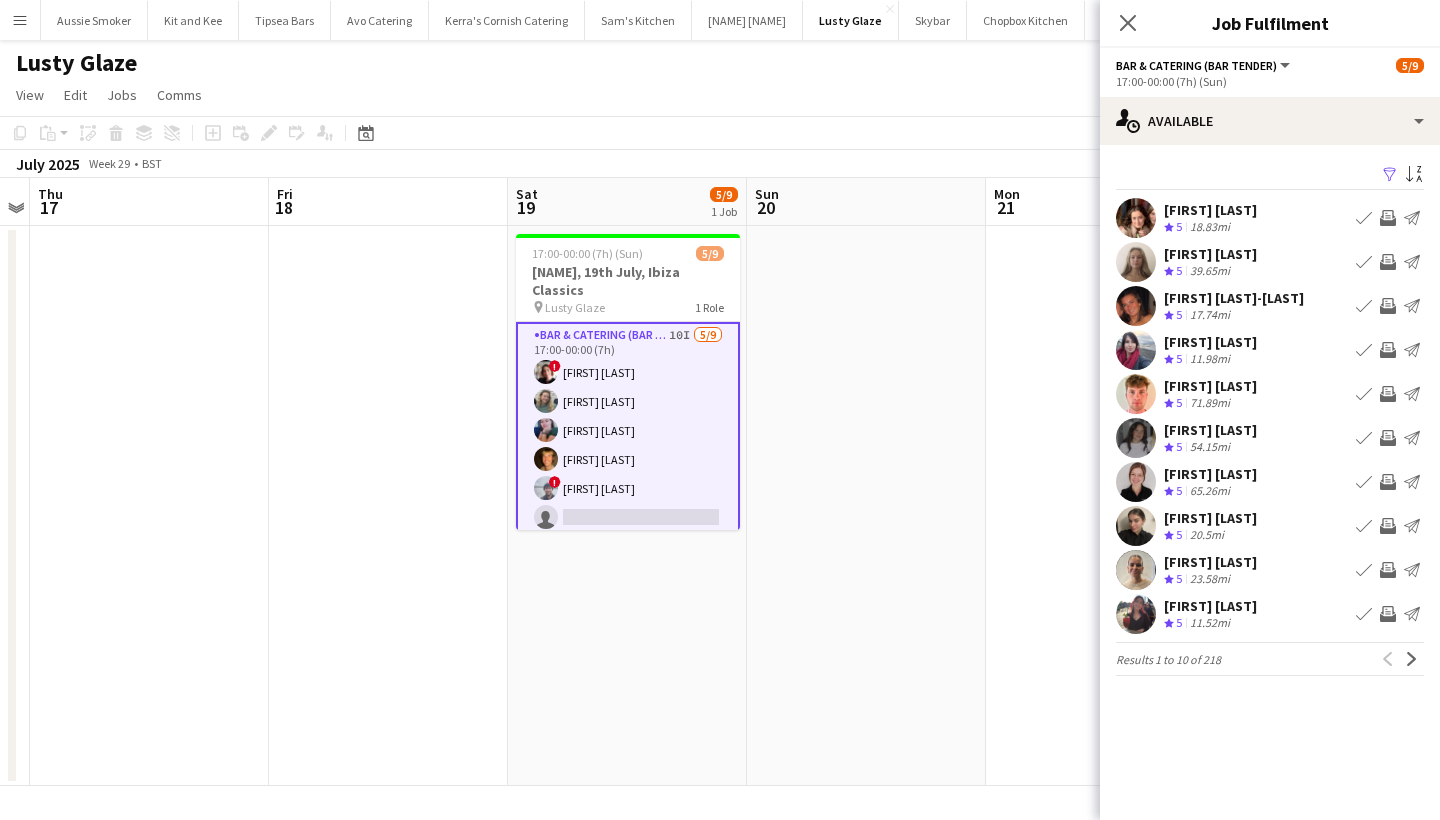 click on "Filter" at bounding box center (1390, 175) 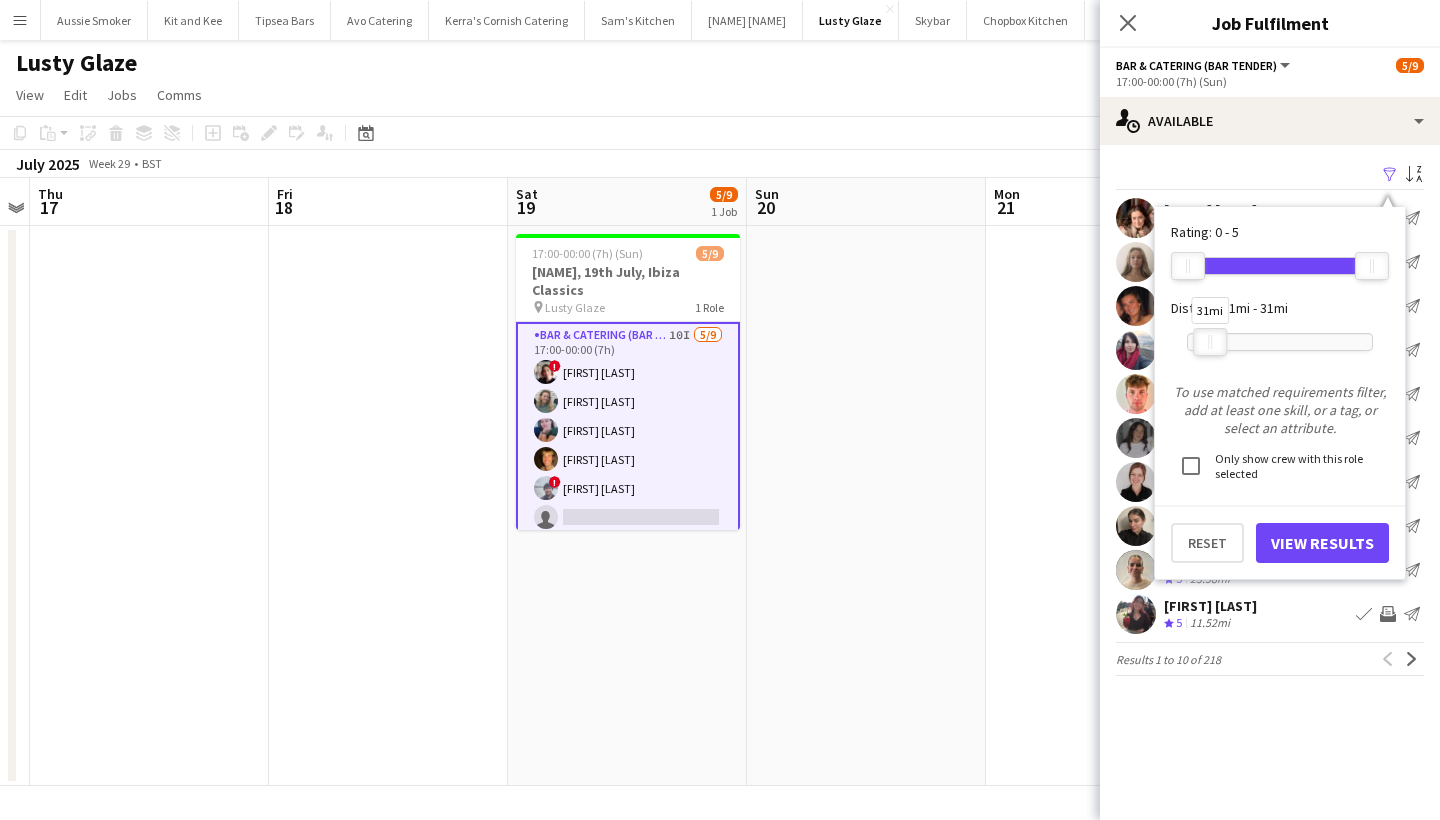 drag, startPoint x: 1372, startPoint y: 335, endPoint x: 1210, endPoint y: 329, distance: 162.11107 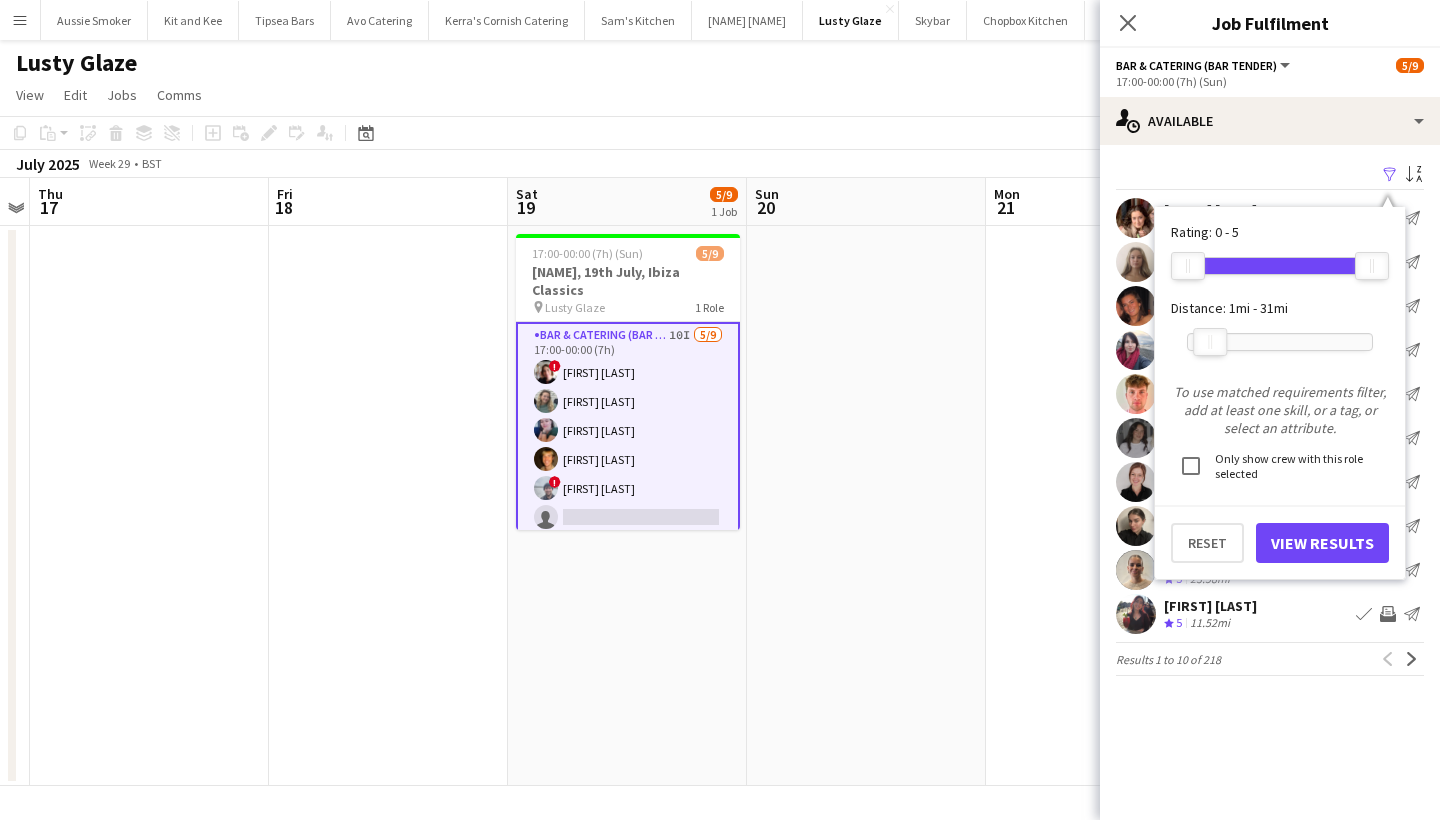 click on "View Results" at bounding box center [1322, 543] 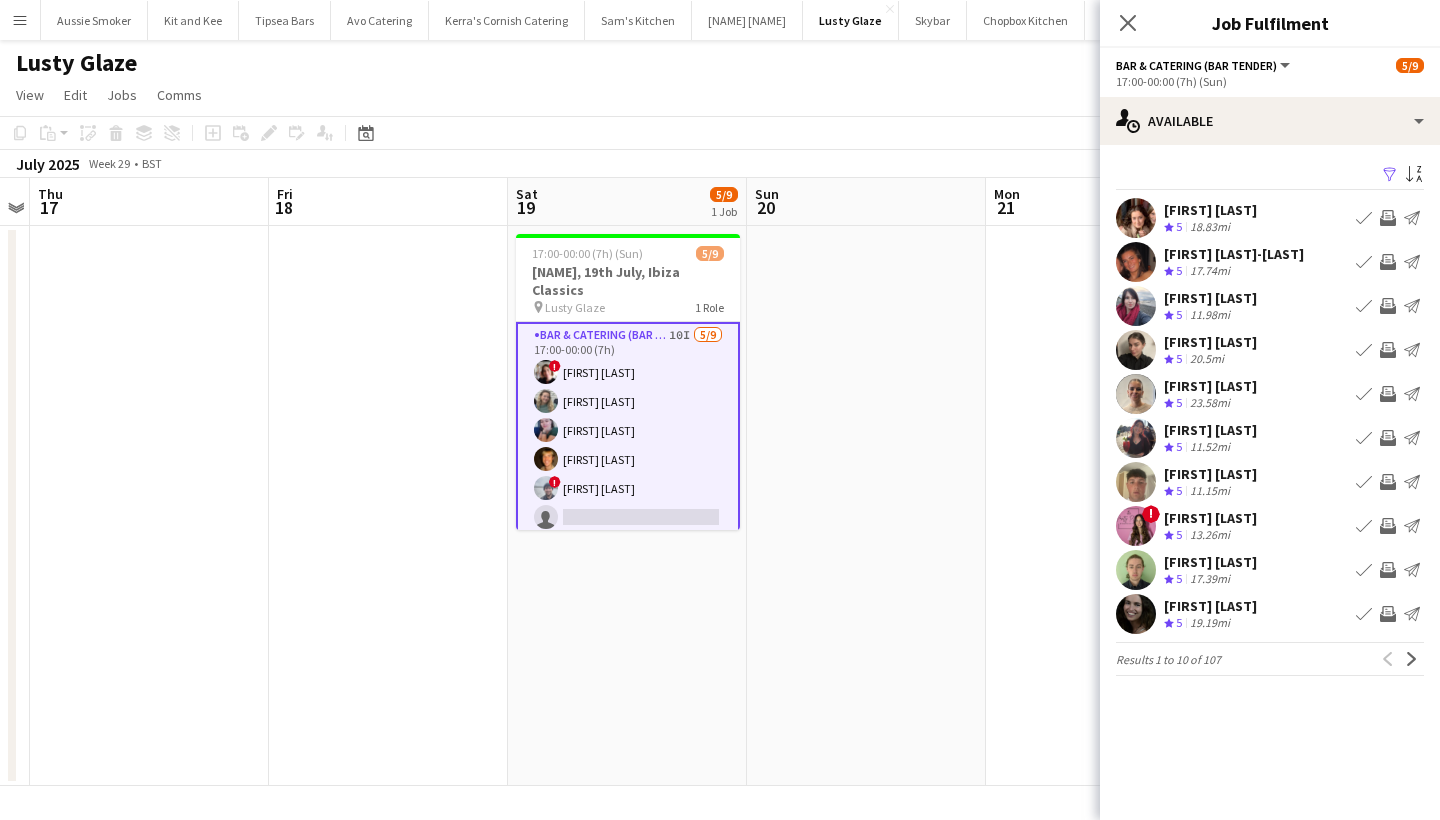 click on "Invite crew" at bounding box center (1388, 218) 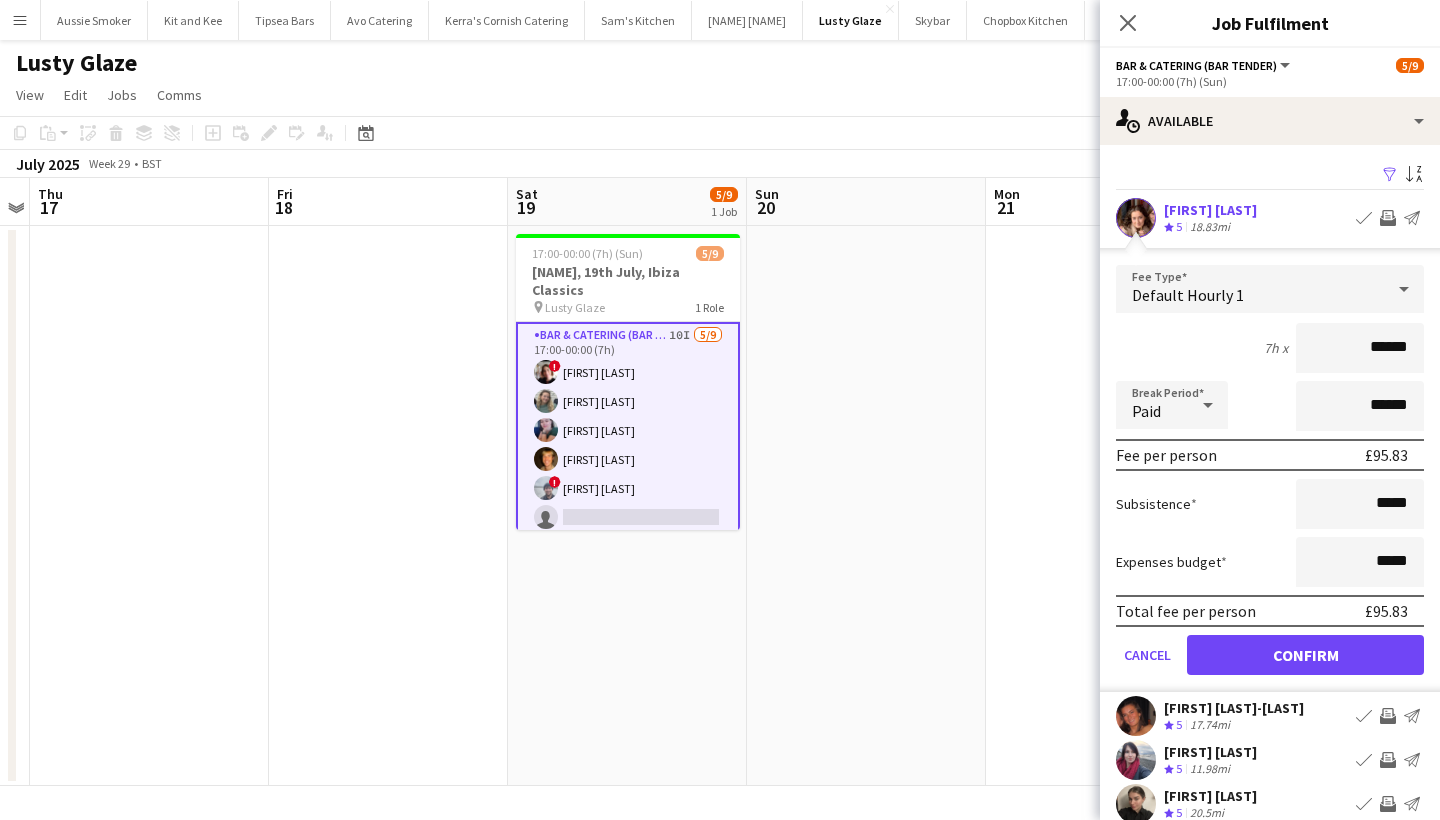 type on "******" 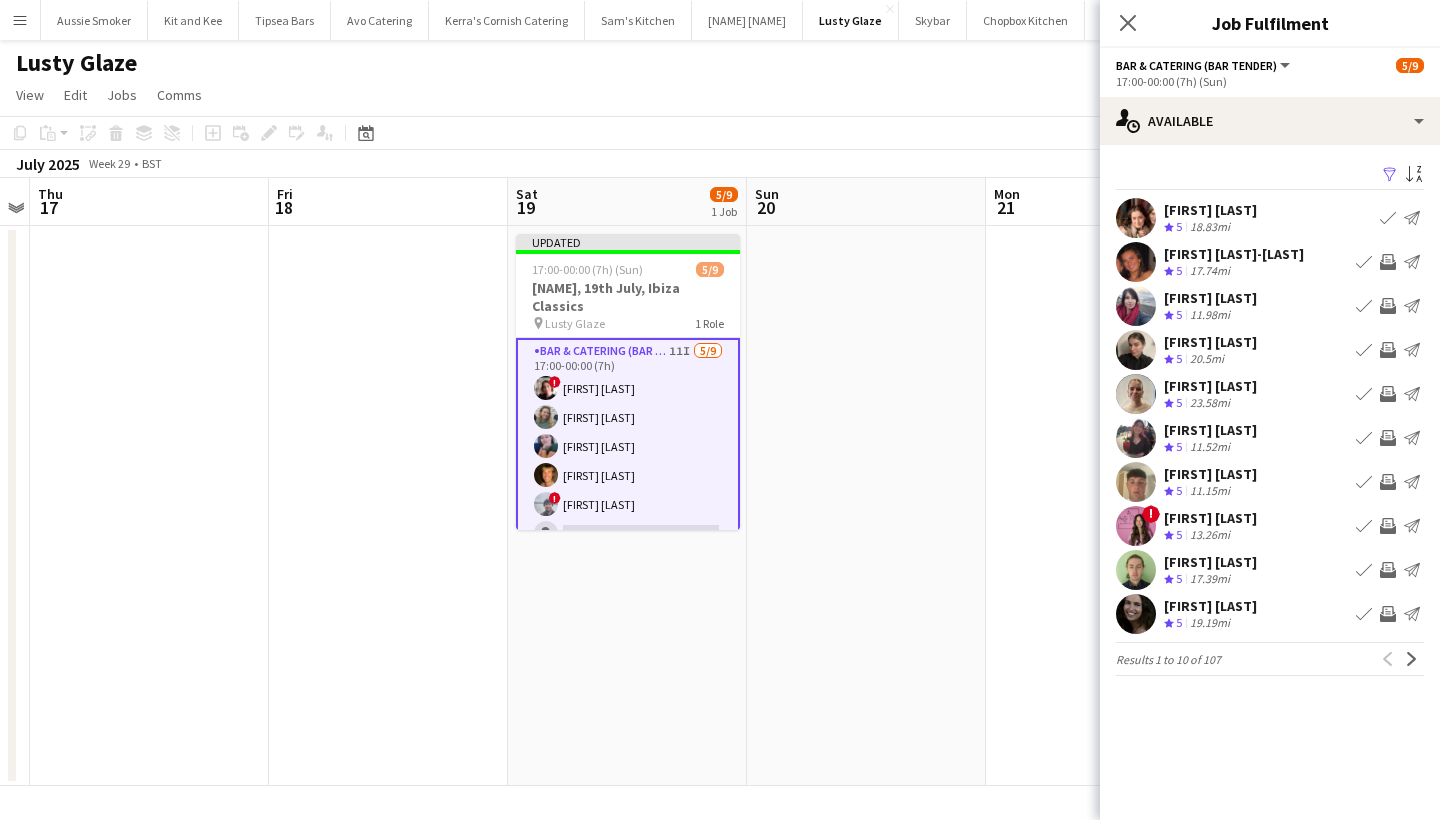 click on "Invite crew" at bounding box center (1388, 262) 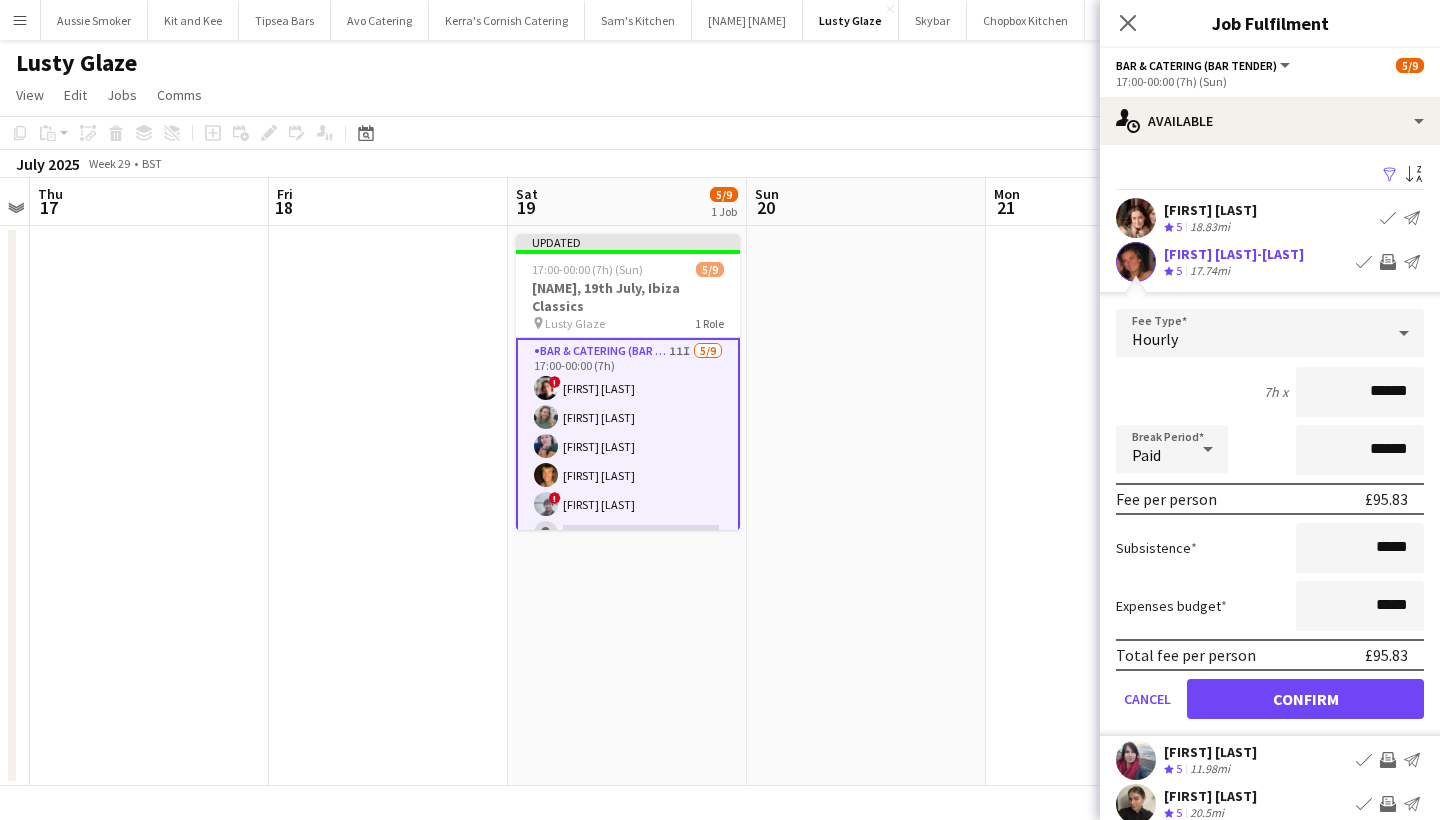 type on "******" 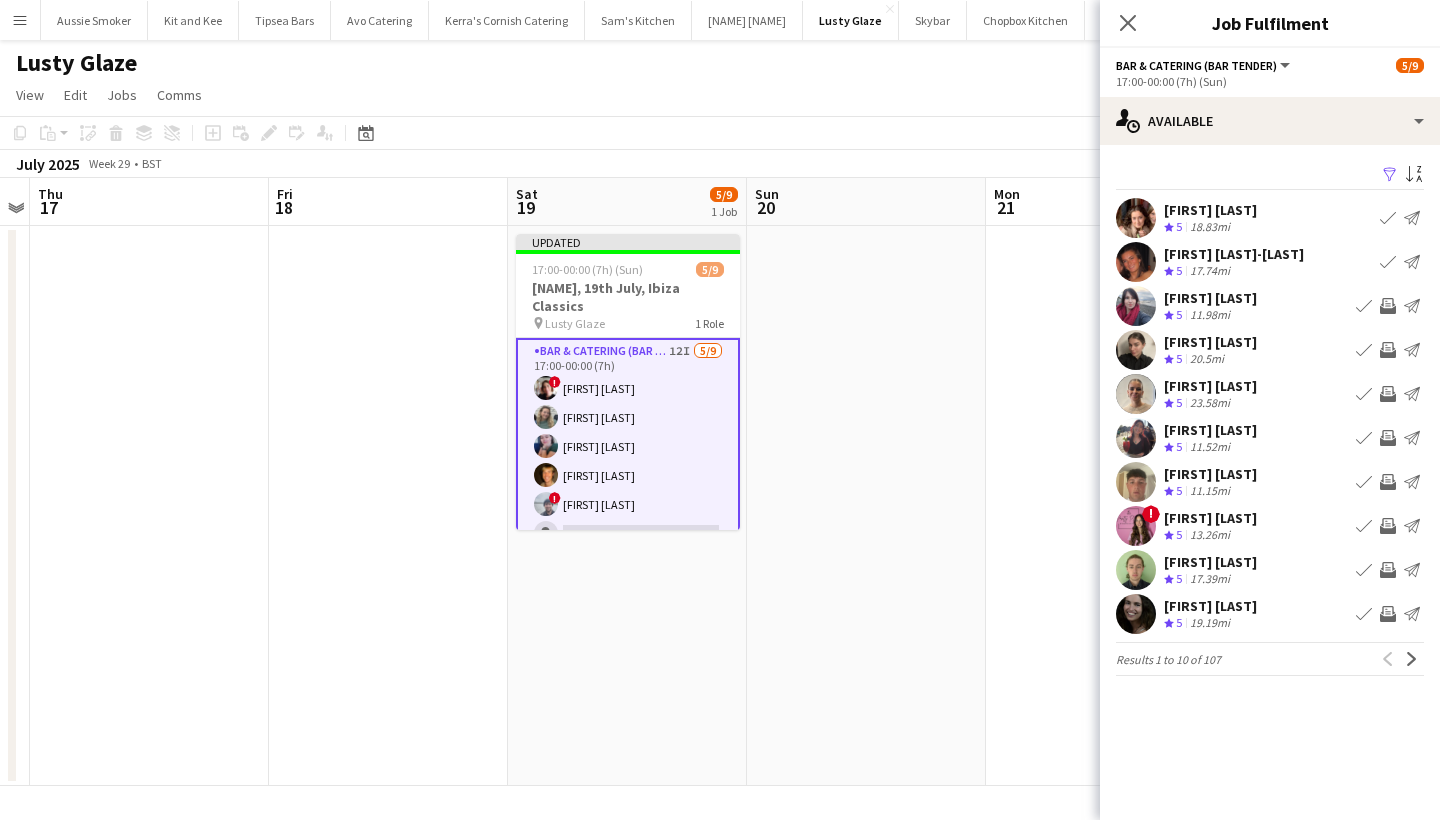 click on "Invite crew" at bounding box center [1388, 306] 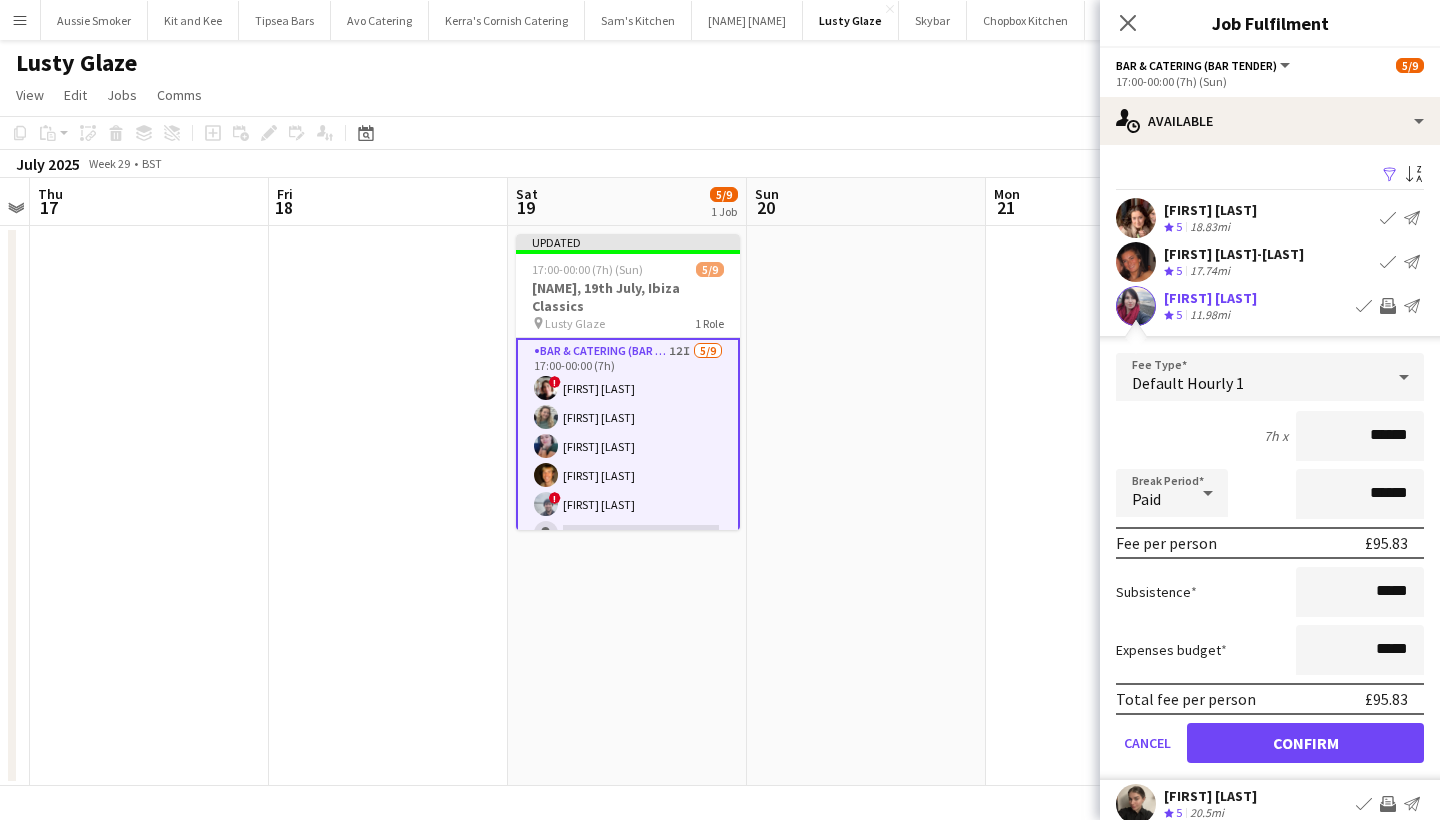 type on "******" 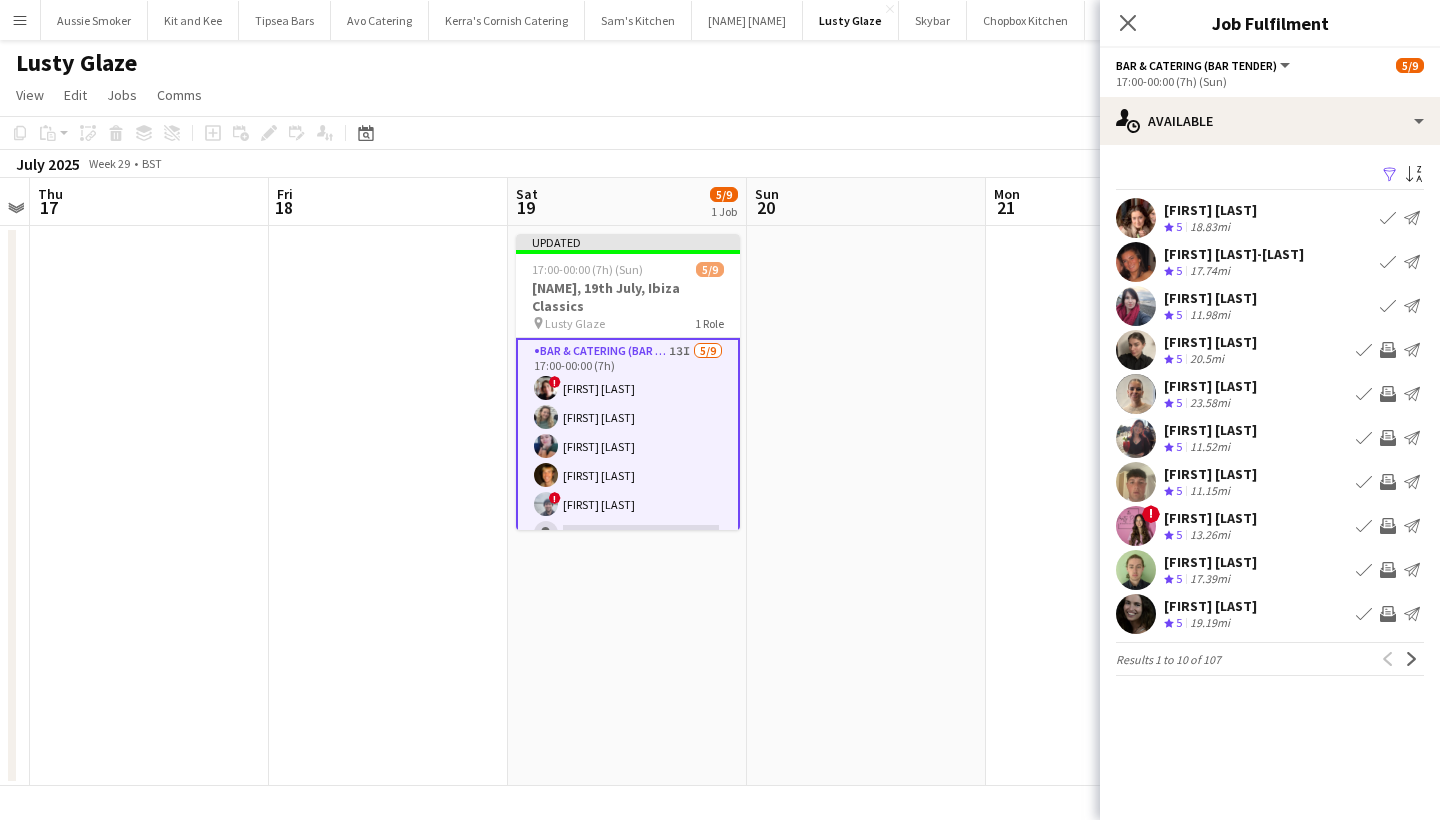 click on "Invite crew" at bounding box center [1388, 350] 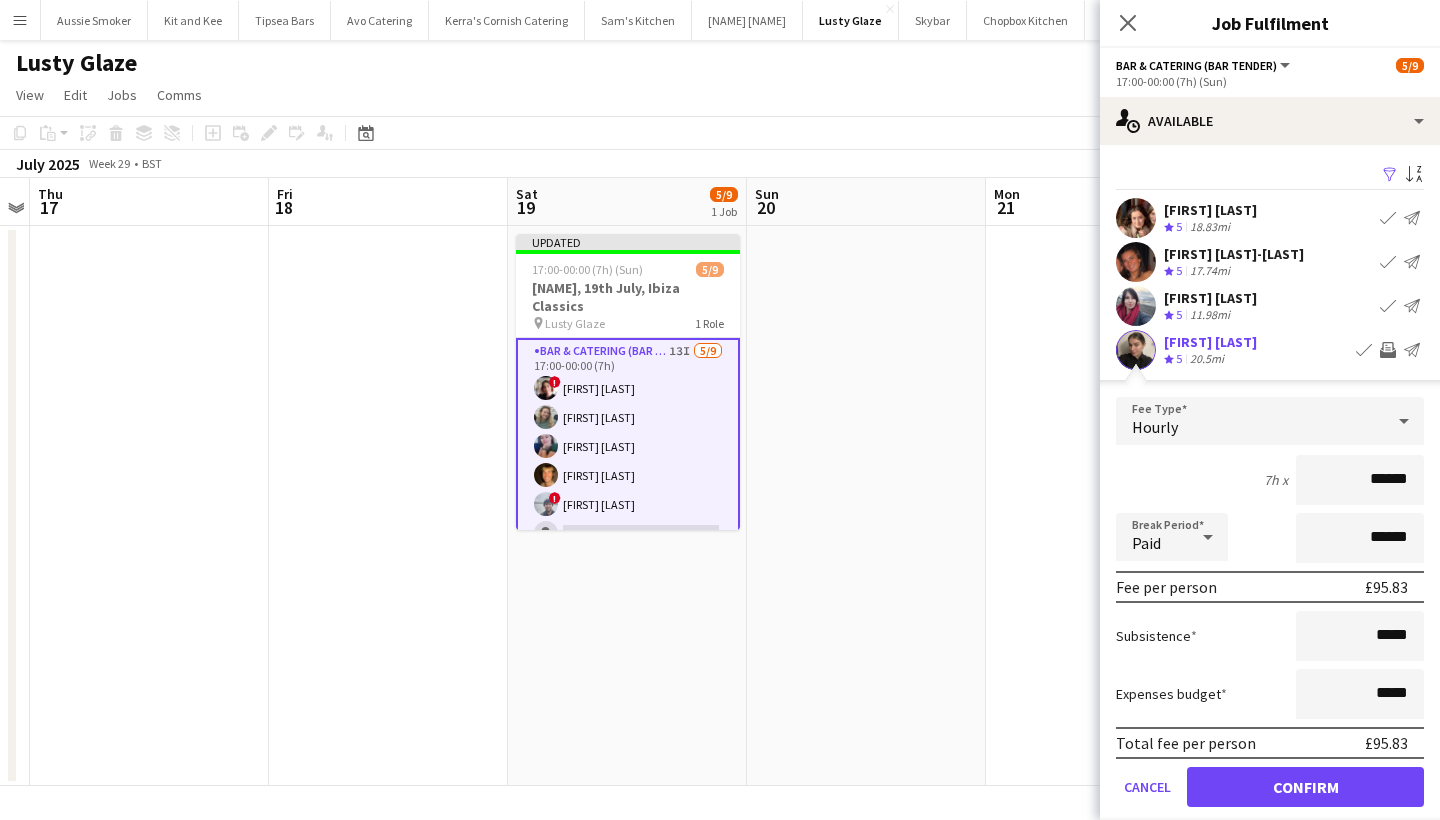 type on "******" 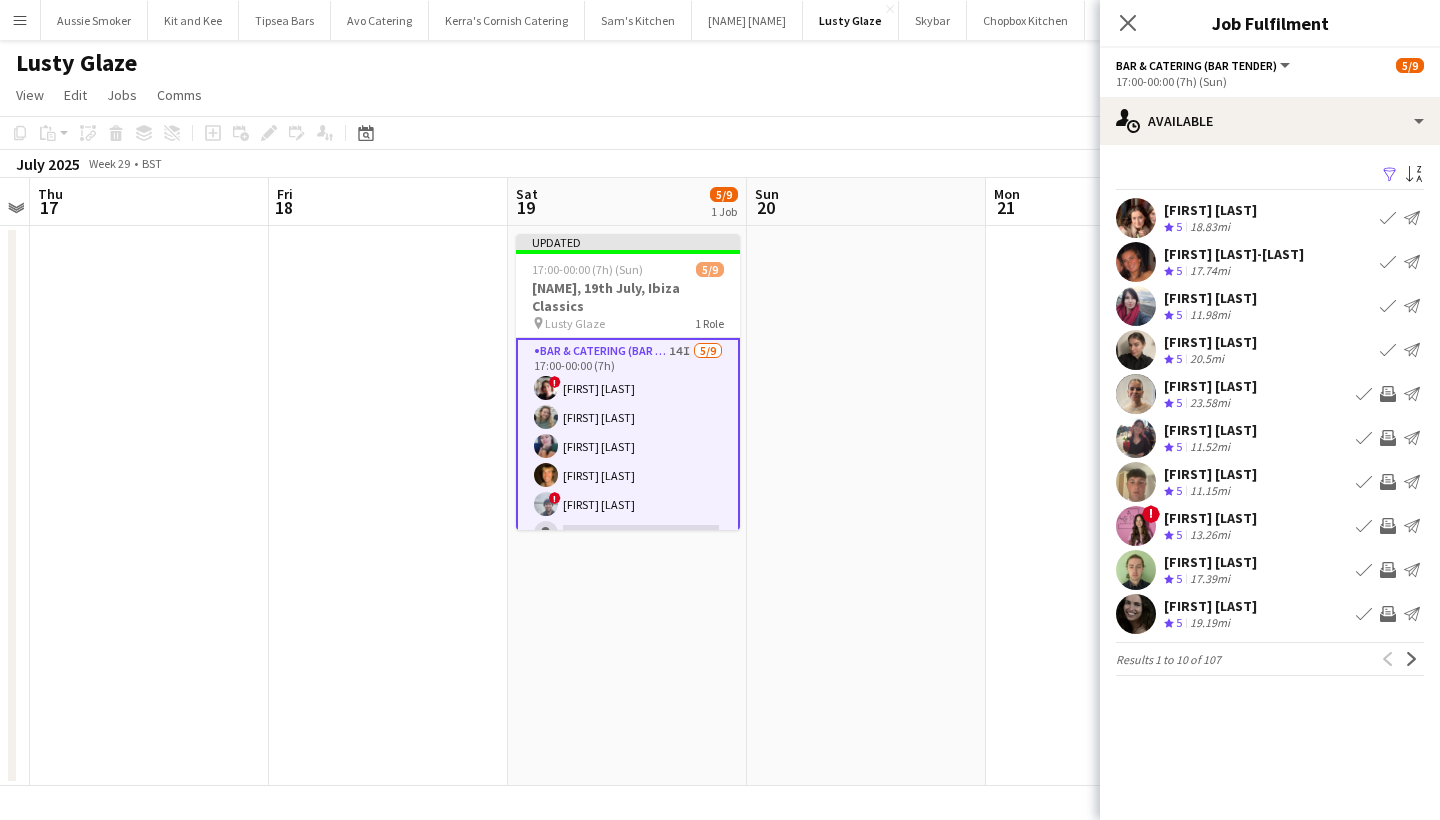 click on "Rose Thompson" at bounding box center [1210, 386] 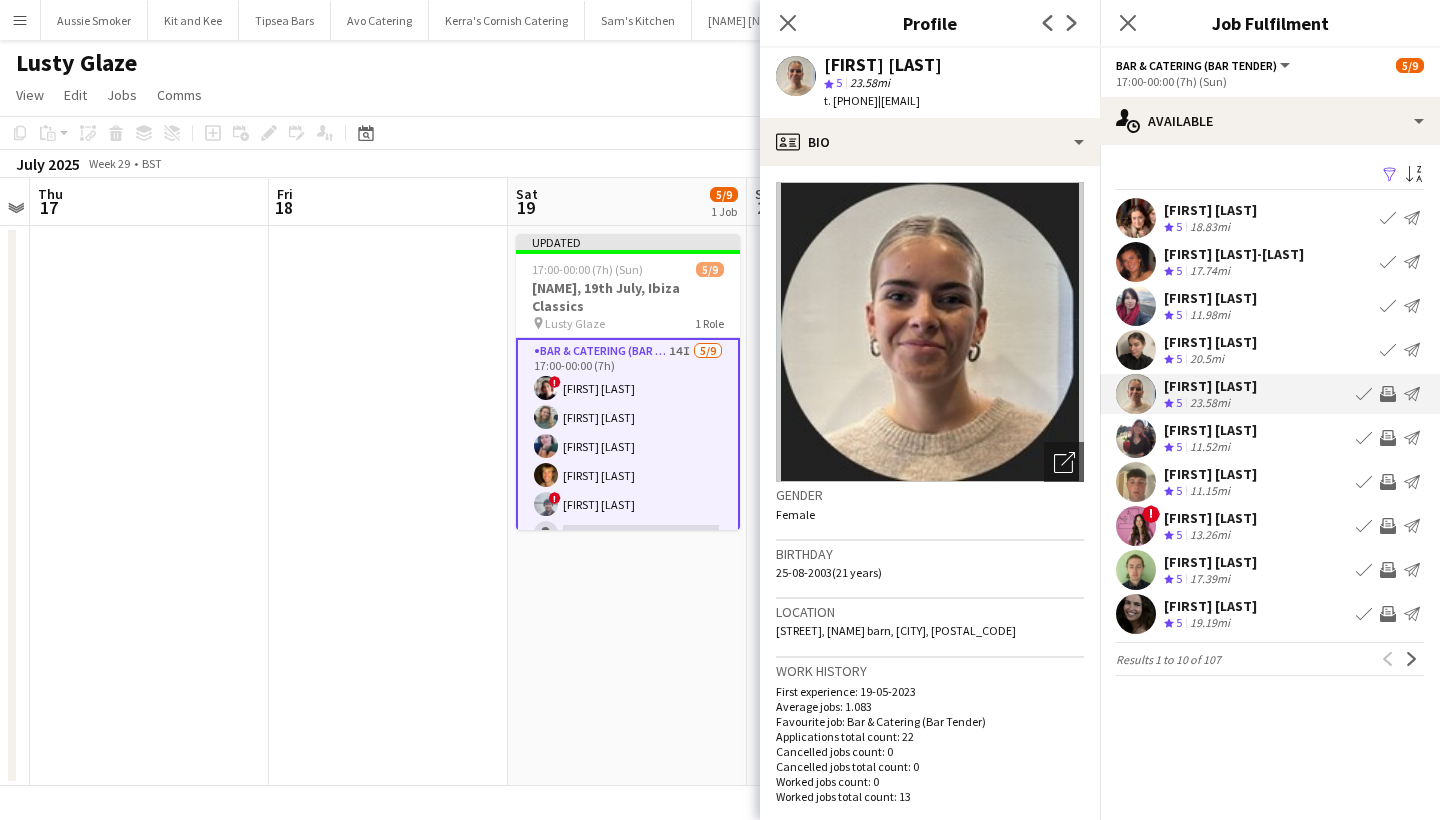 click on "Invite crew" at bounding box center (1388, 394) 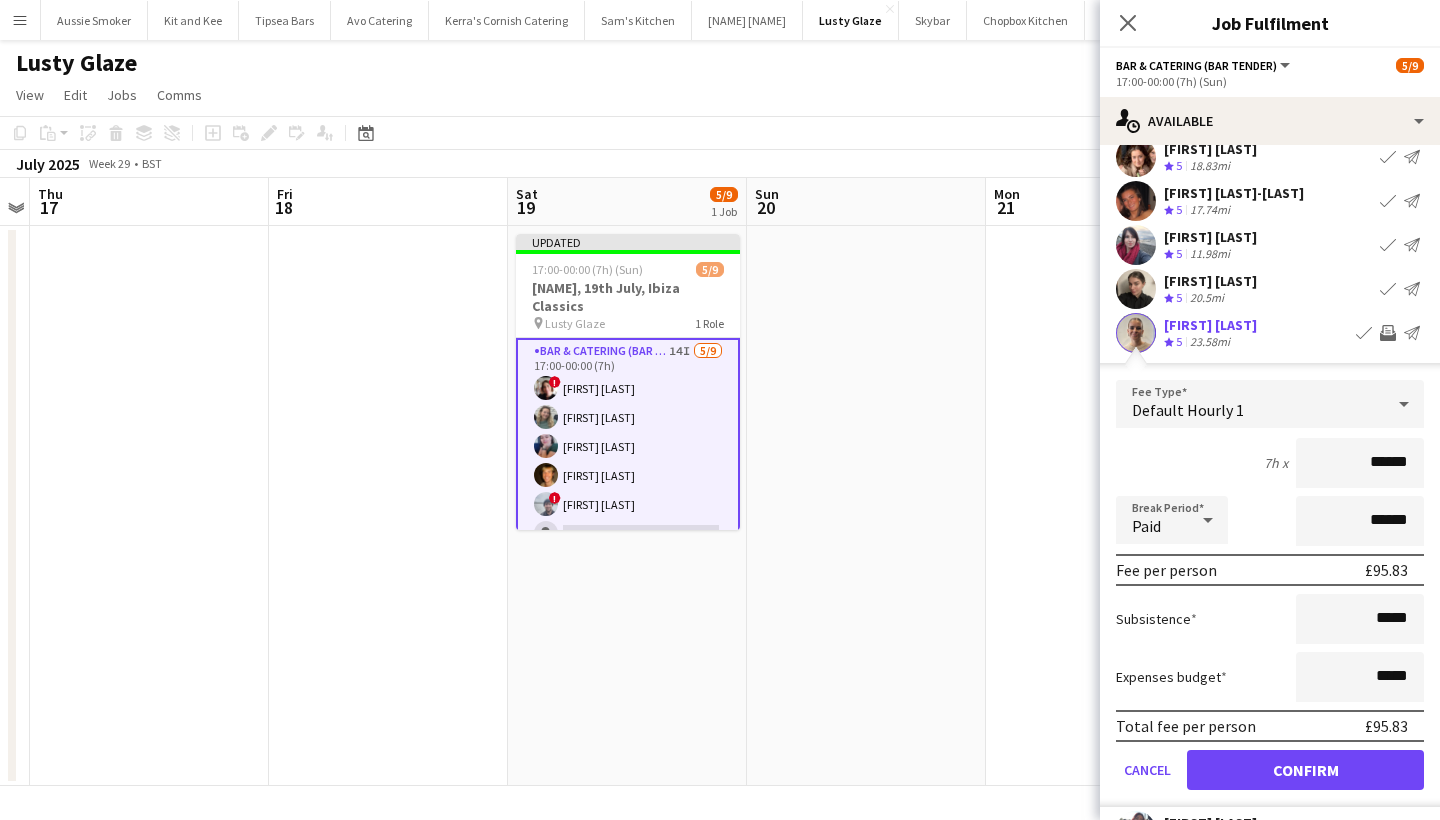 scroll, scrollTop: 65, scrollLeft: 0, axis: vertical 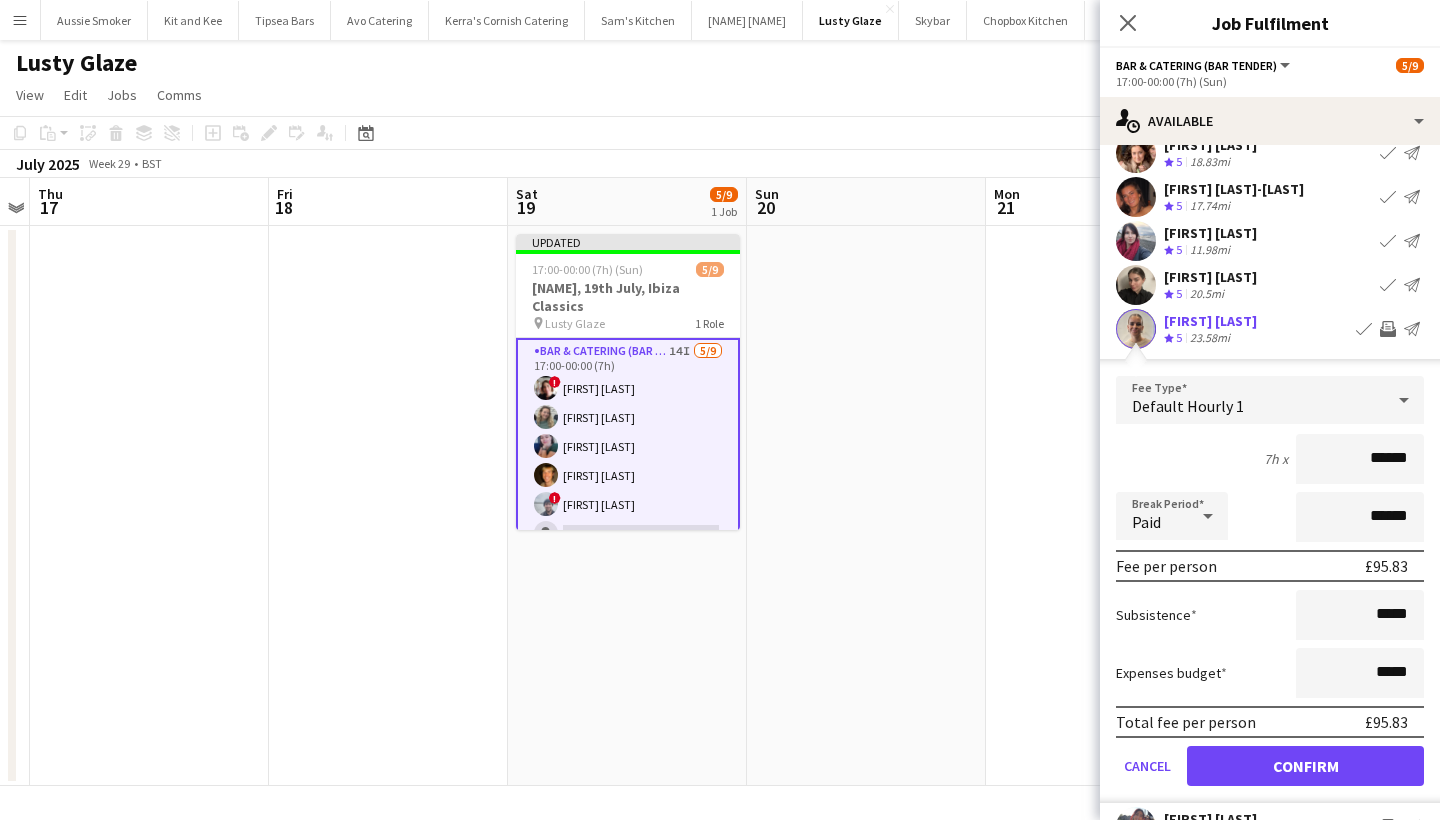 type on "******" 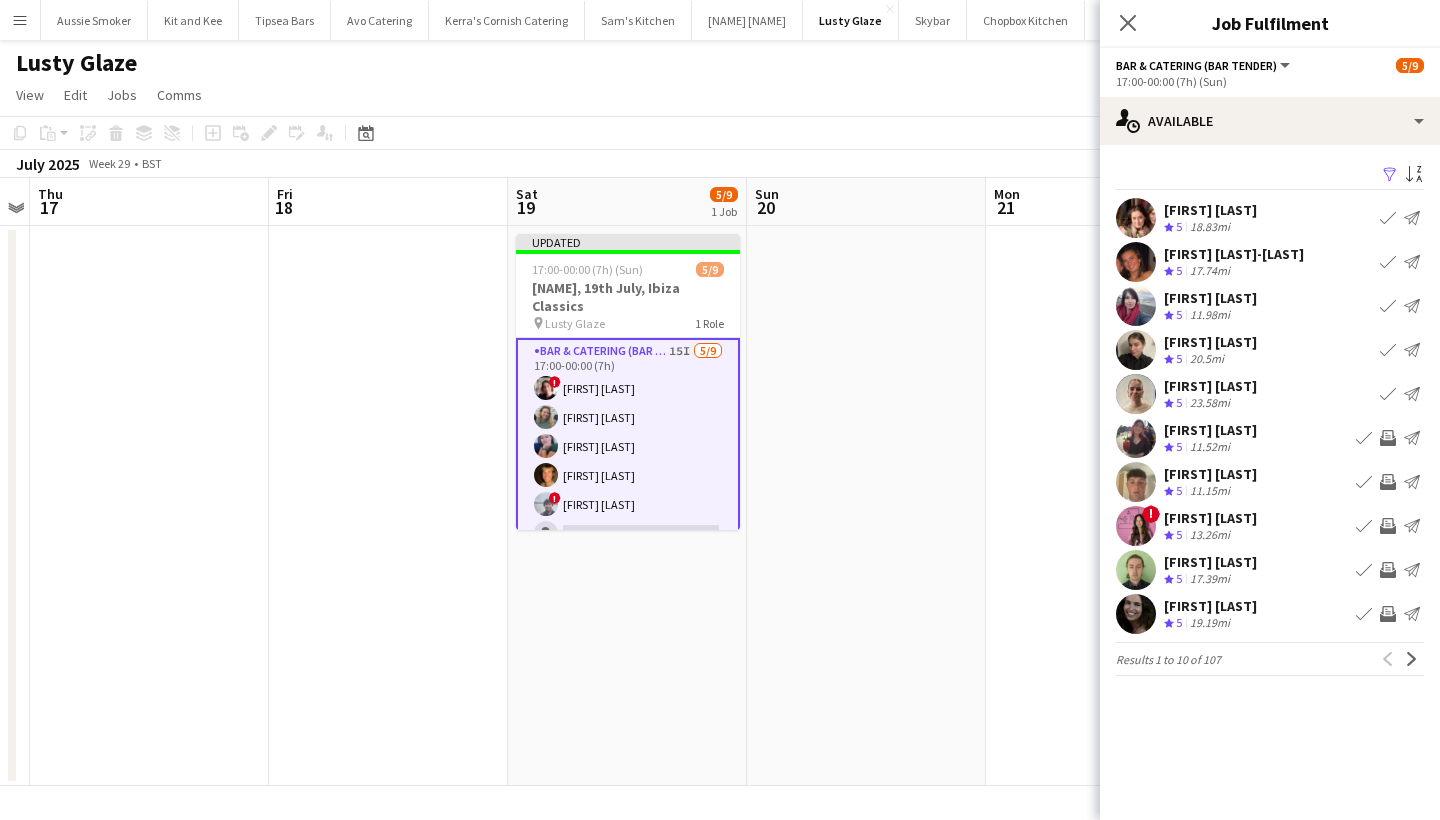 click on "Invite crew" at bounding box center (1388, 438) 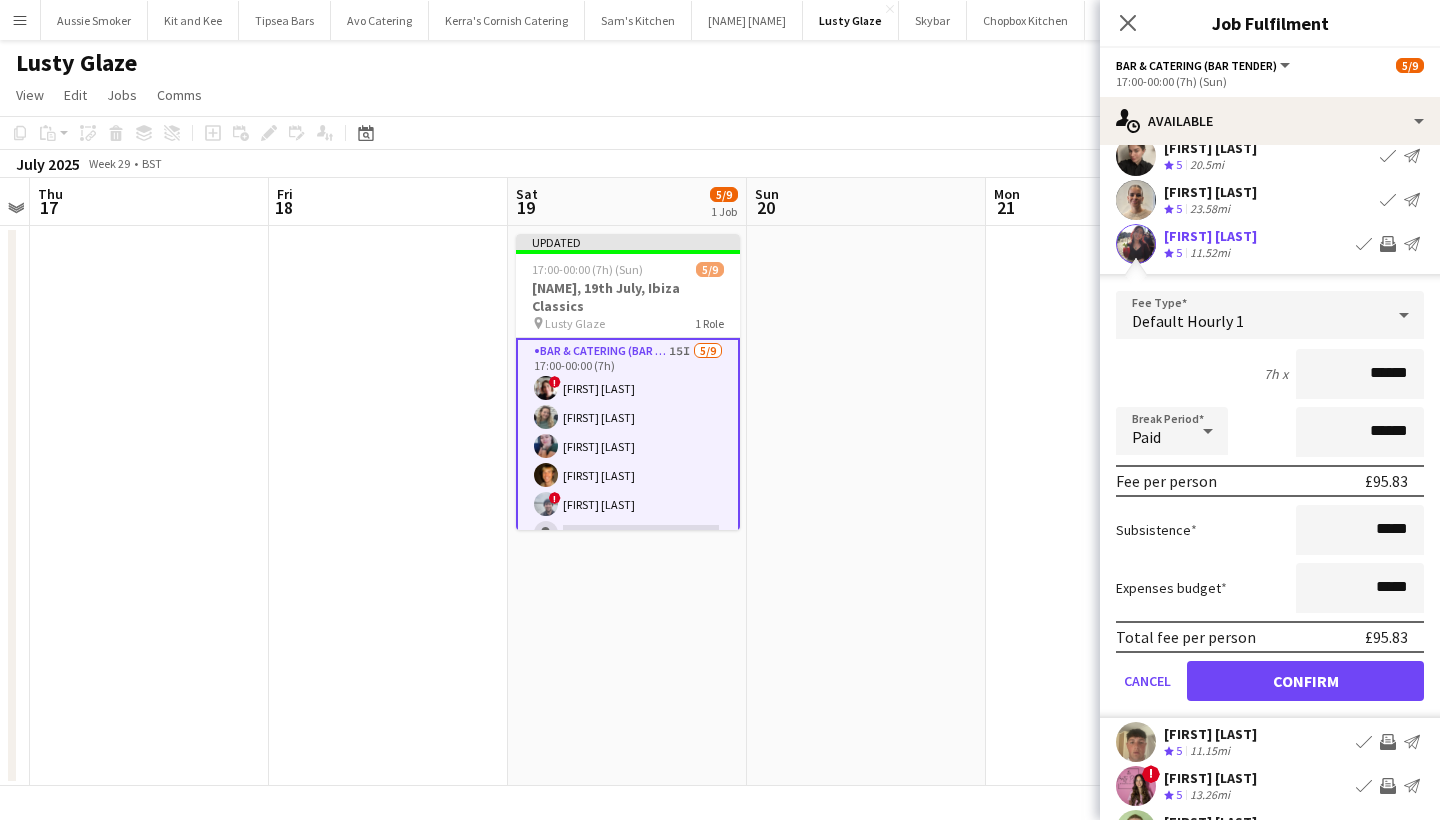 scroll, scrollTop: 200, scrollLeft: 0, axis: vertical 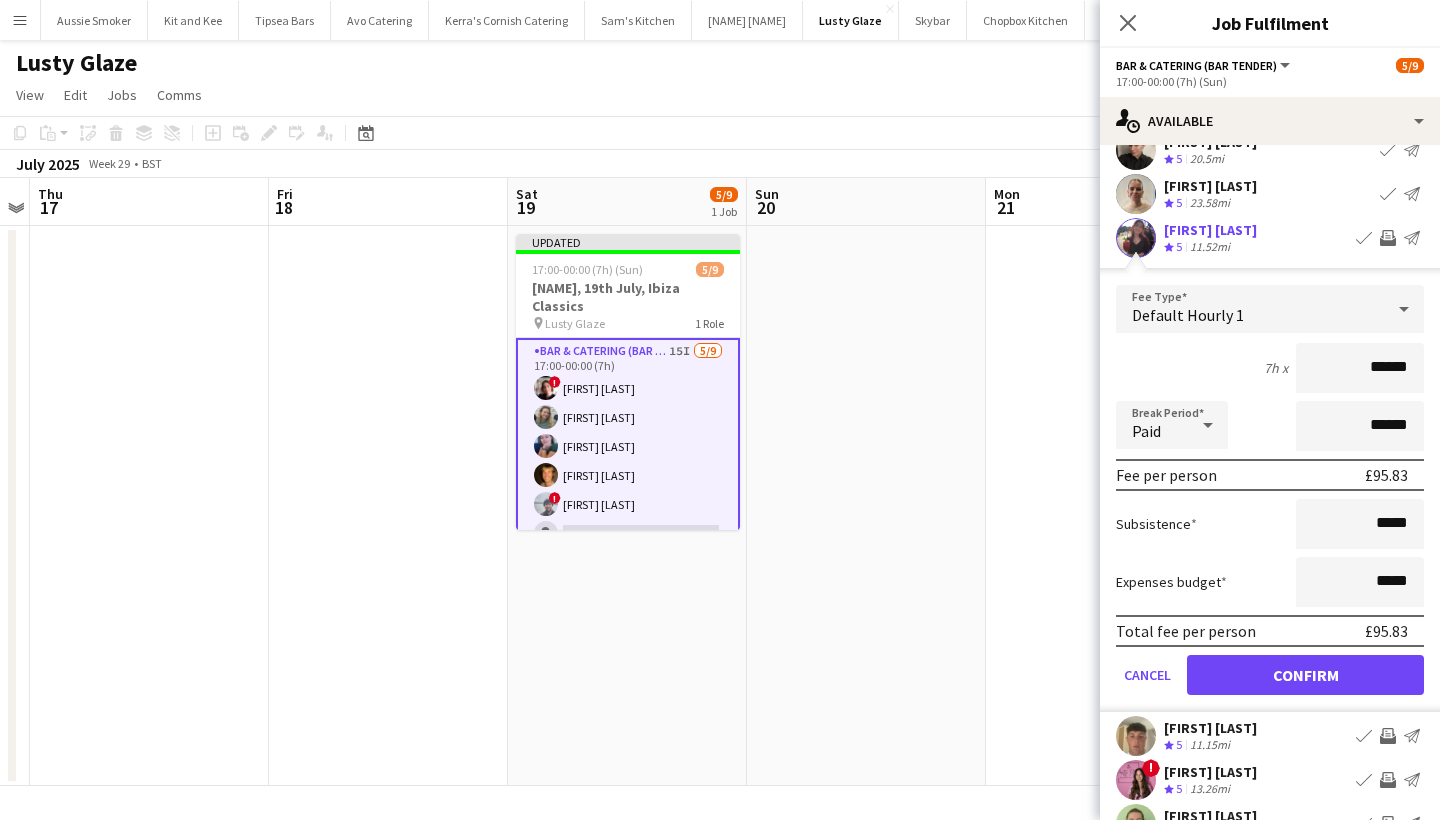 type on "******" 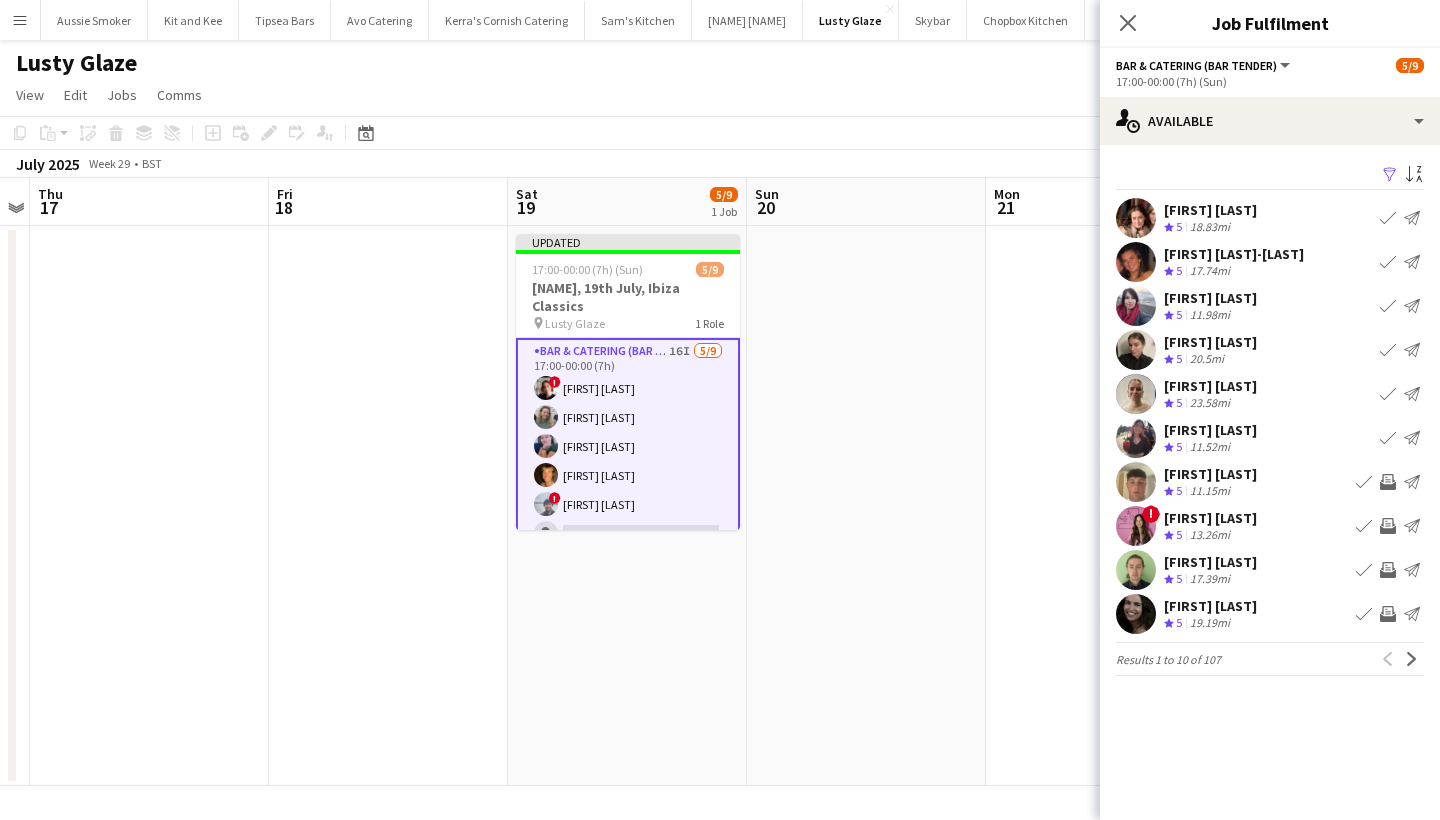 click on "Invite crew" at bounding box center (1388, 482) 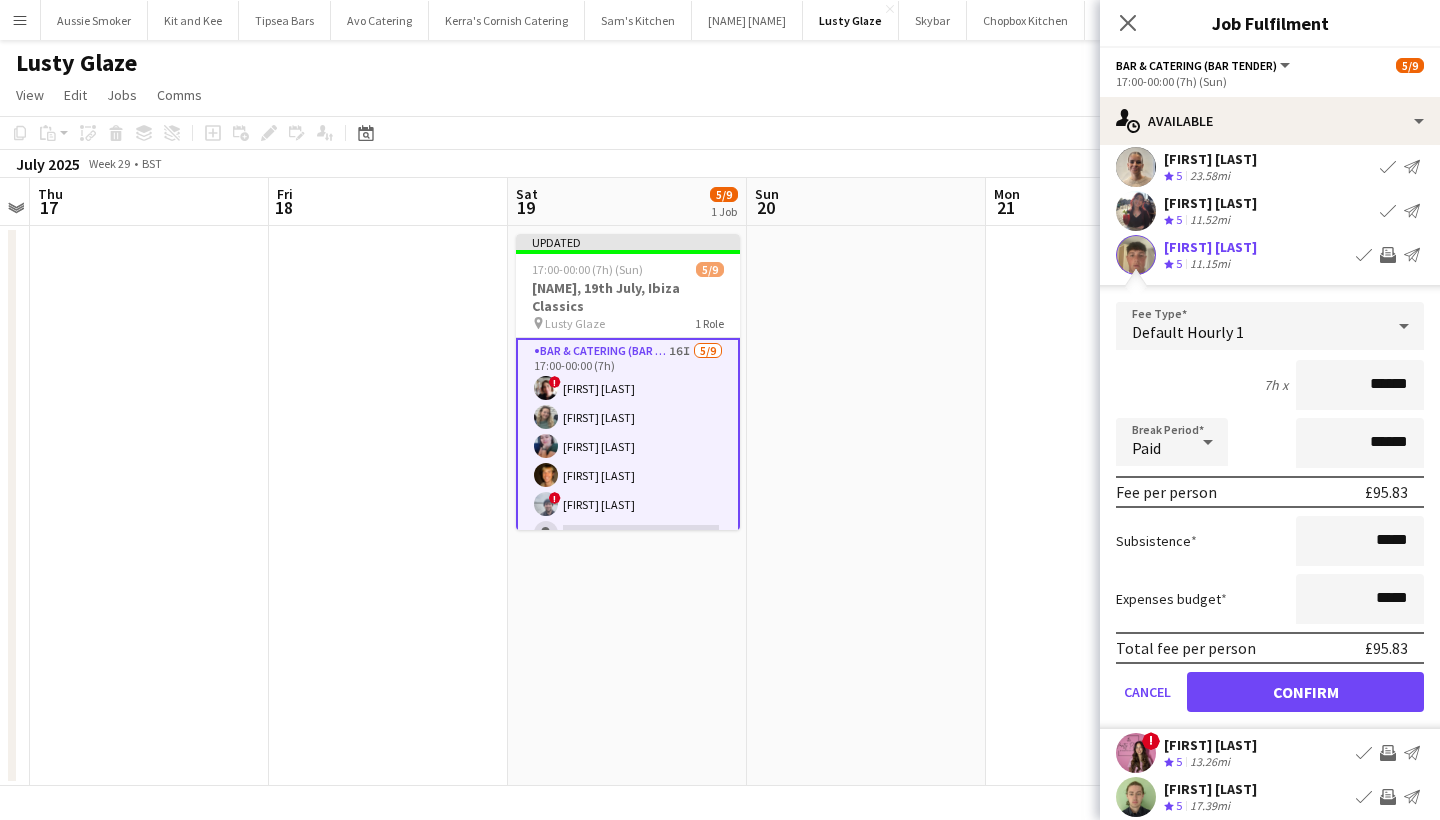 scroll, scrollTop: 262, scrollLeft: 0, axis: vertical 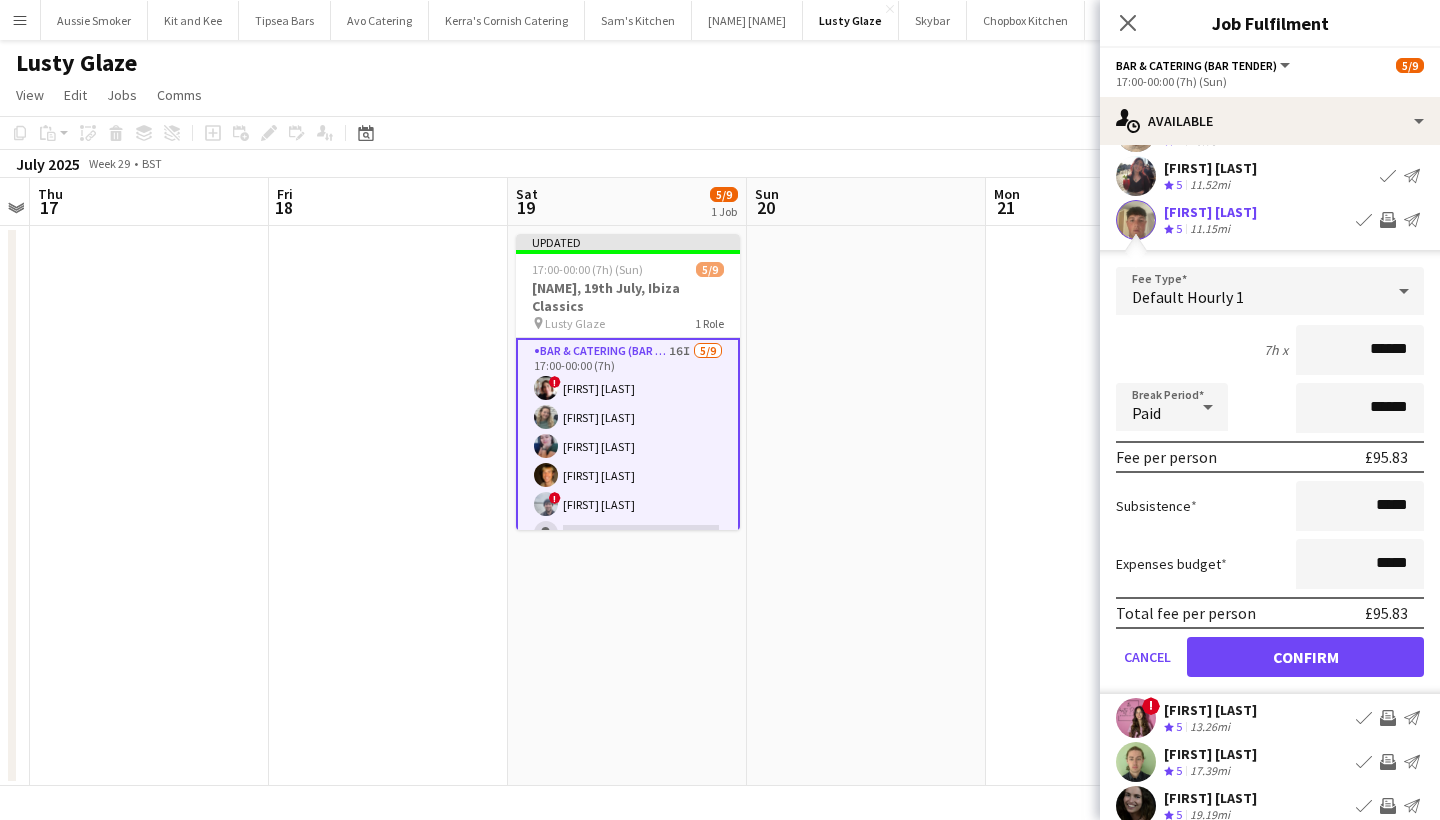 type on "******" 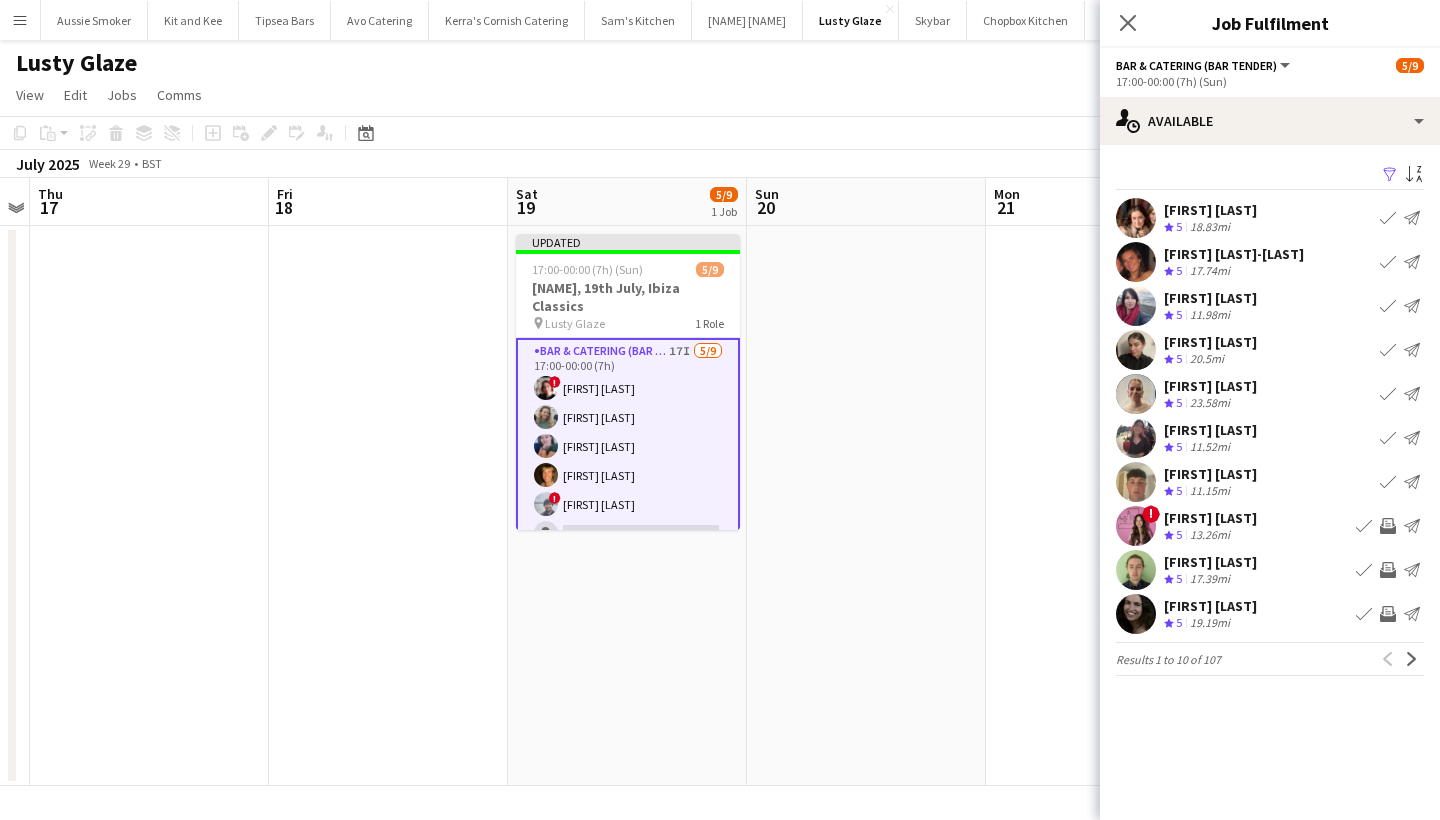 scroll, scrollTop: 0, scrollLeft: 0, axis: both 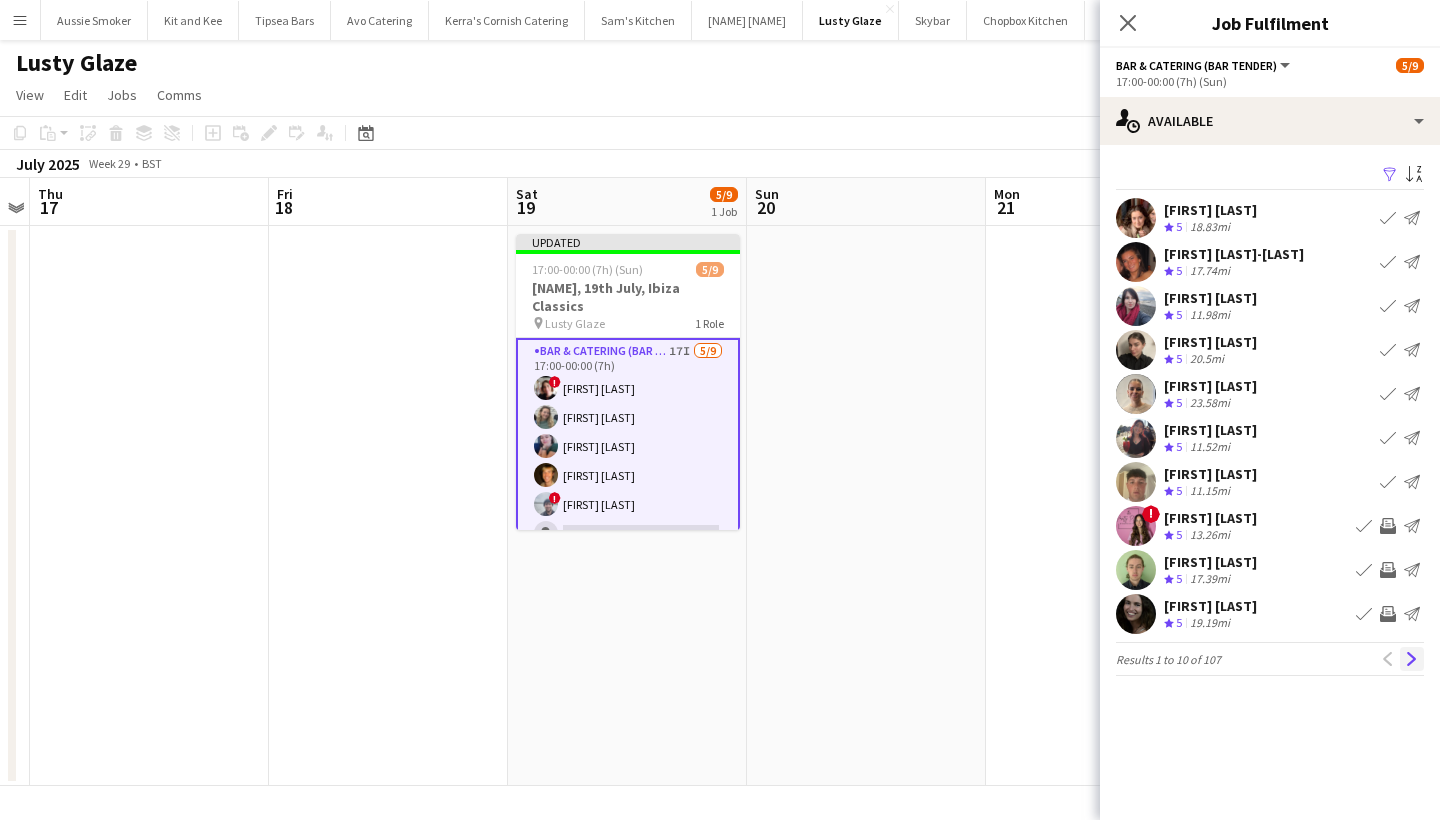 click on "Next" 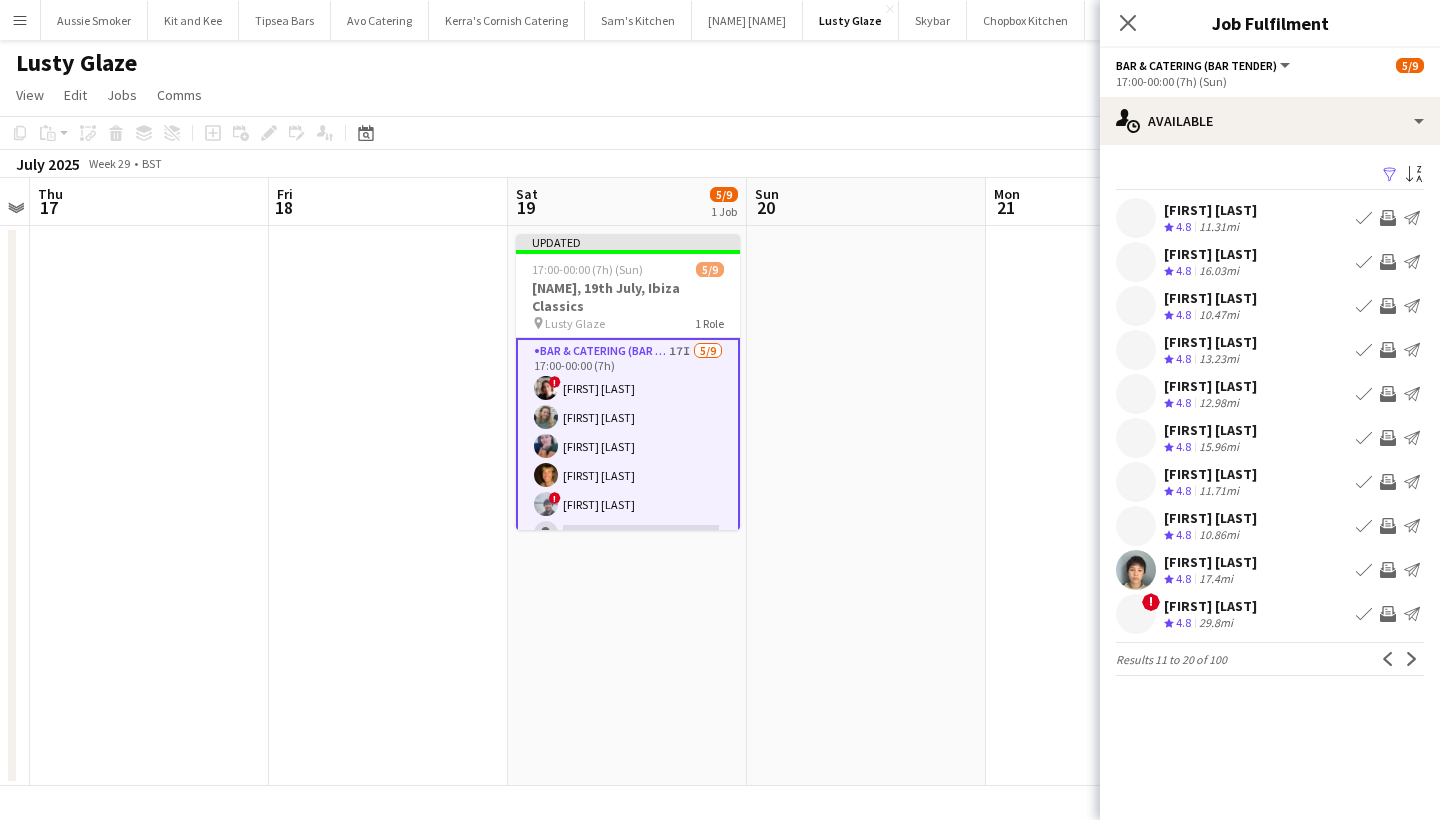 click on "Invite crew" at bounding box center [1388, 218] 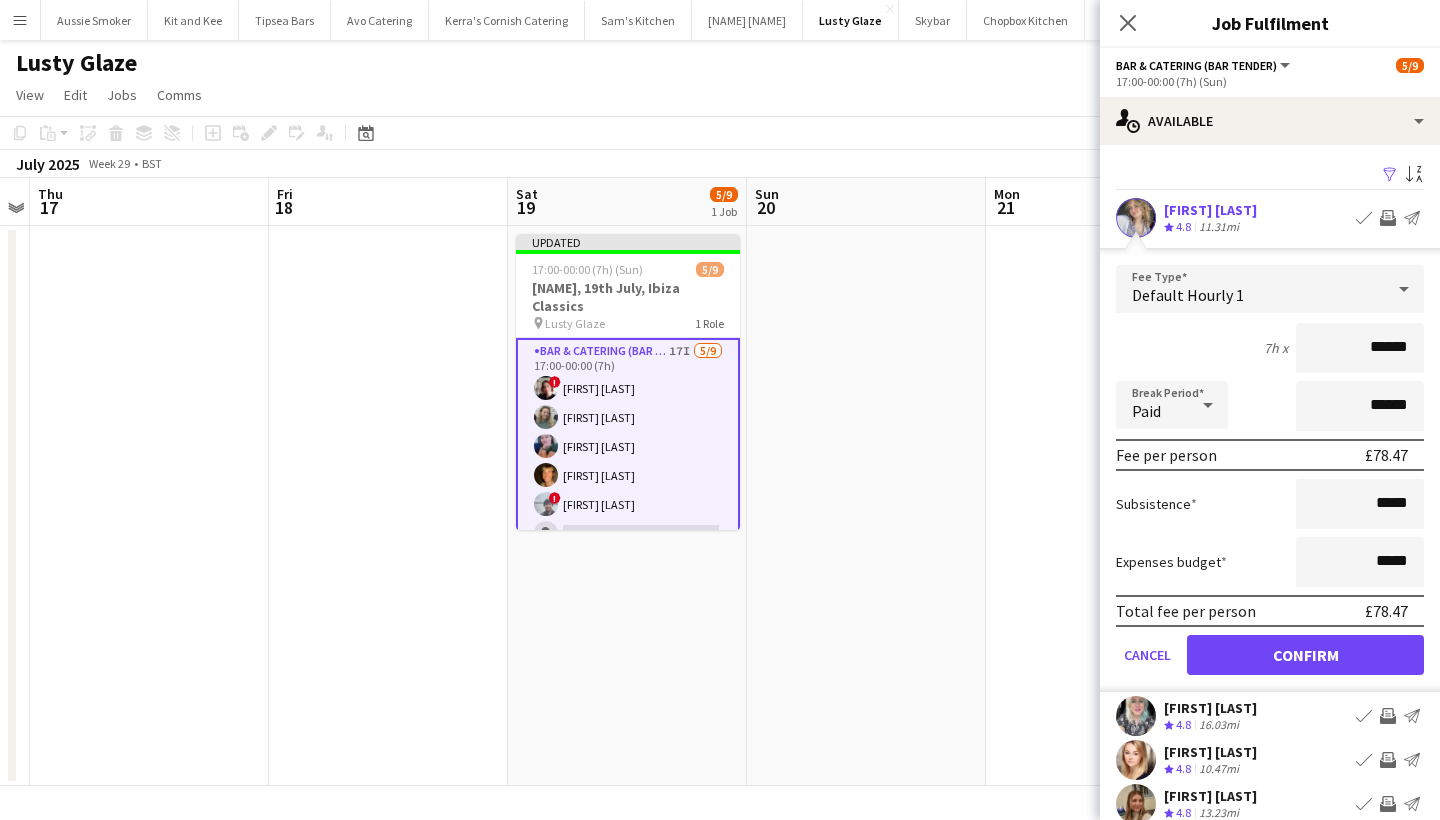 type on "******" 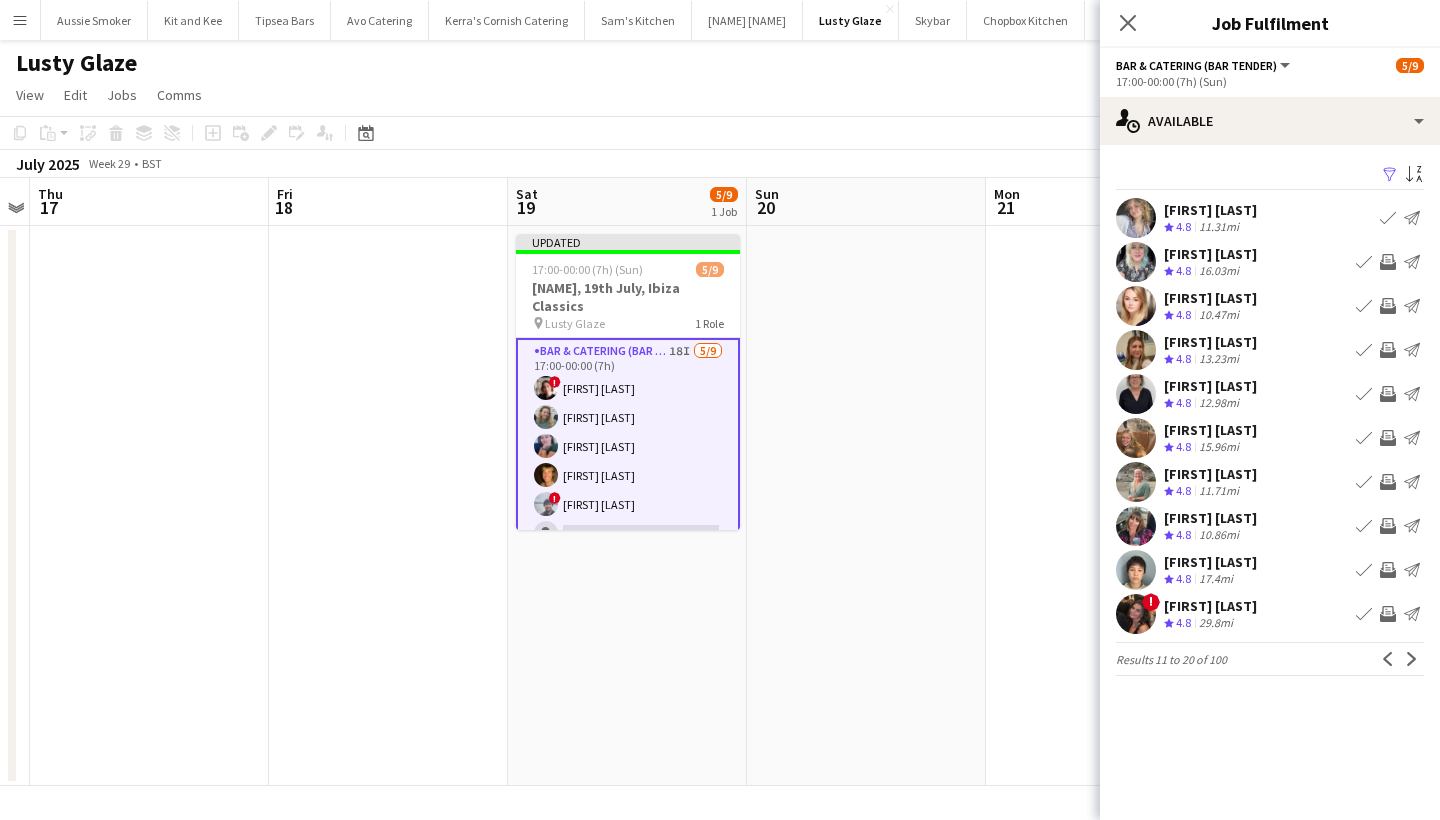 click on "Invite crew" at bounding box center (1388, 482) 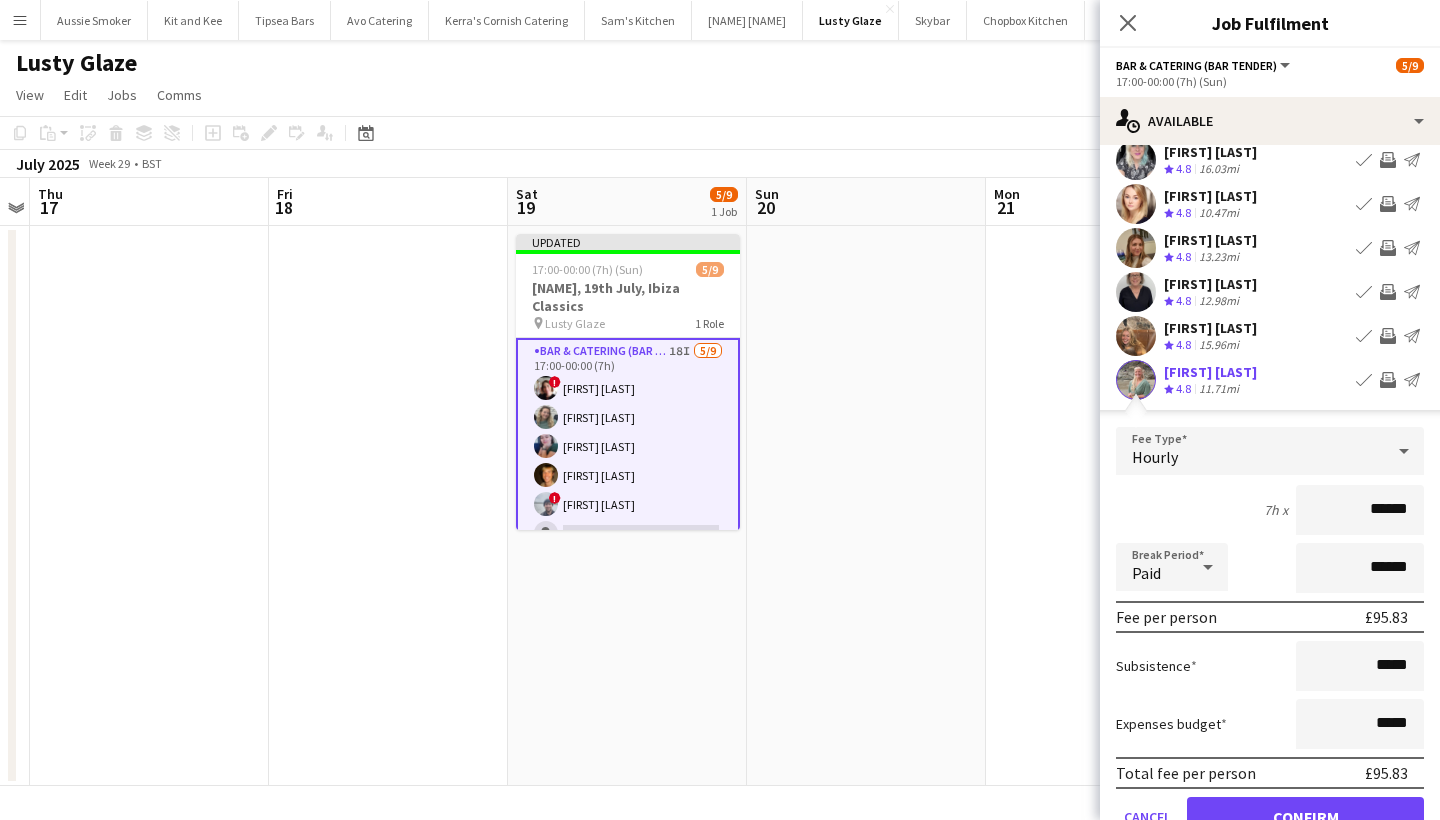 scroll, scrollTop: 153, scrollLeft: 0, axis: vertical 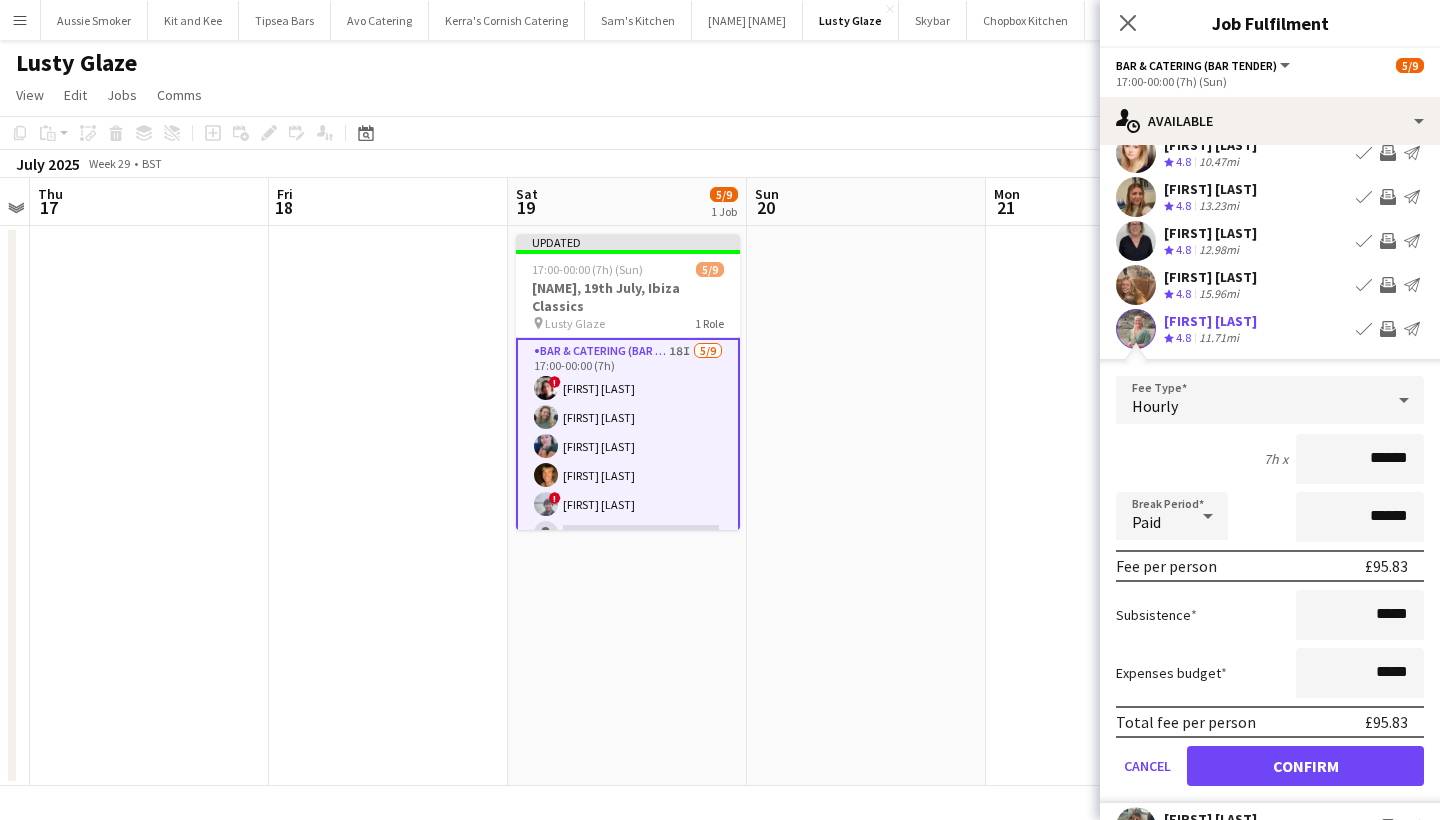 type on "******" 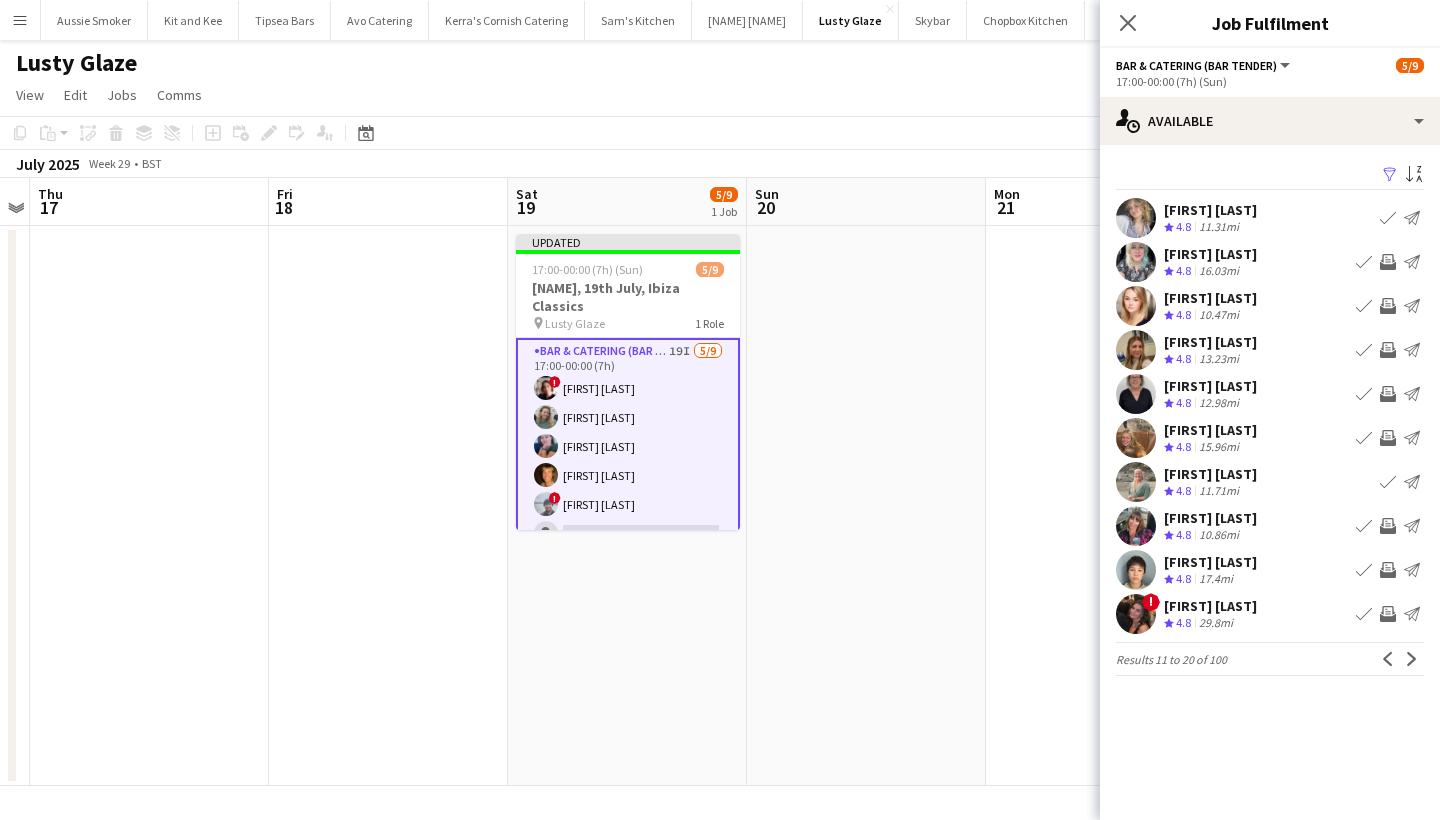 scroll, scrollTop: 0, scrollLeft: 0, axis: both 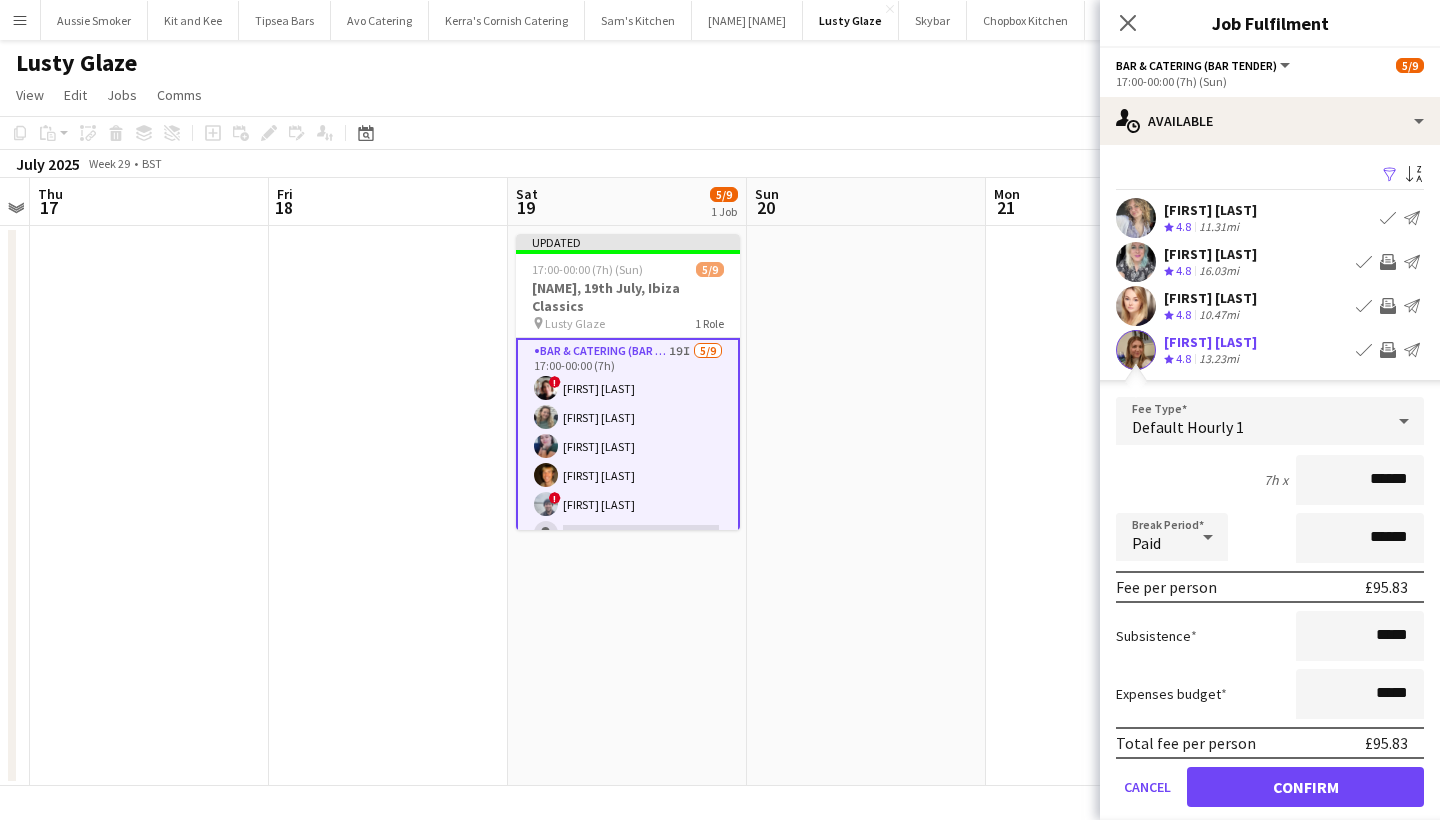 type on "******" 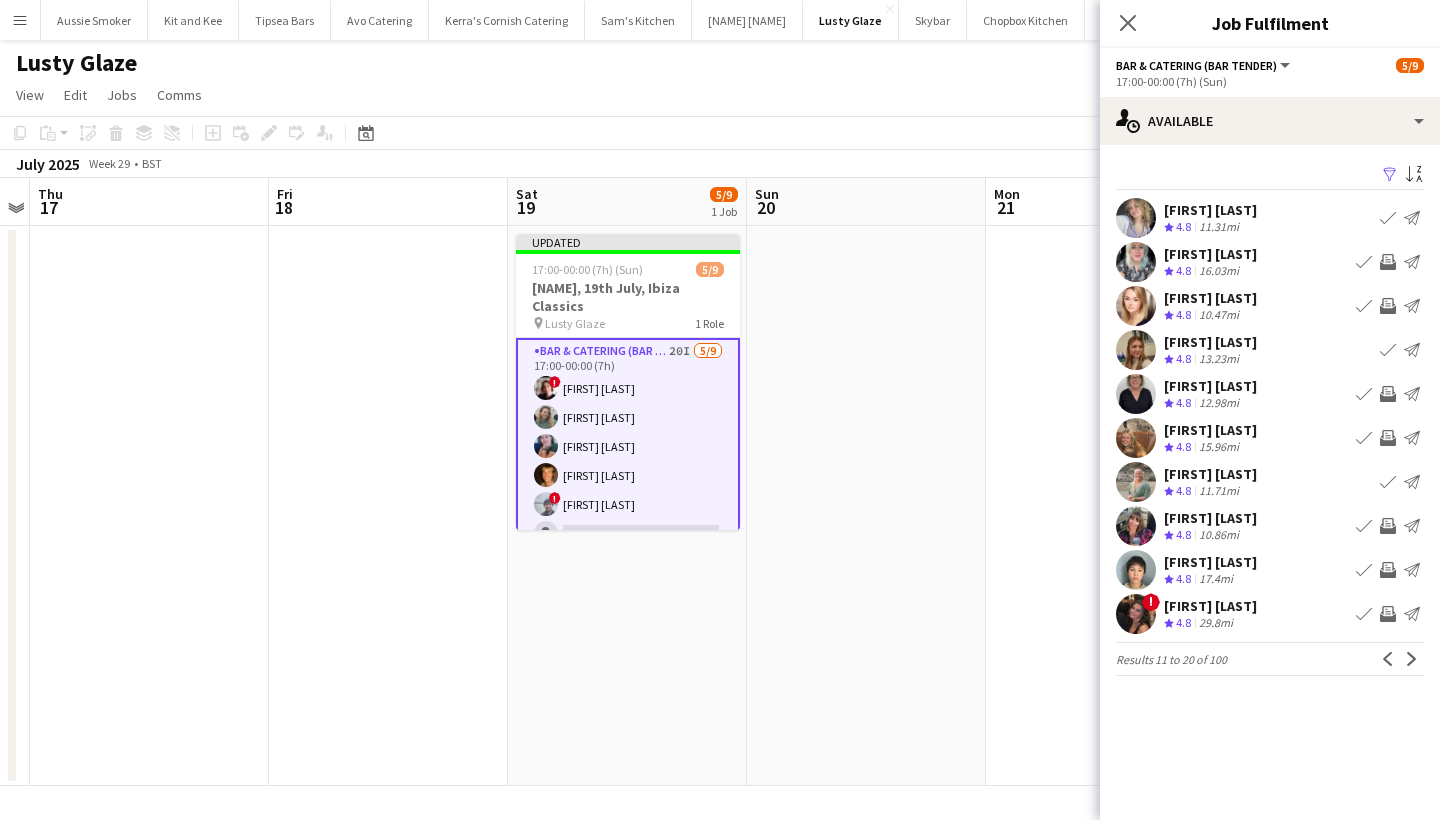 click on "Invite crew" at bounding box center (1388, 306) 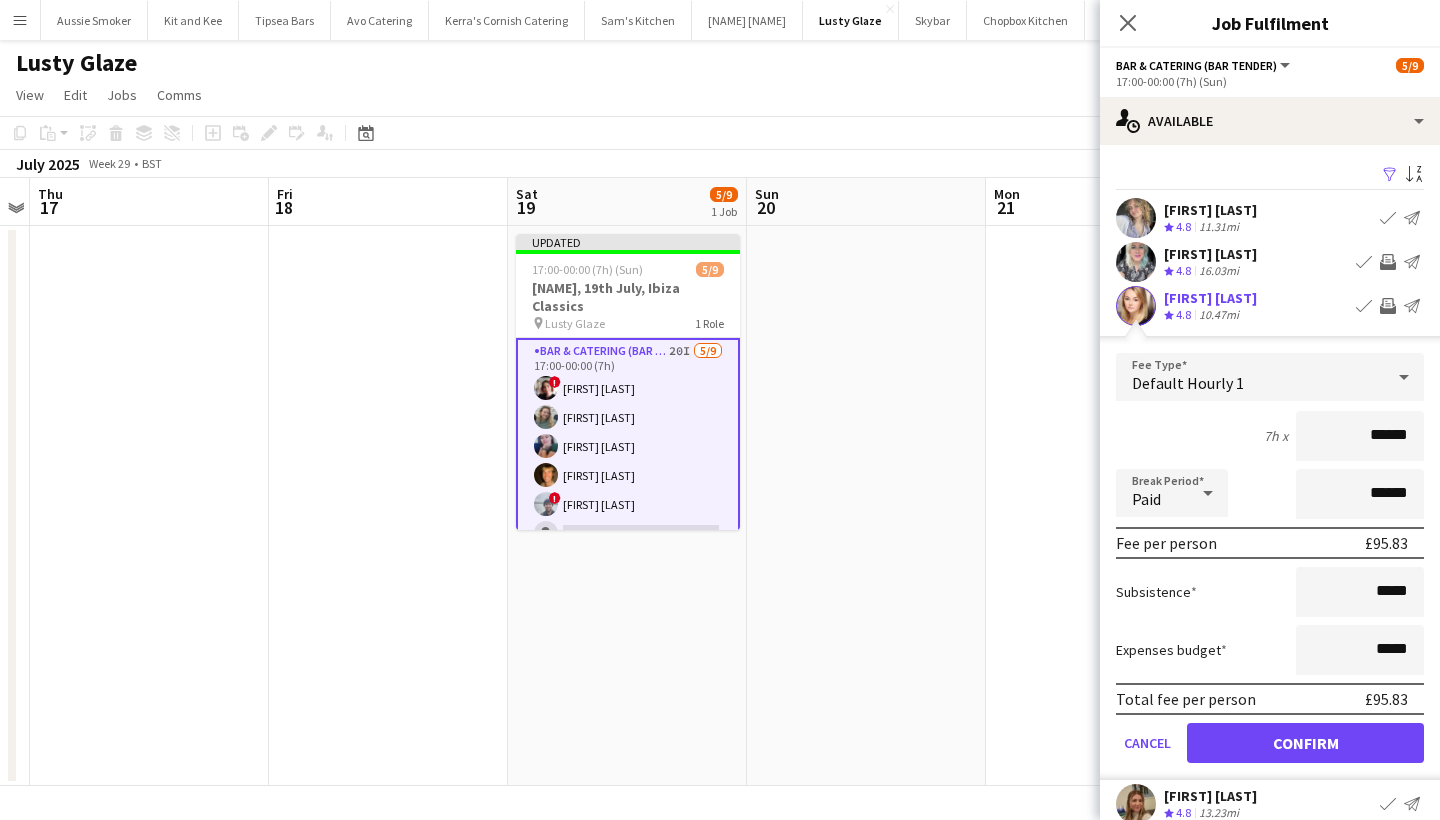 type on "******" 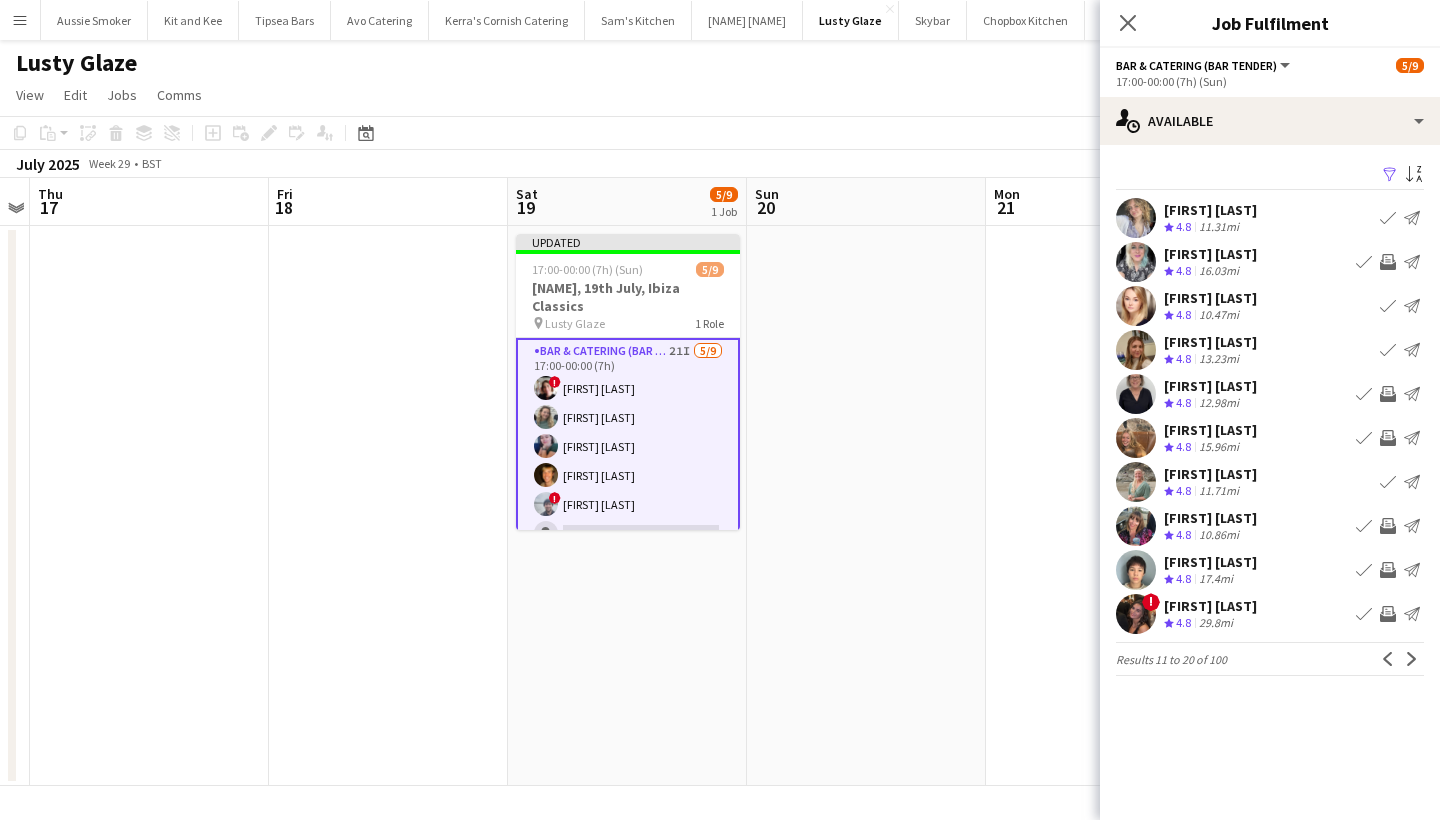 click on "Invite crew" at bounding box center (1388, 614) 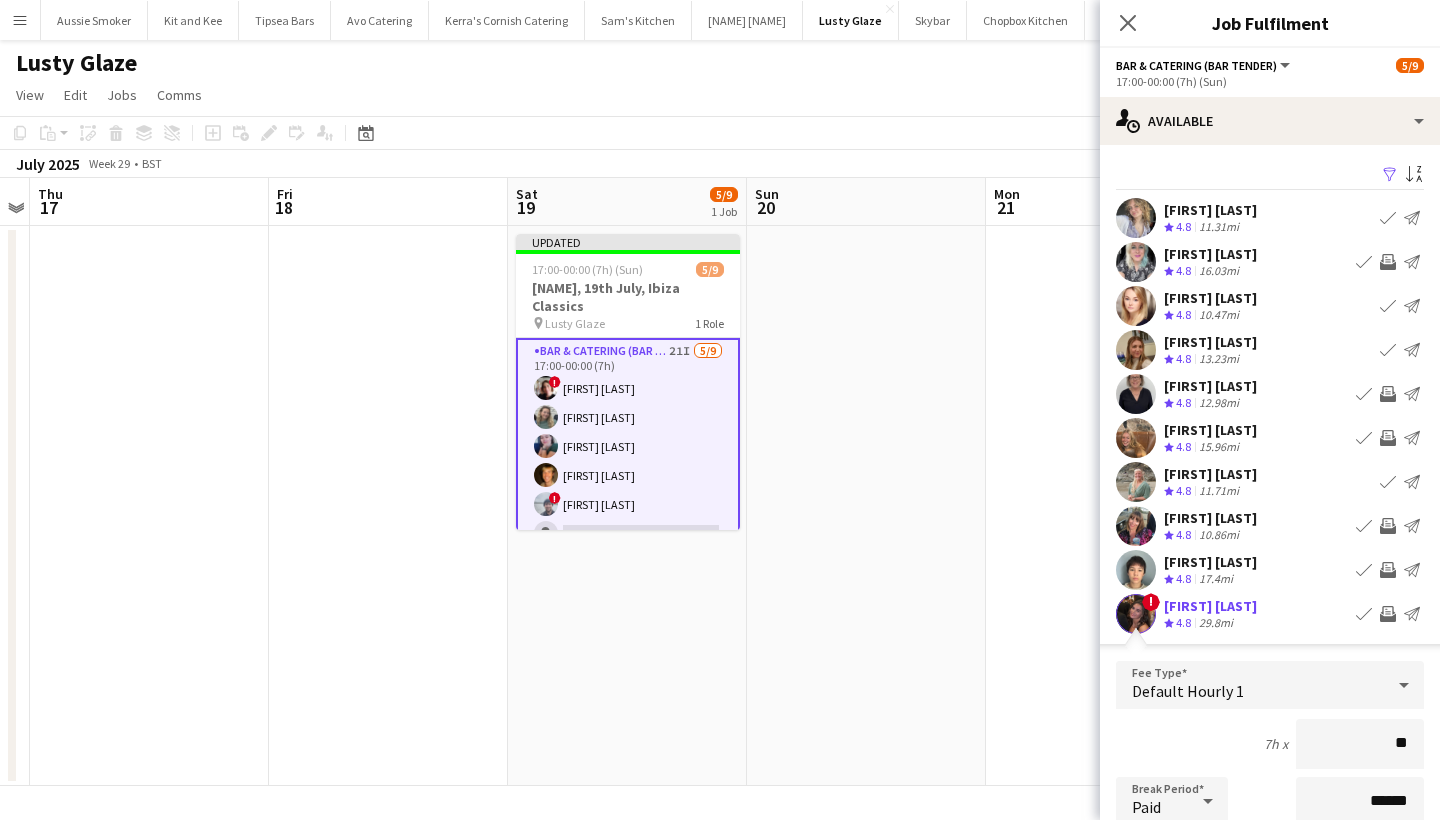 type on "**" 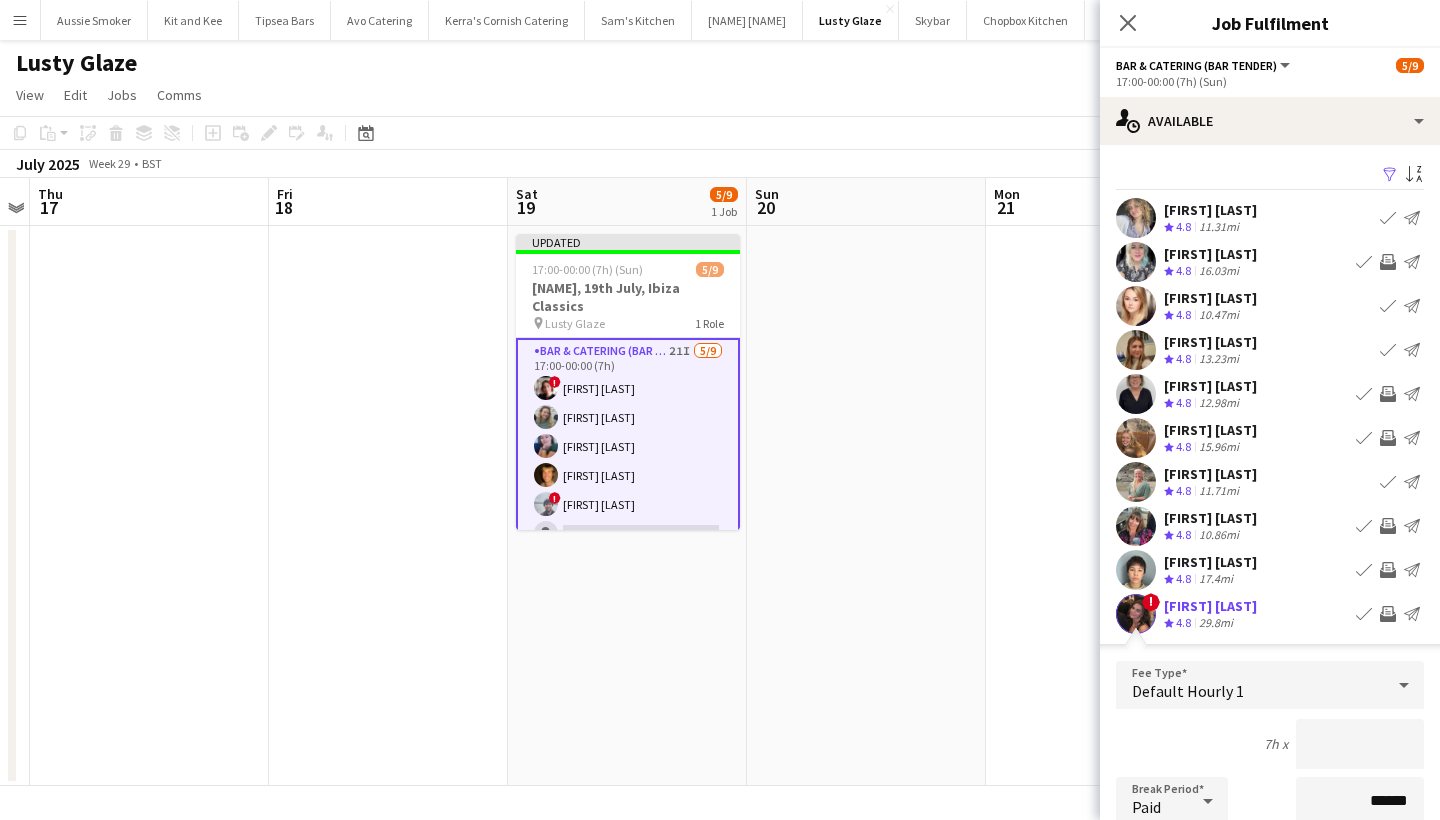 type on "**" 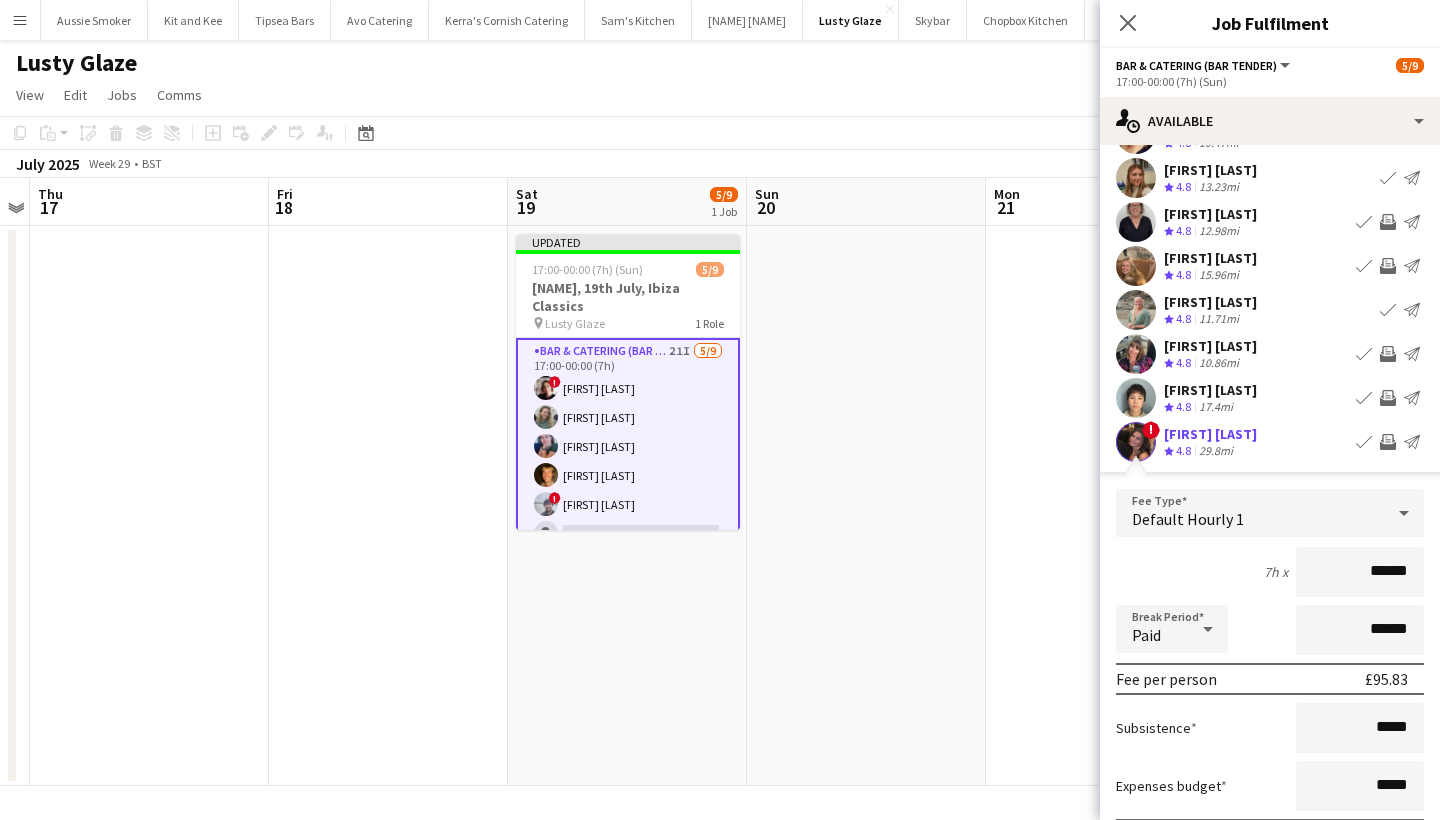 scroll, scrollTop: 256, scrollLeft: 0, axis: vertical 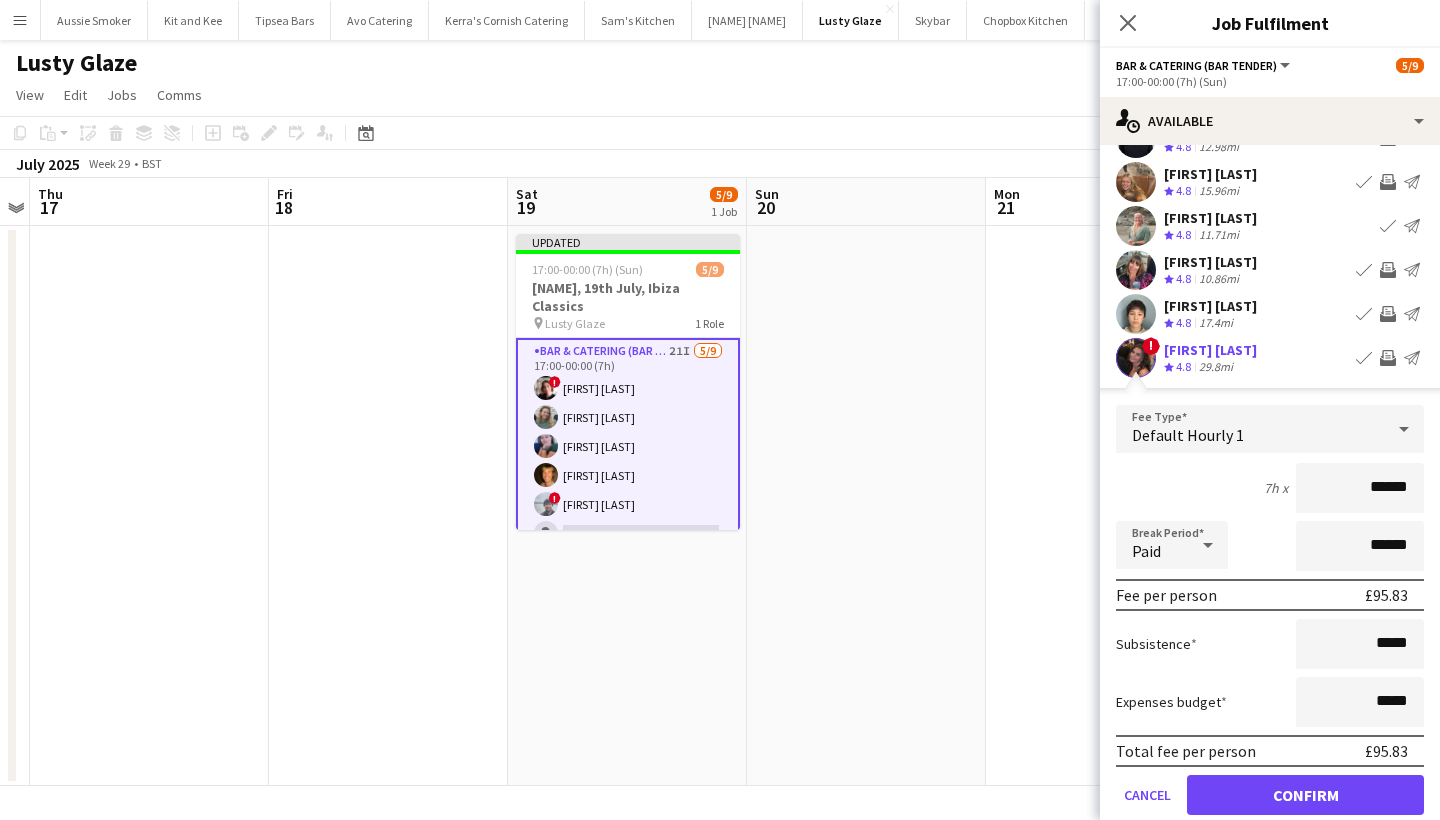 type on "******" 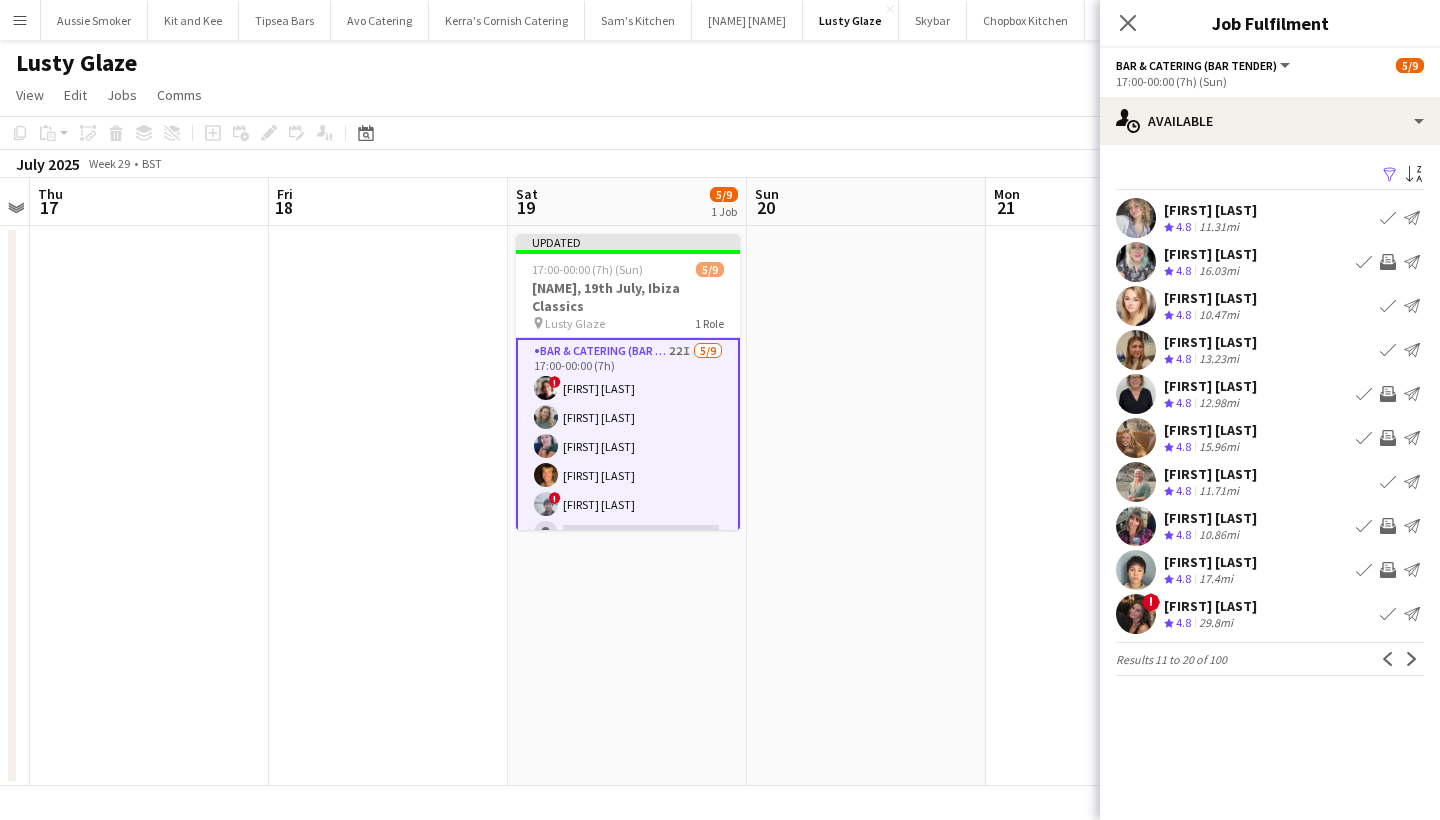 scroll, scrollTop: 0, scrollLeft: 0, axis: both 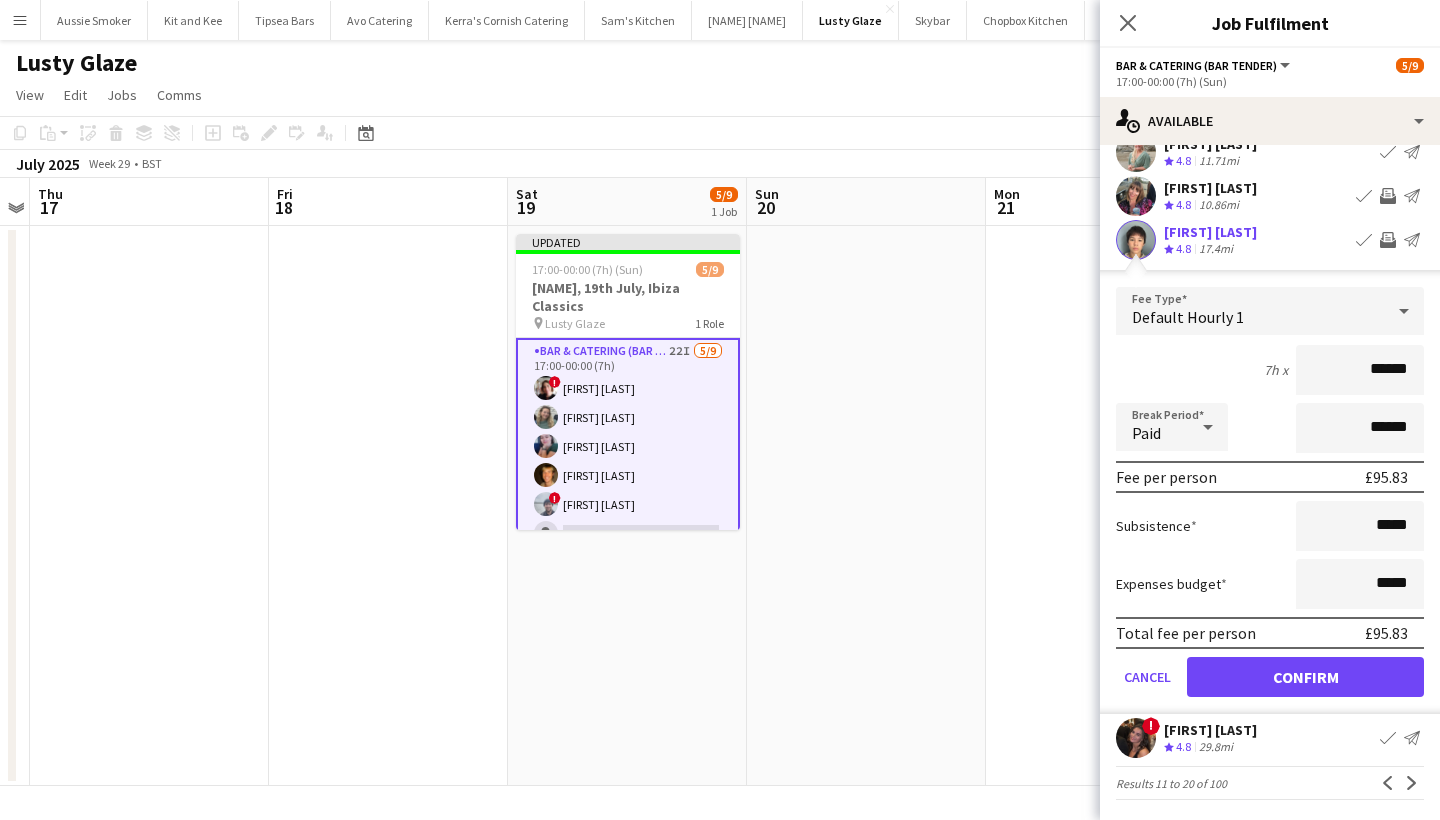type on "******" 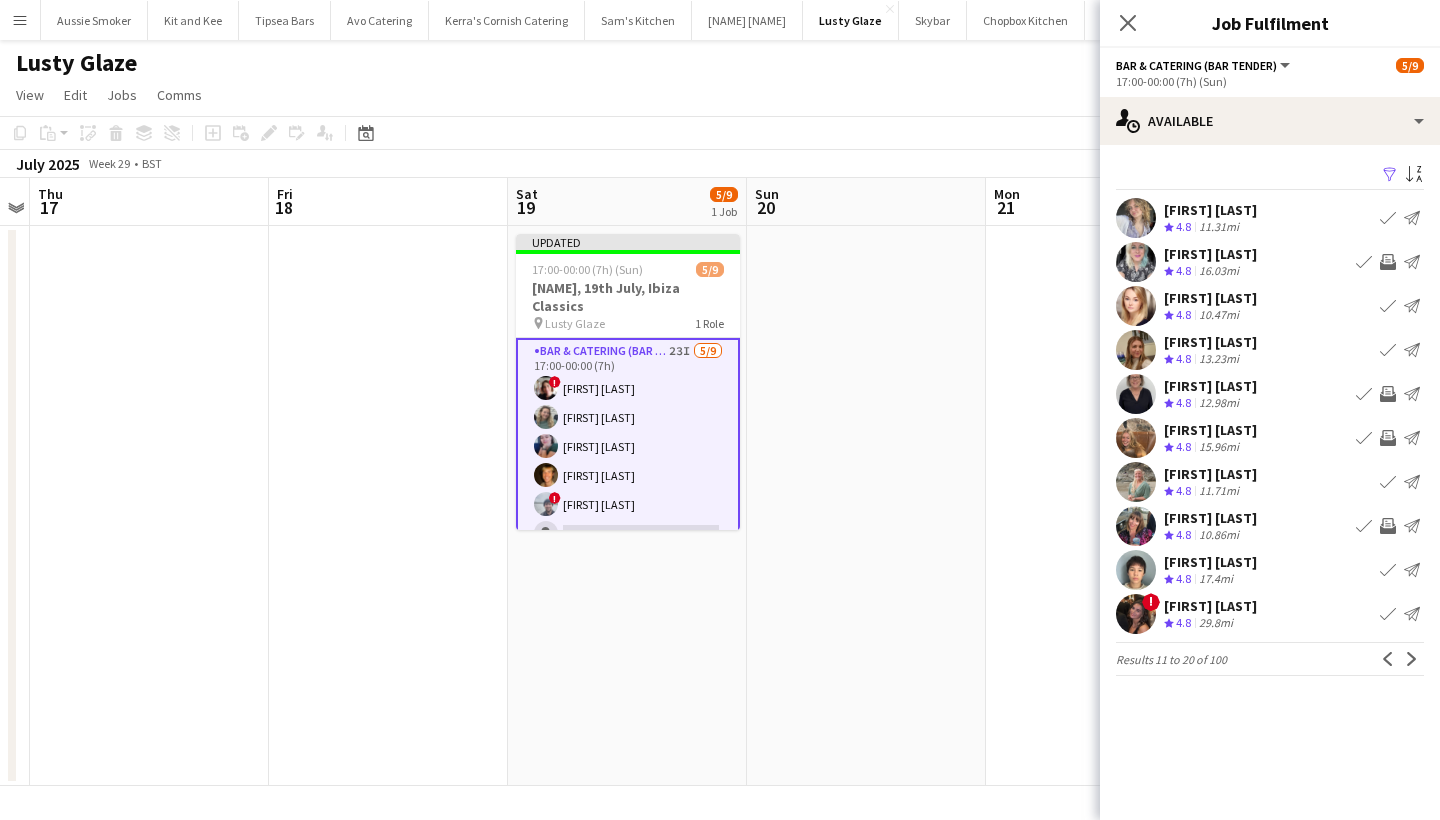 scroll, scrollTop: 0, scrollLeft: 0, axis: both 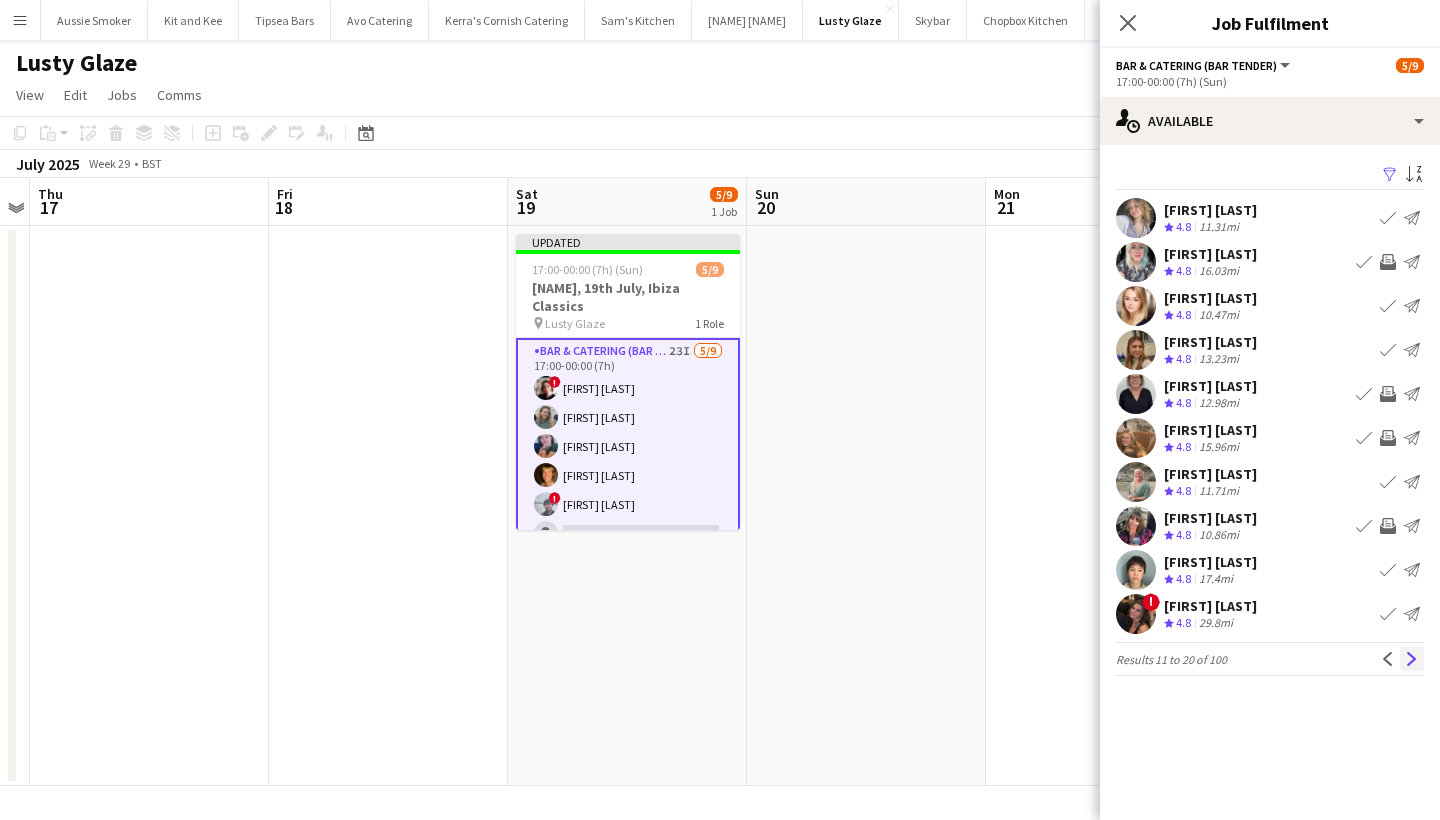 click on "Next" 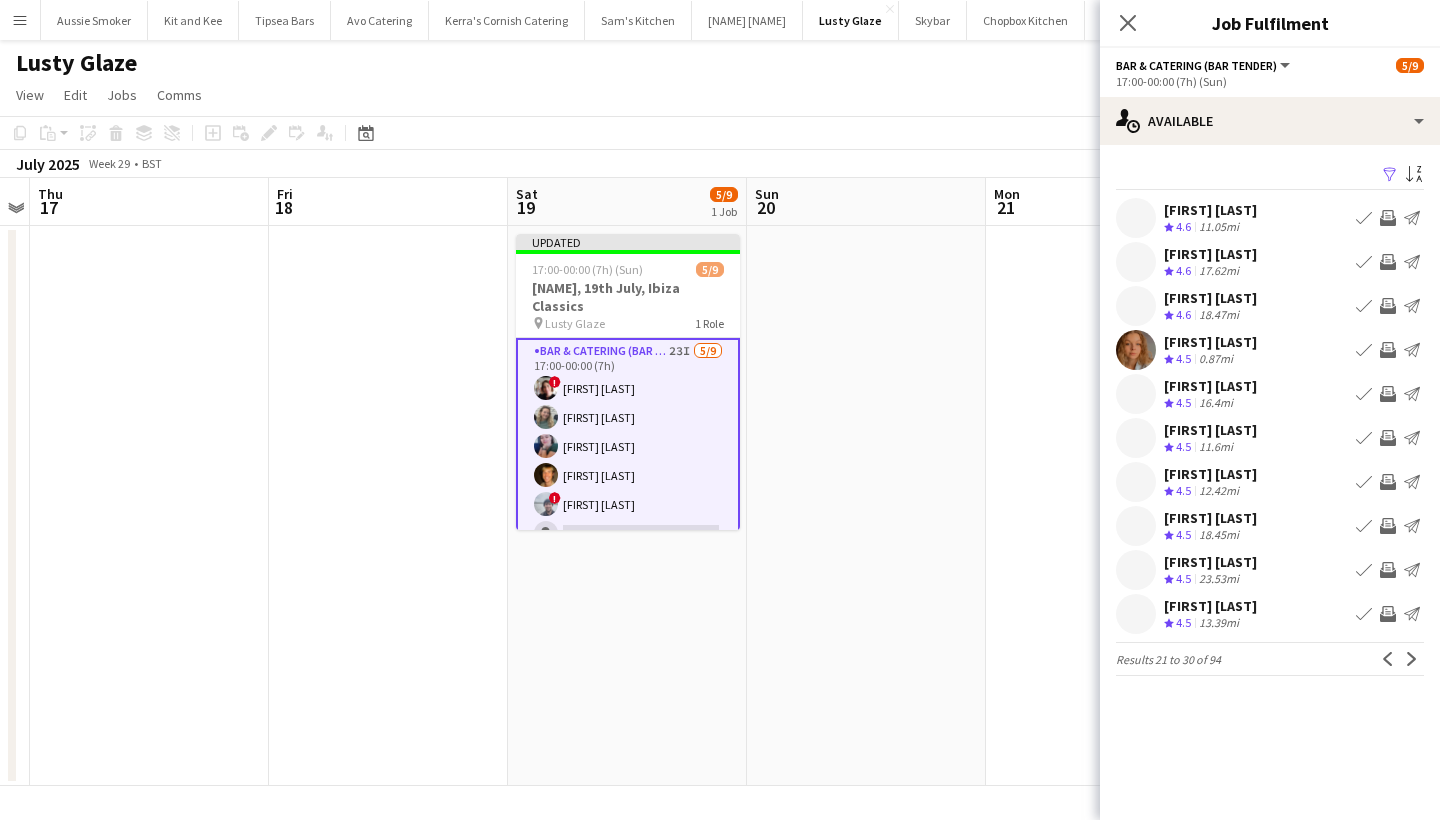 click on "Invite crew" at bounding box center [1388, 262] 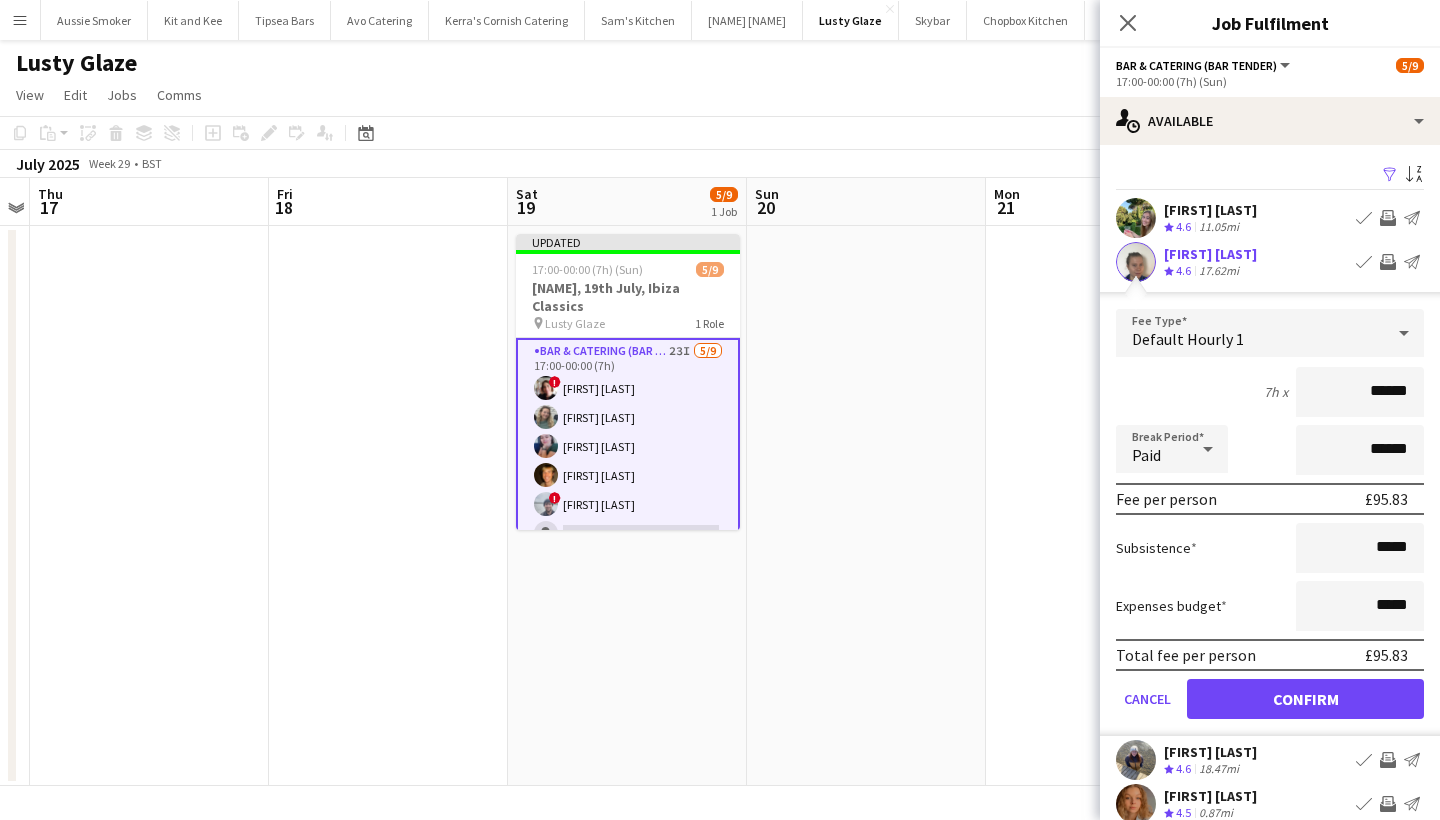 type on "******" 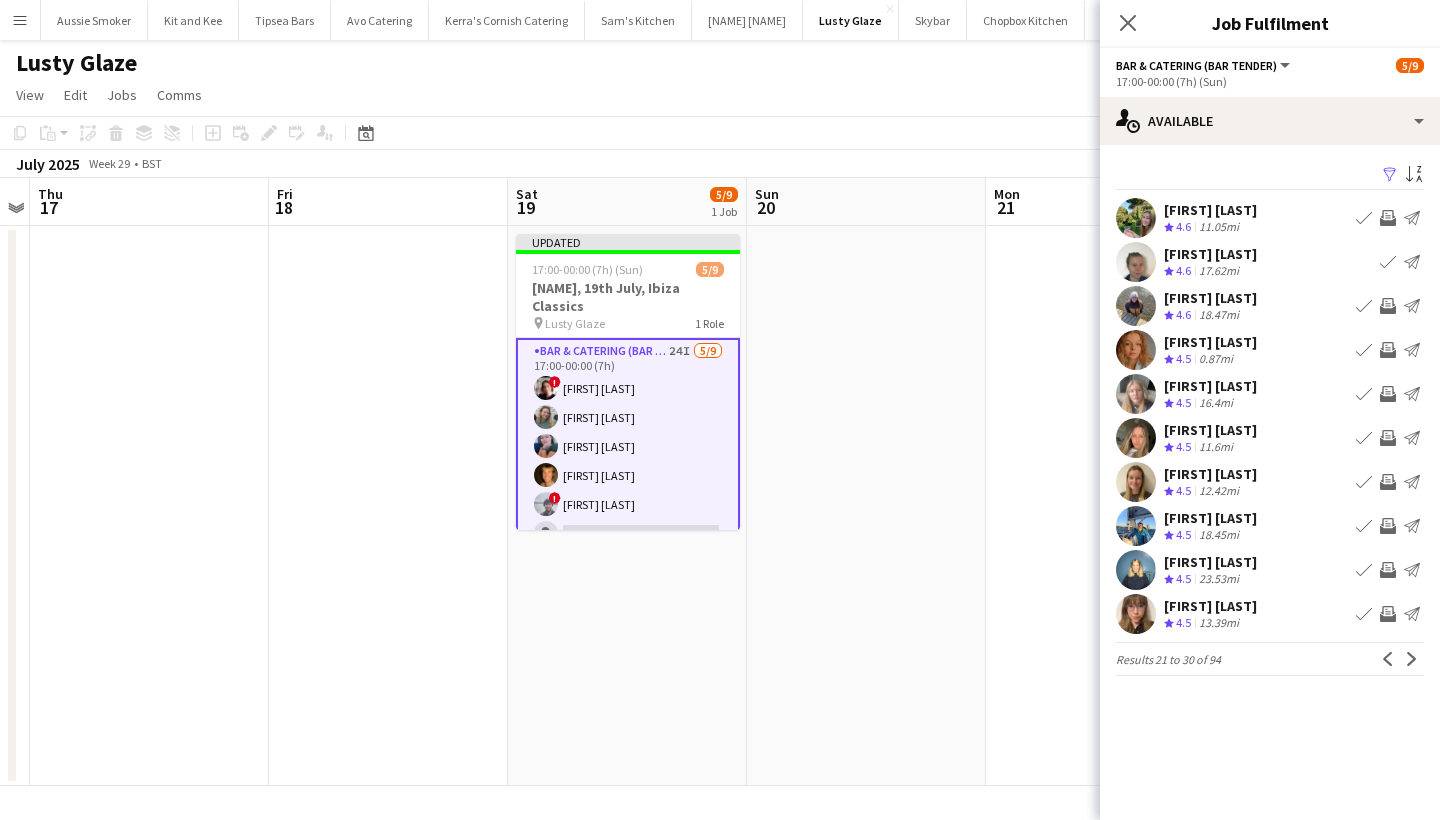 click on "Invite crew" at bounding box center [1388, 306] 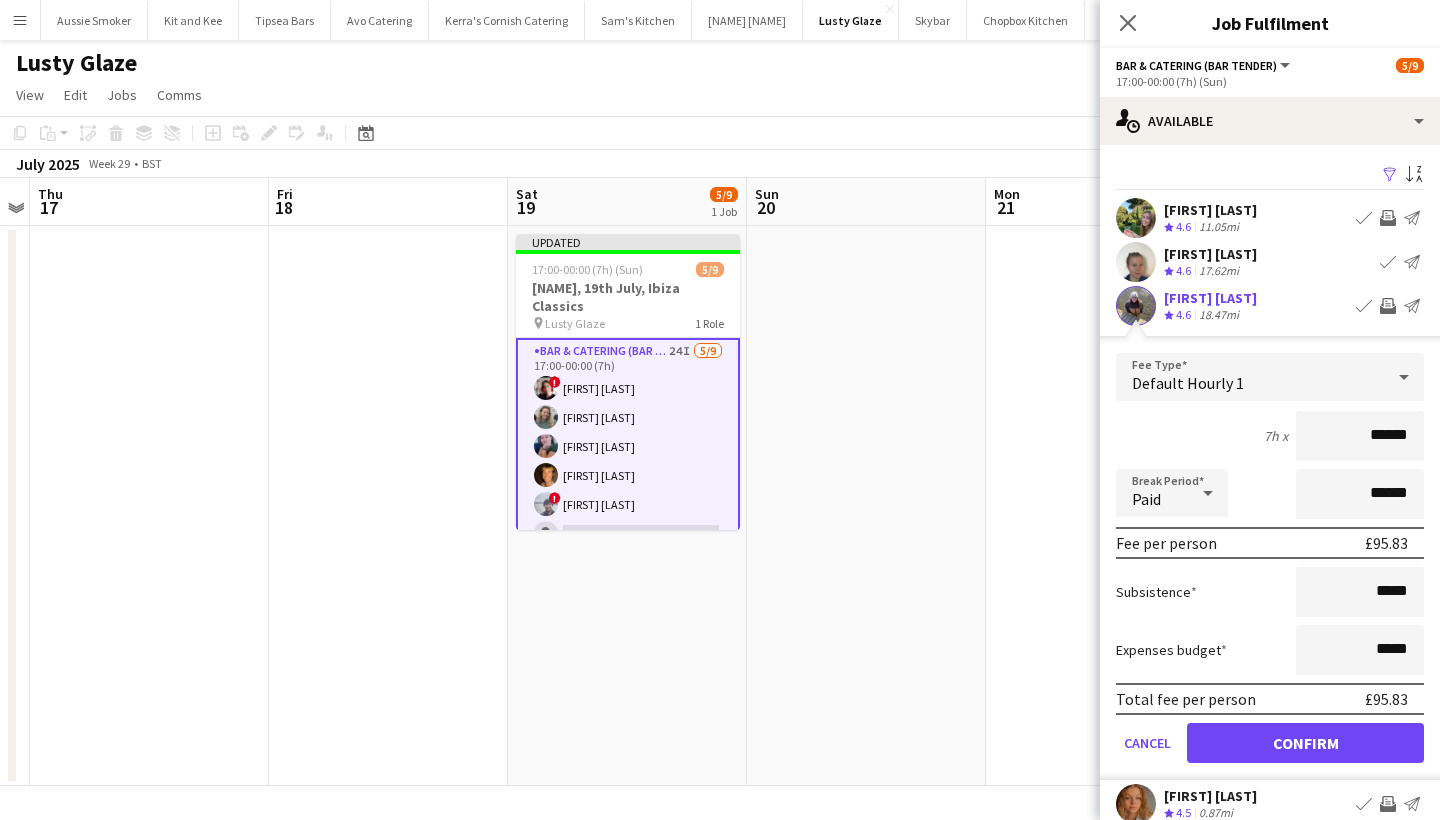 type on "******" 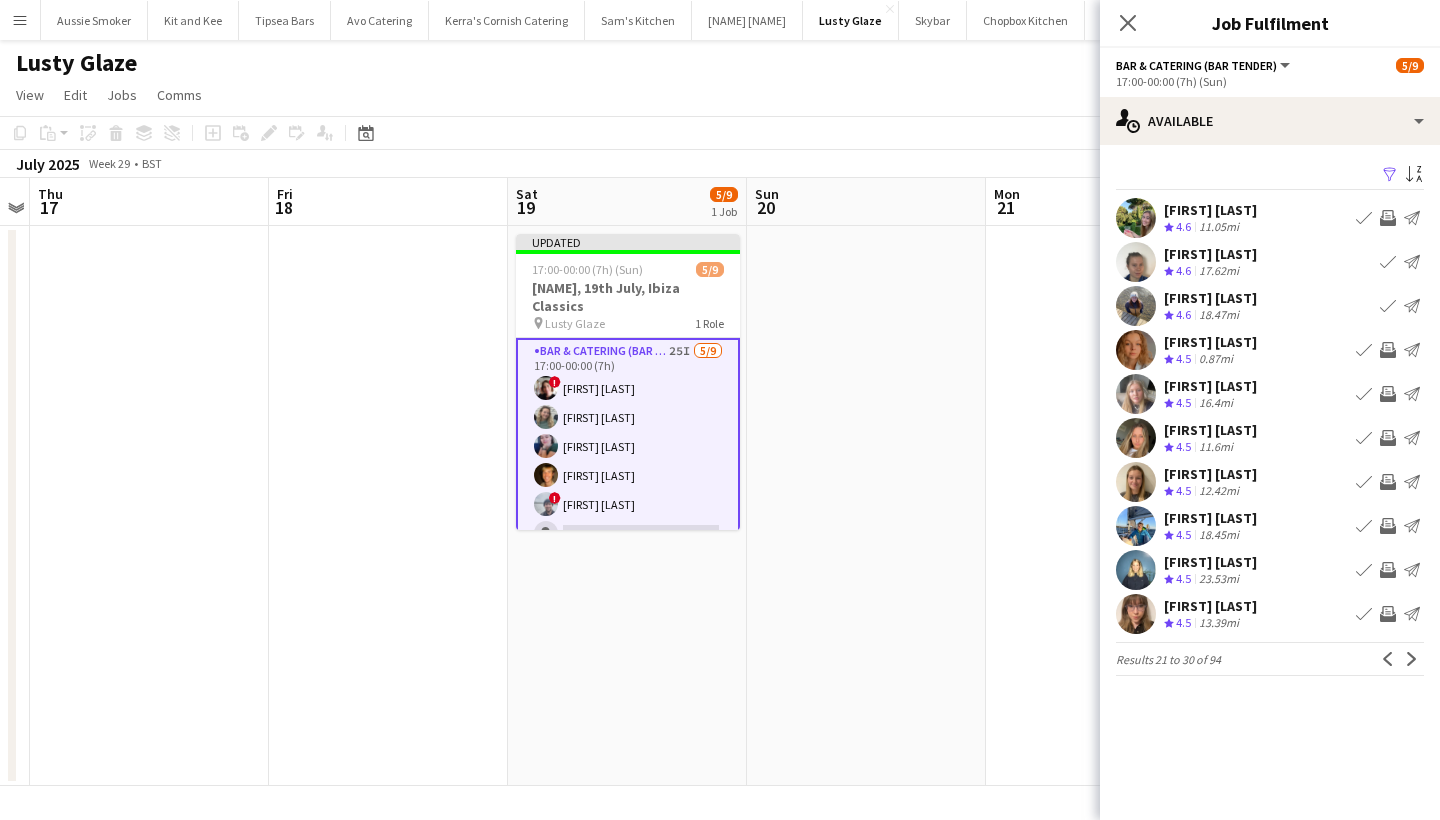 click on "Invite crew" at bounding box center [1388, 350] 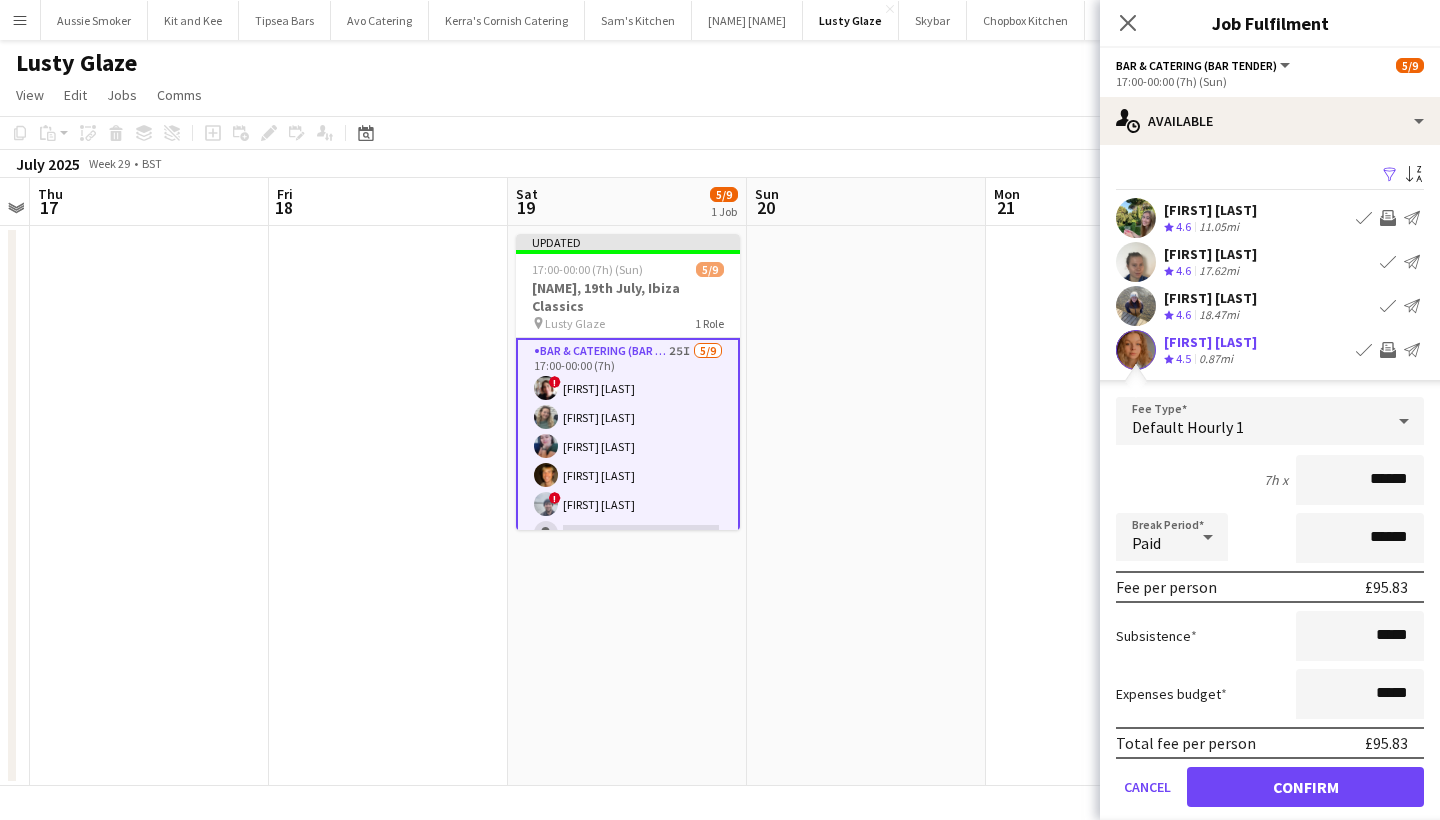 type on "******" 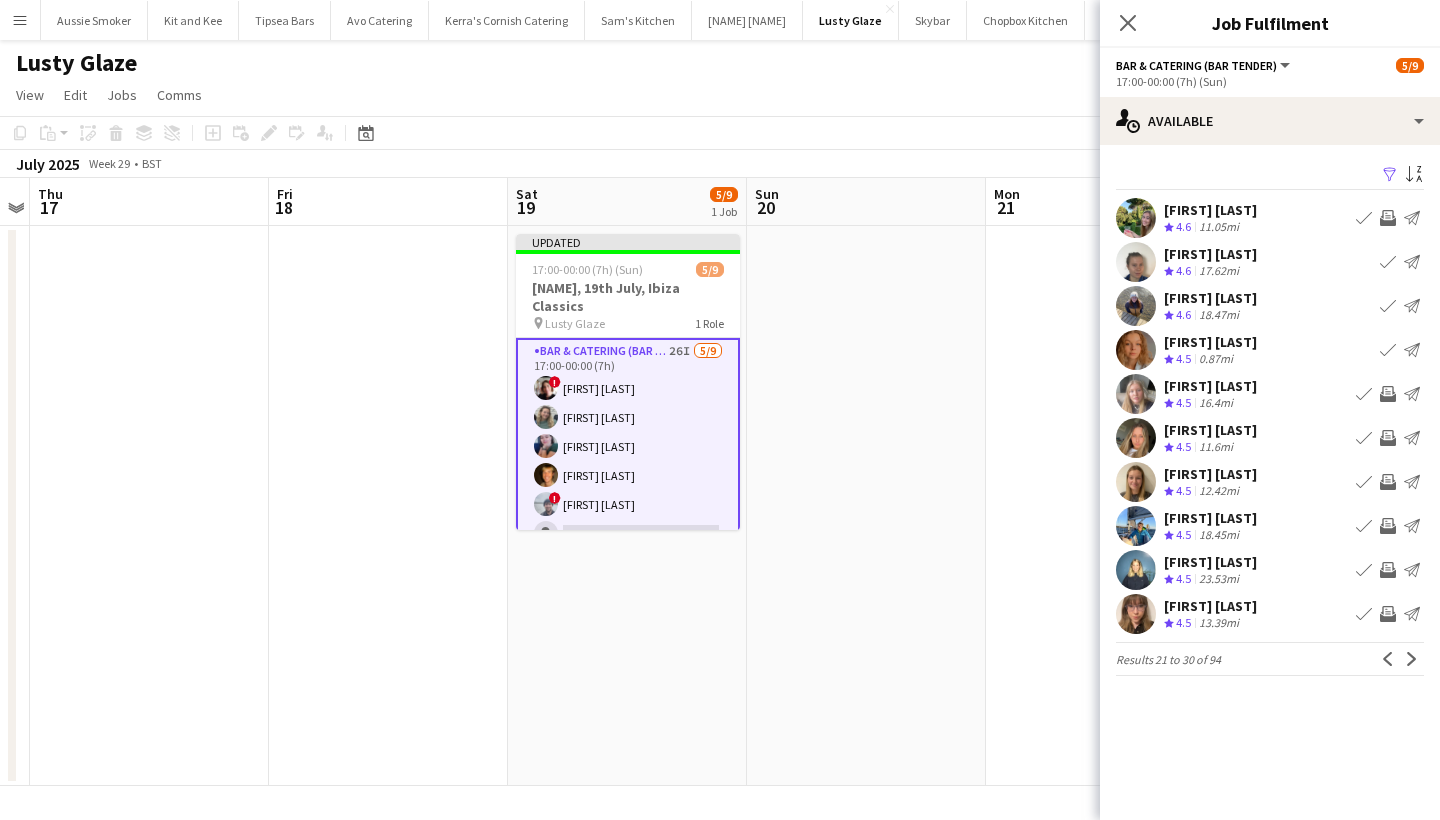 click on "Invite crew" at bounding box center [1388, 394] 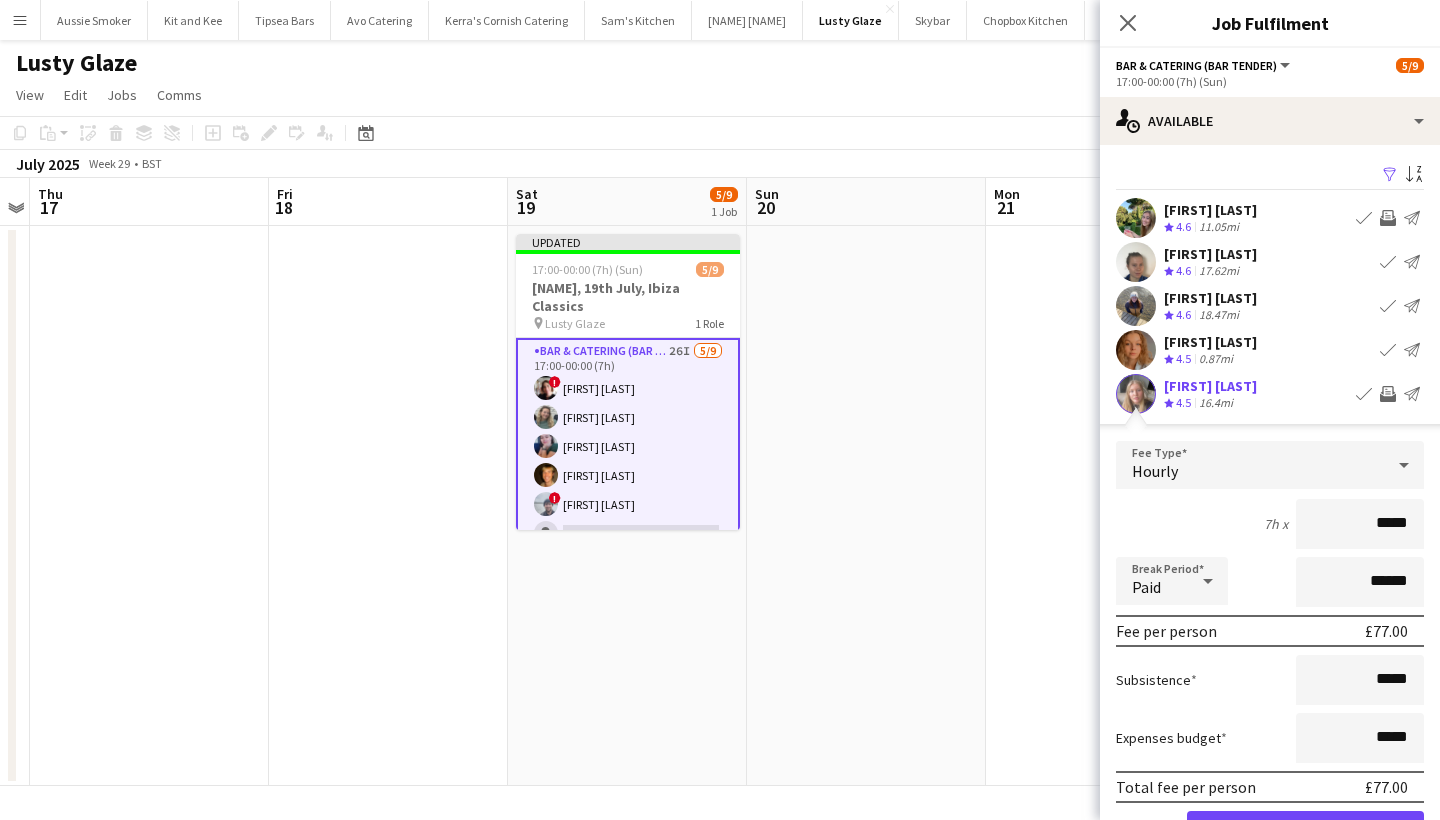 type on "******" 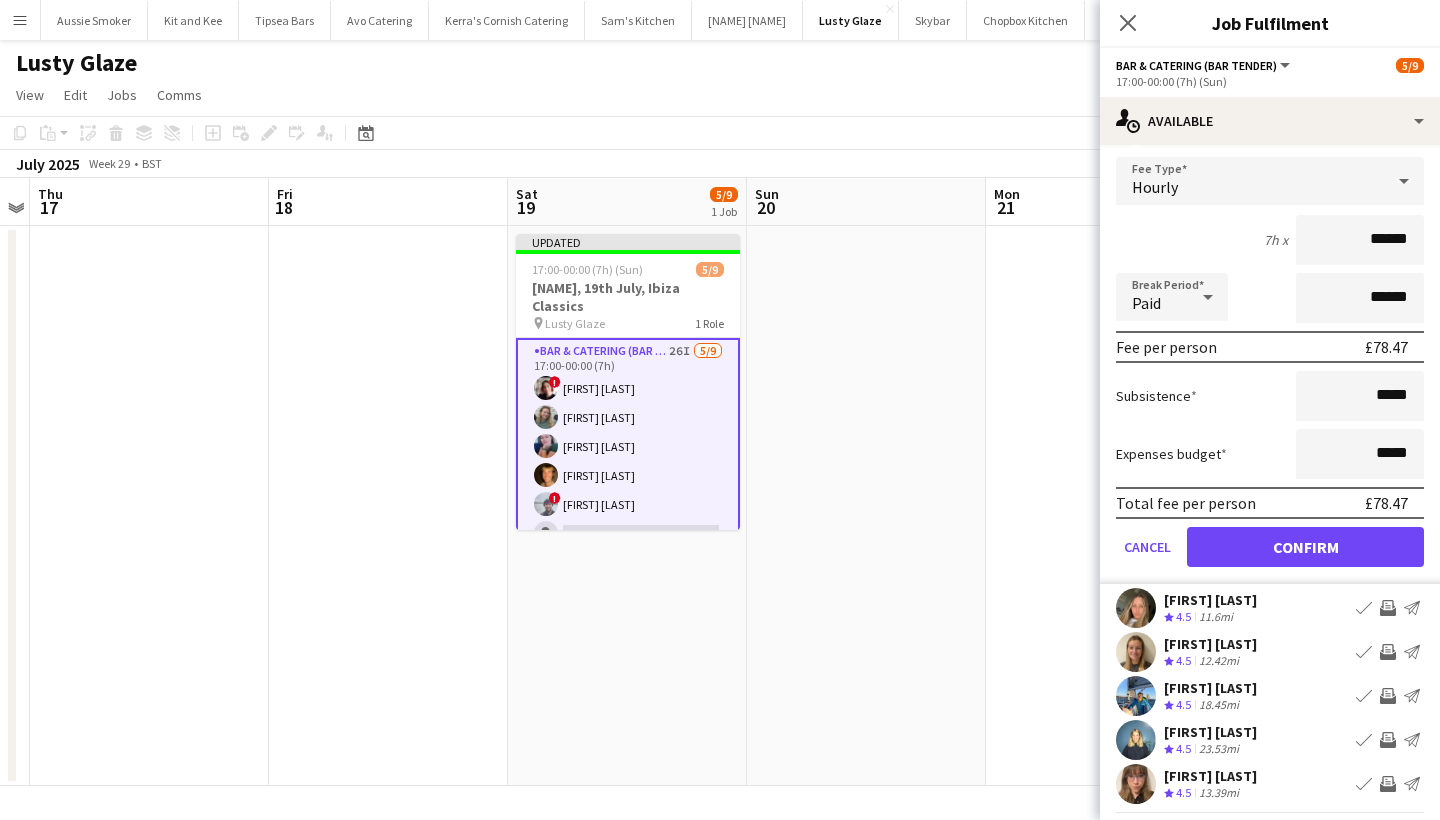 scroll, scrollTop: 286, scrollLeft: 0, axis: vertical 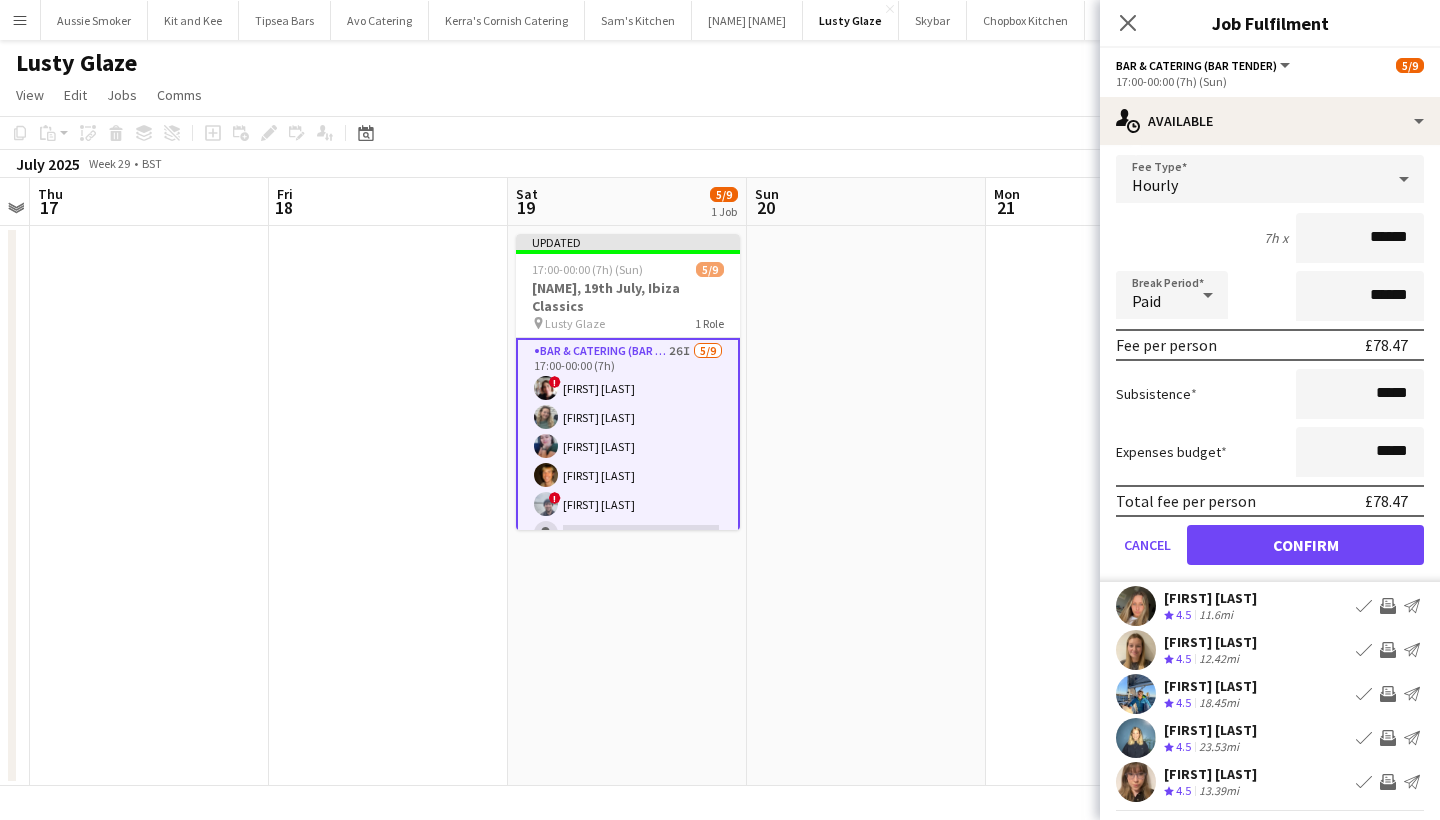 click on "Confirm" at bounding box center [1305, 545] 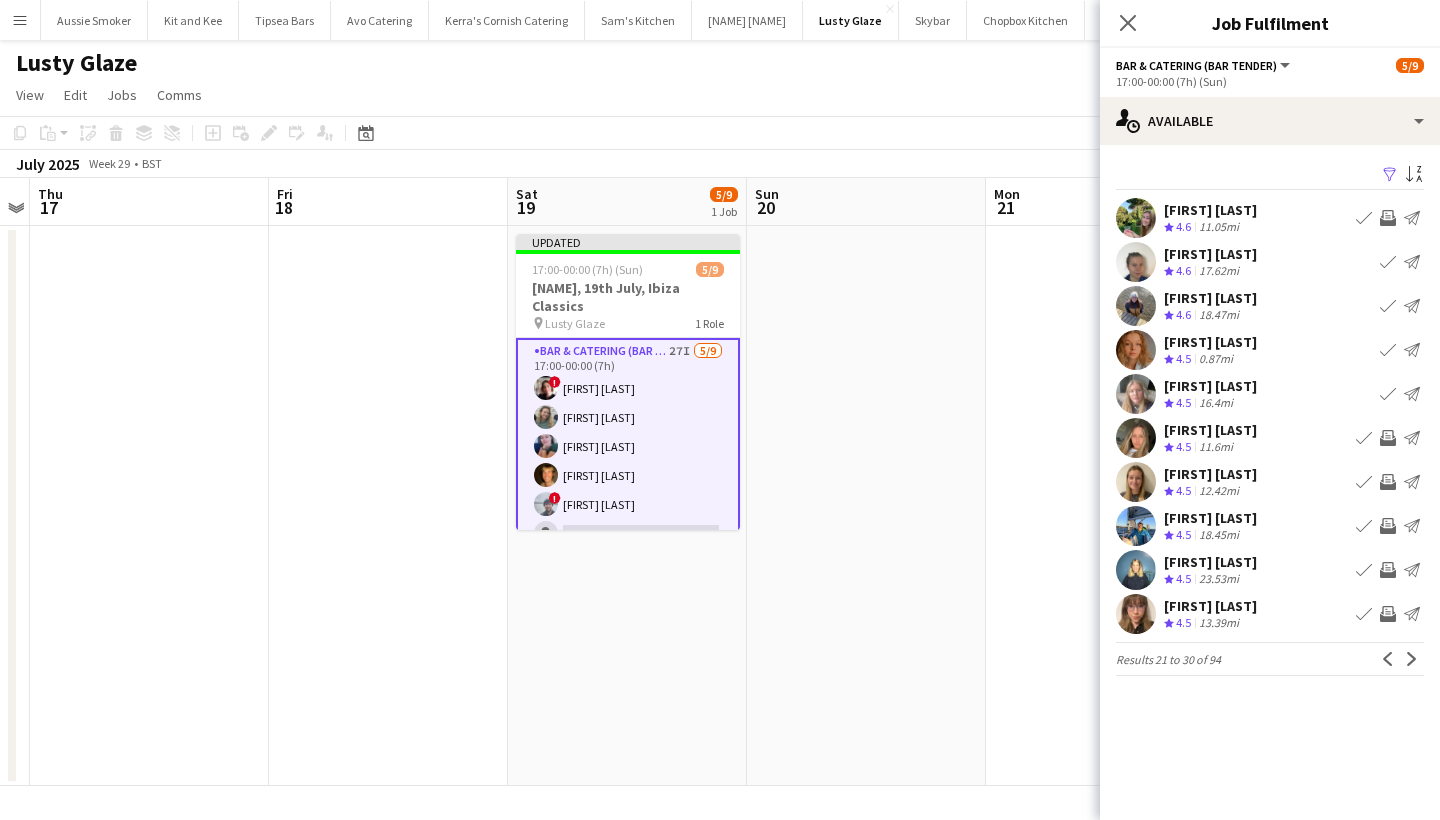 scroll, scrollTop: 0, scrollLeft: 0, axis: both 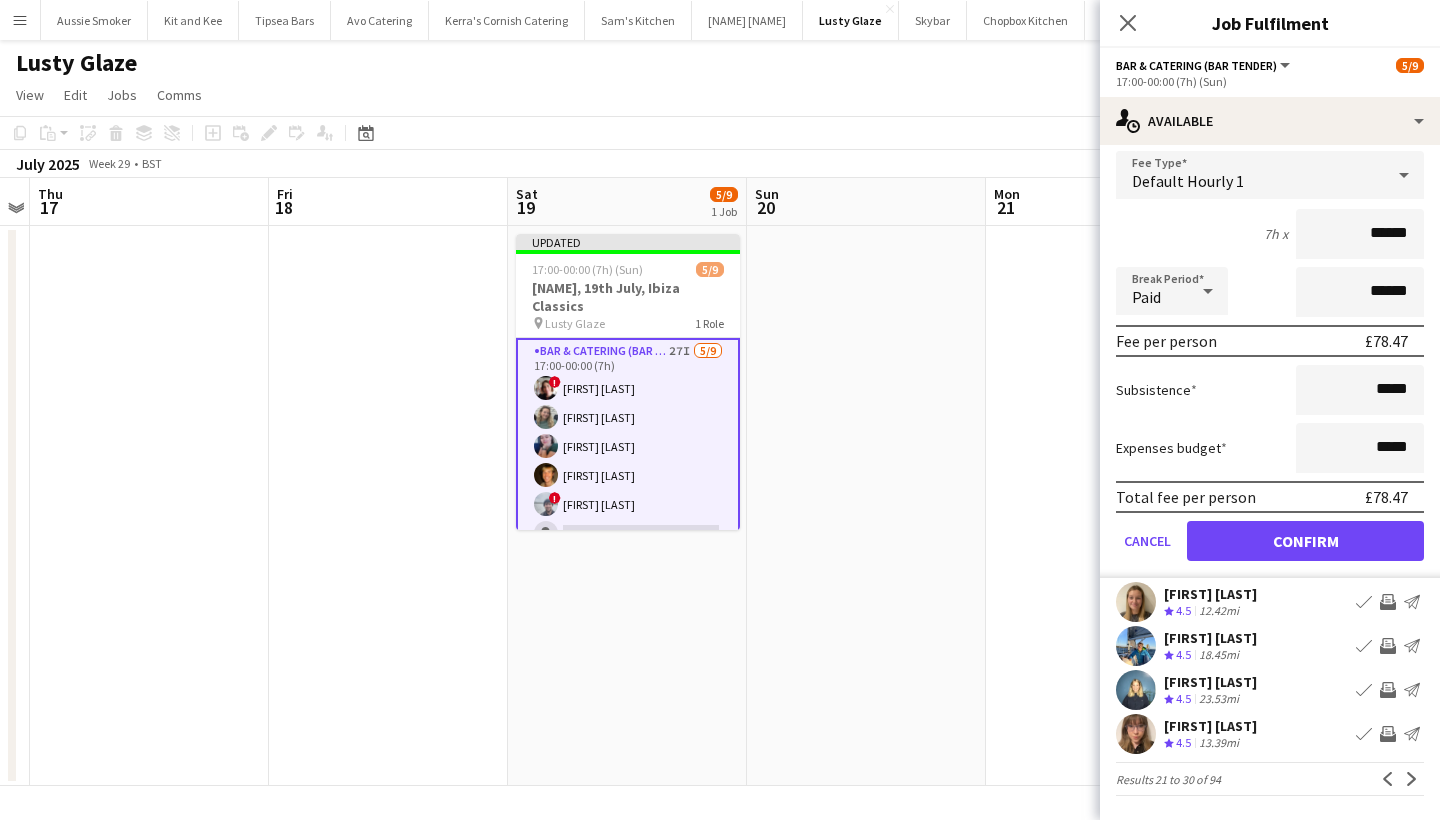 type on "******" 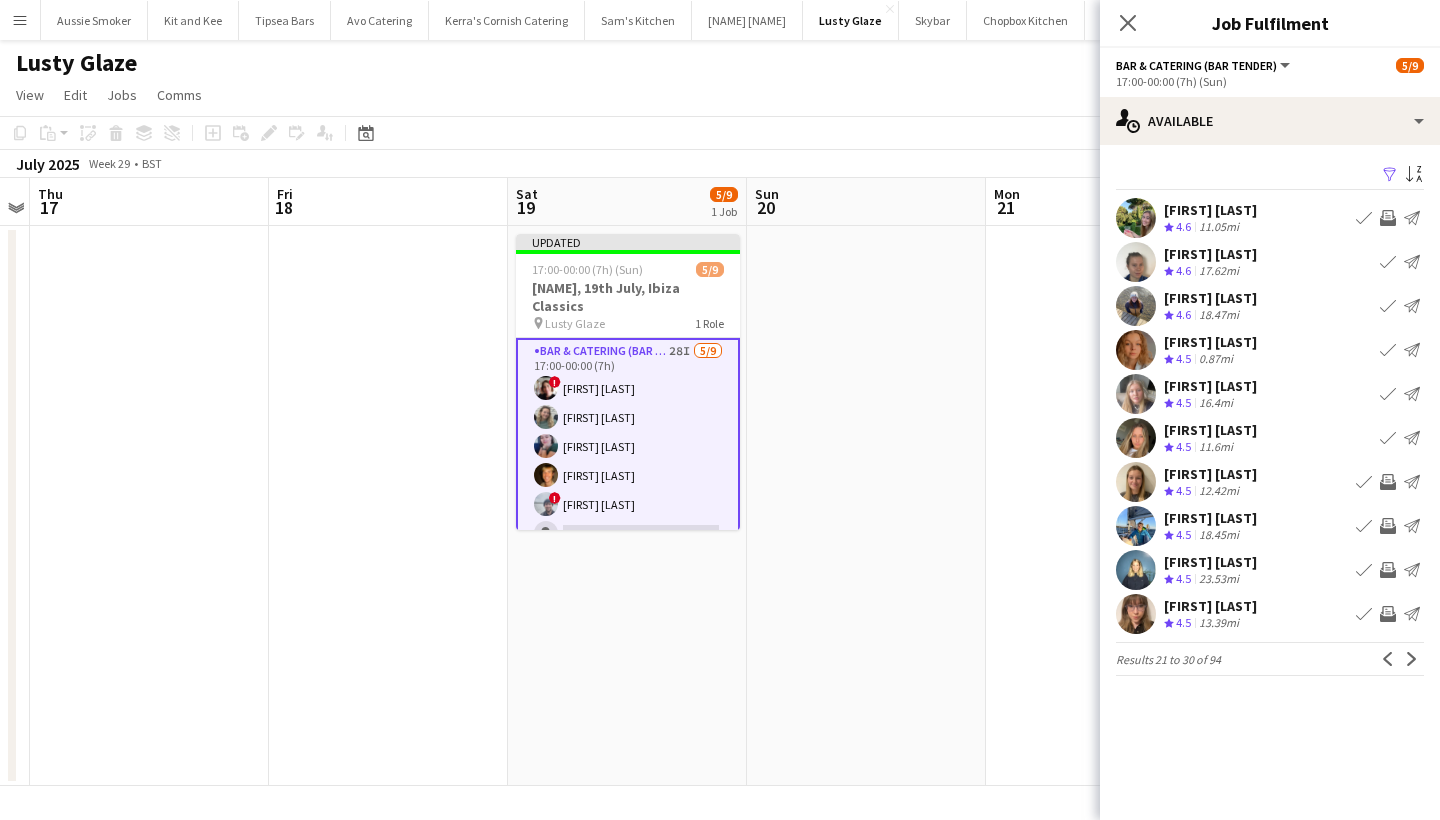 scroll, scrollTop: 0, scrollLeft: 0, axis: both 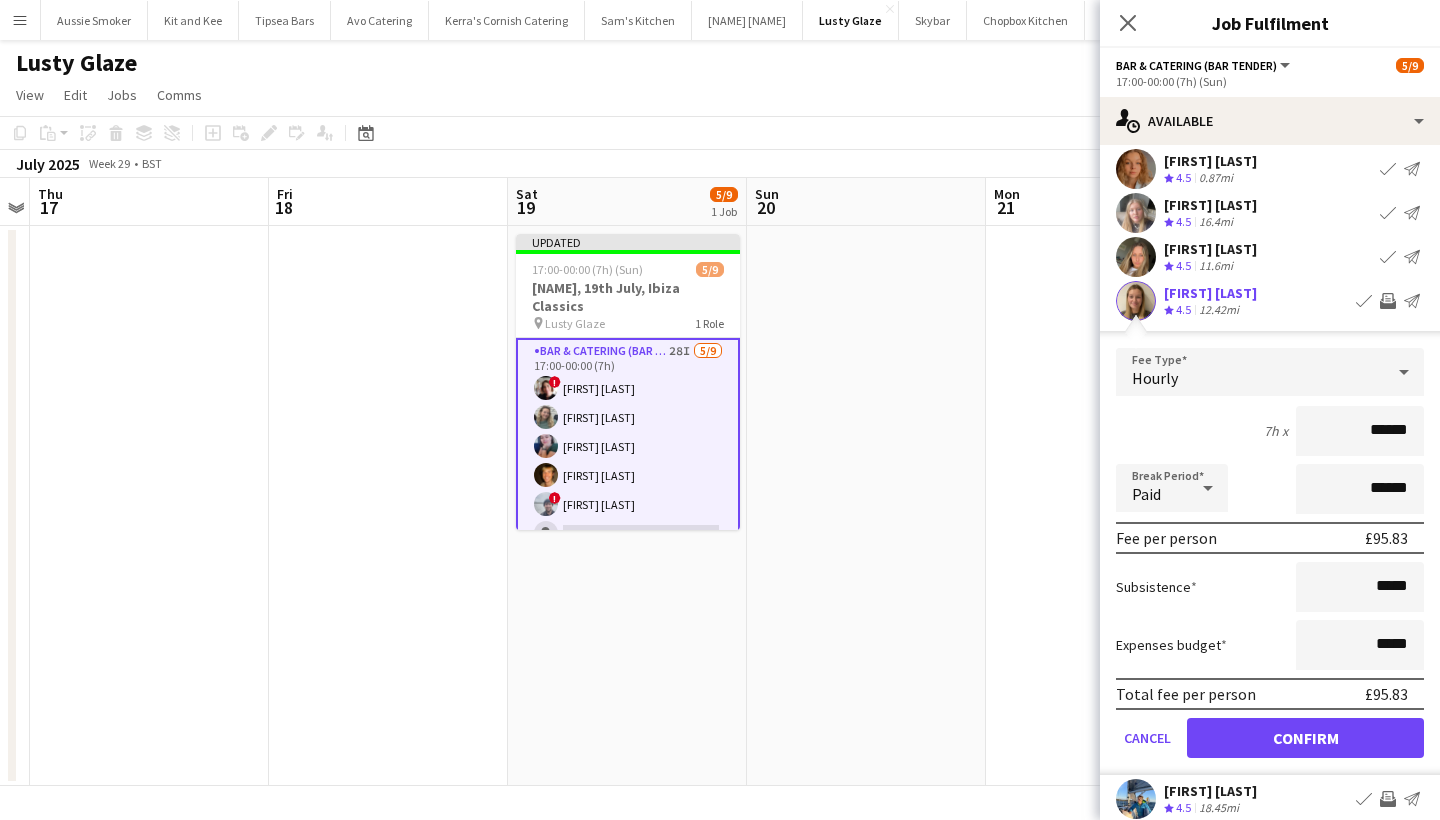 type on "******" 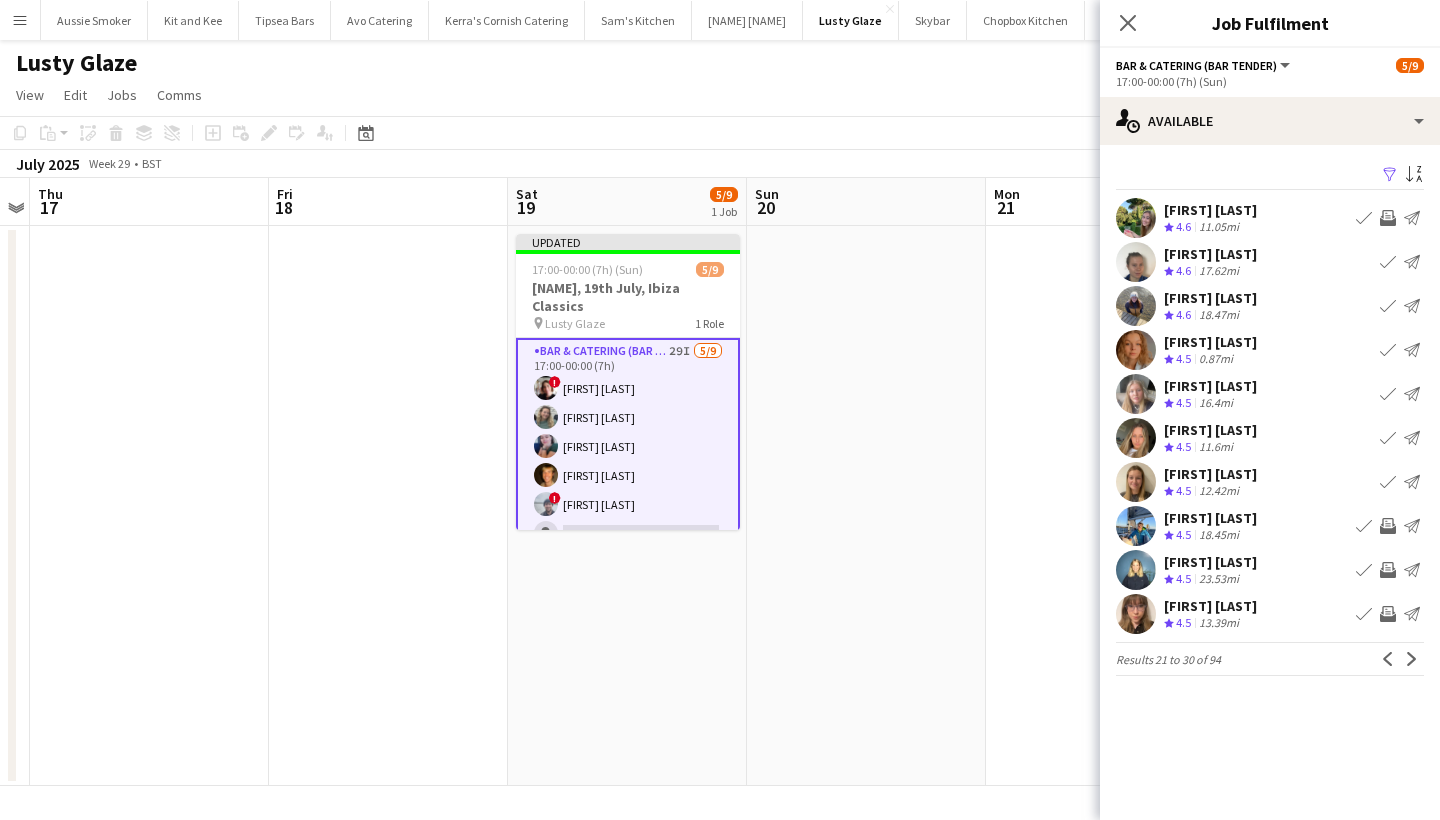 click on "Invite crew" at bounding box center (1388, 526) 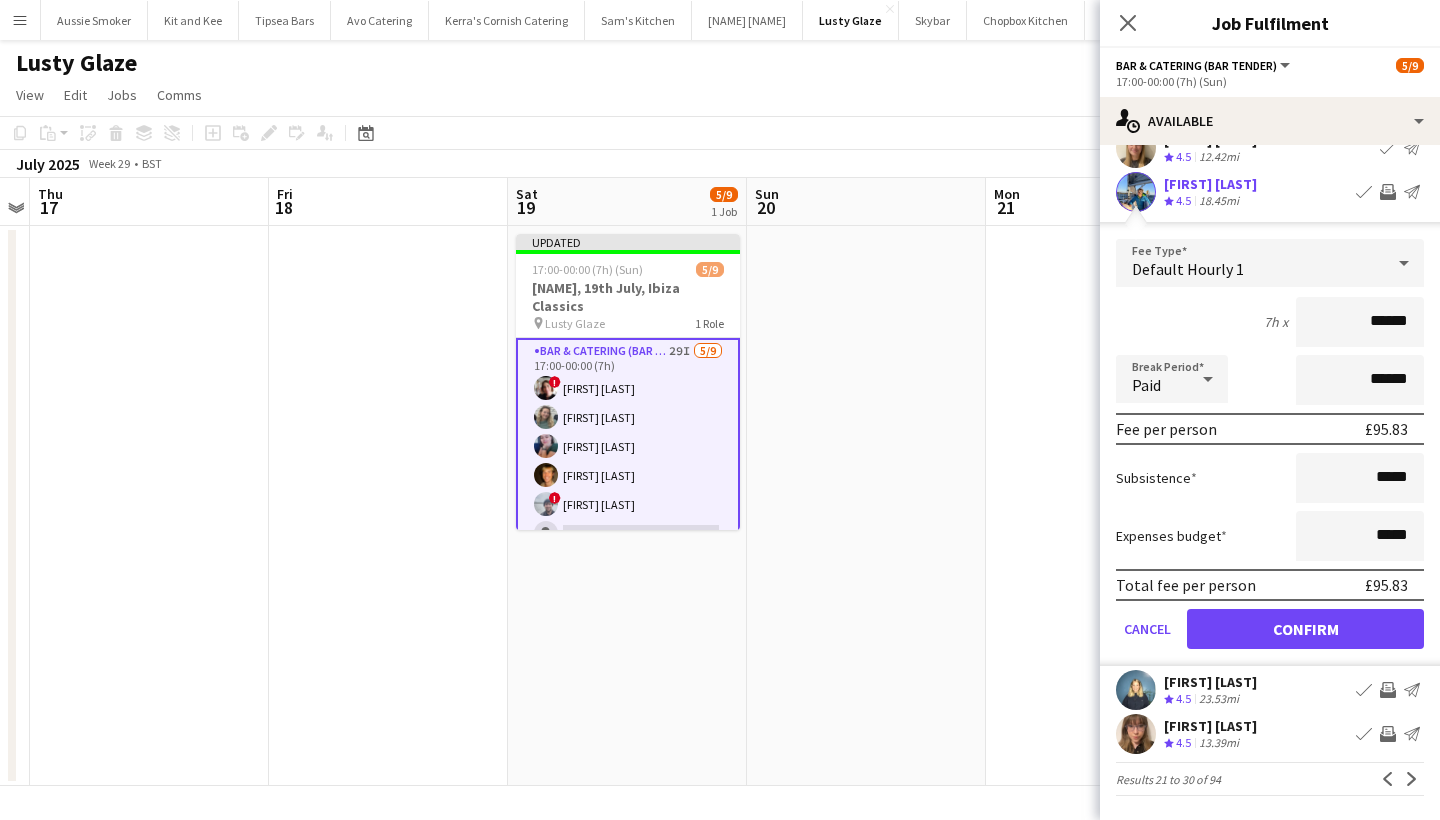 scroll, scrollTop: 334, scrollLeft: 0, axis: vertical 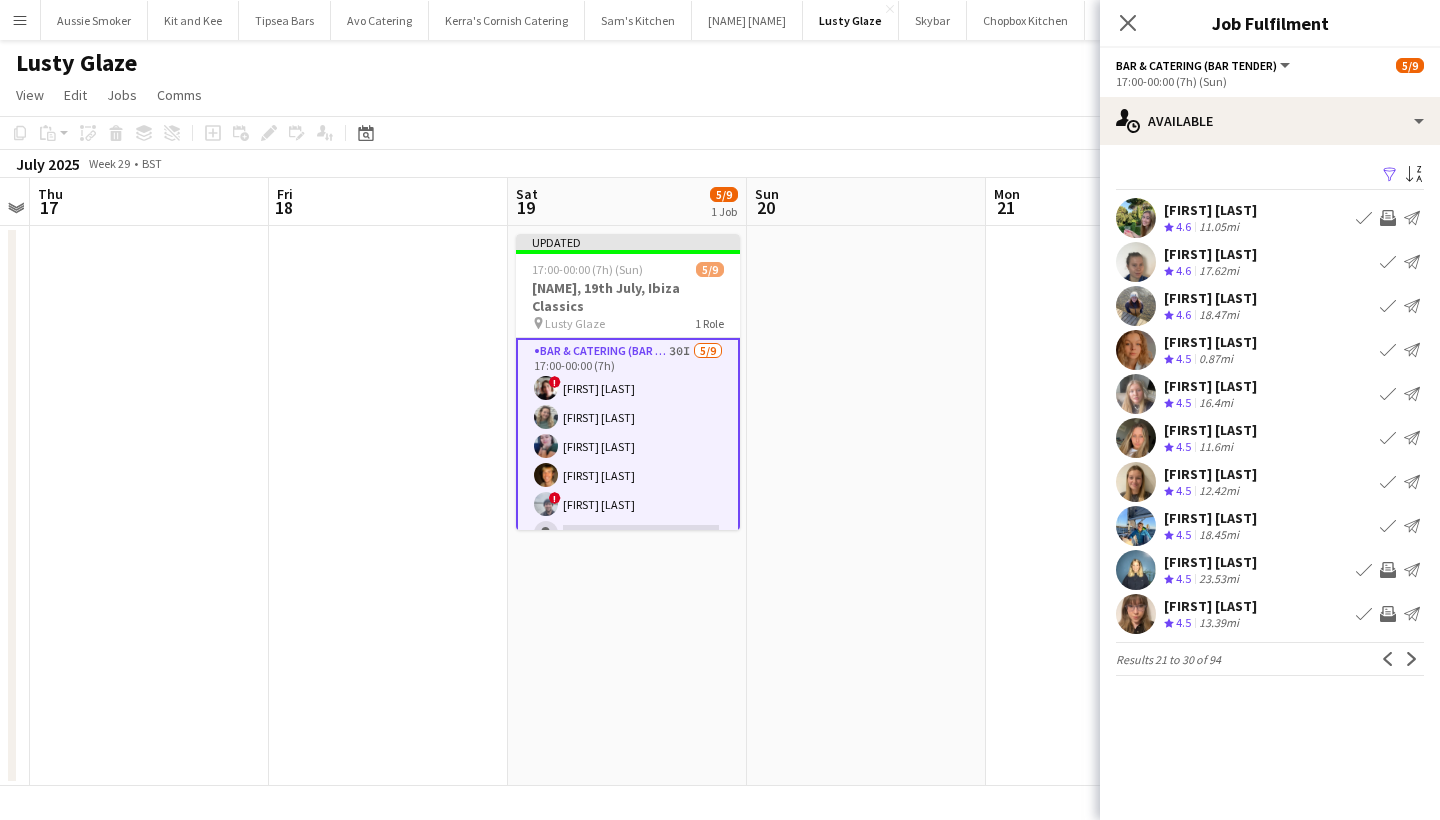 click on "Invite crew" at bounding box center (1388, 570) 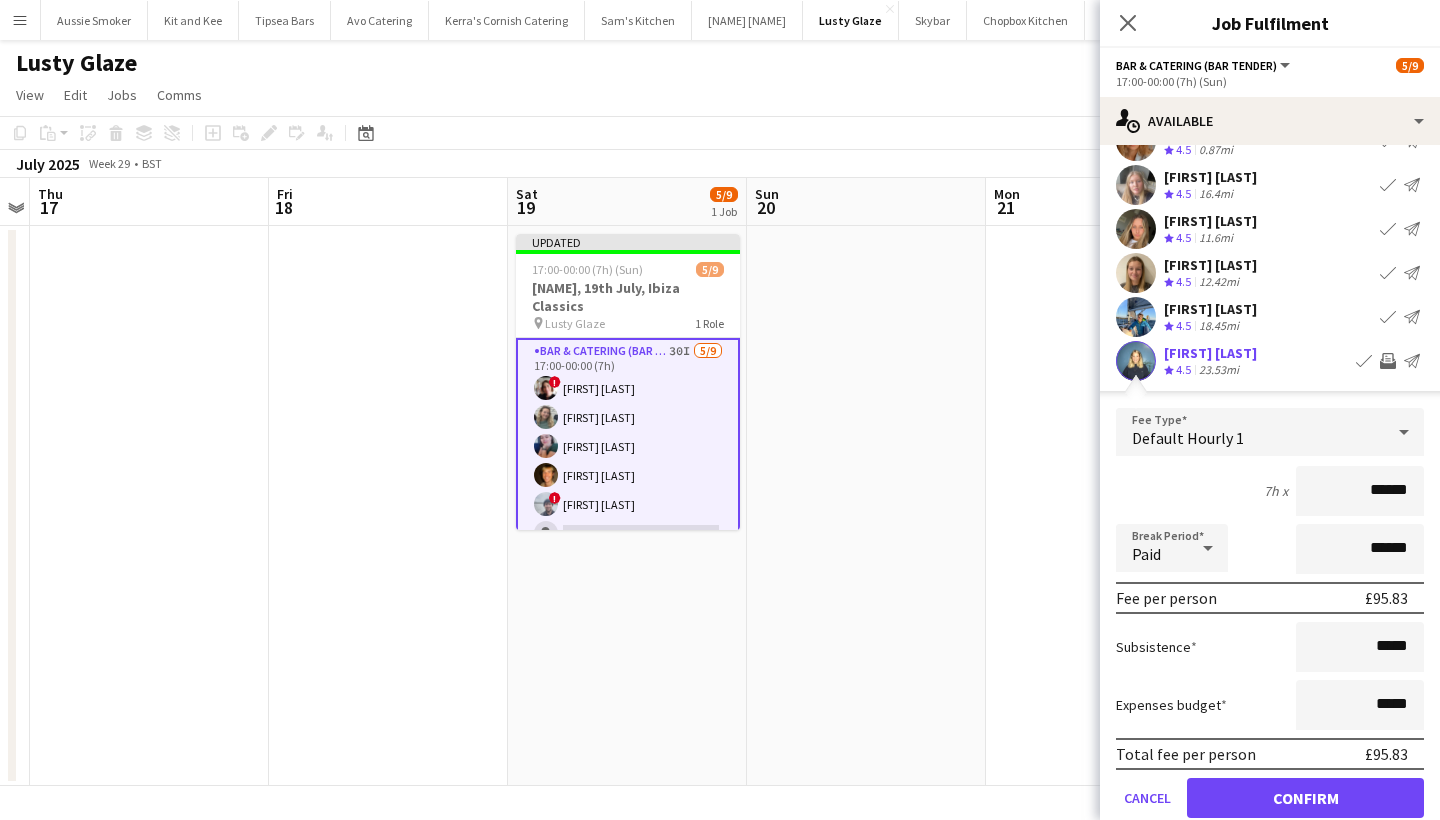 scroll, scrollTop: 232, scrollLeft: 0, axis: vertical 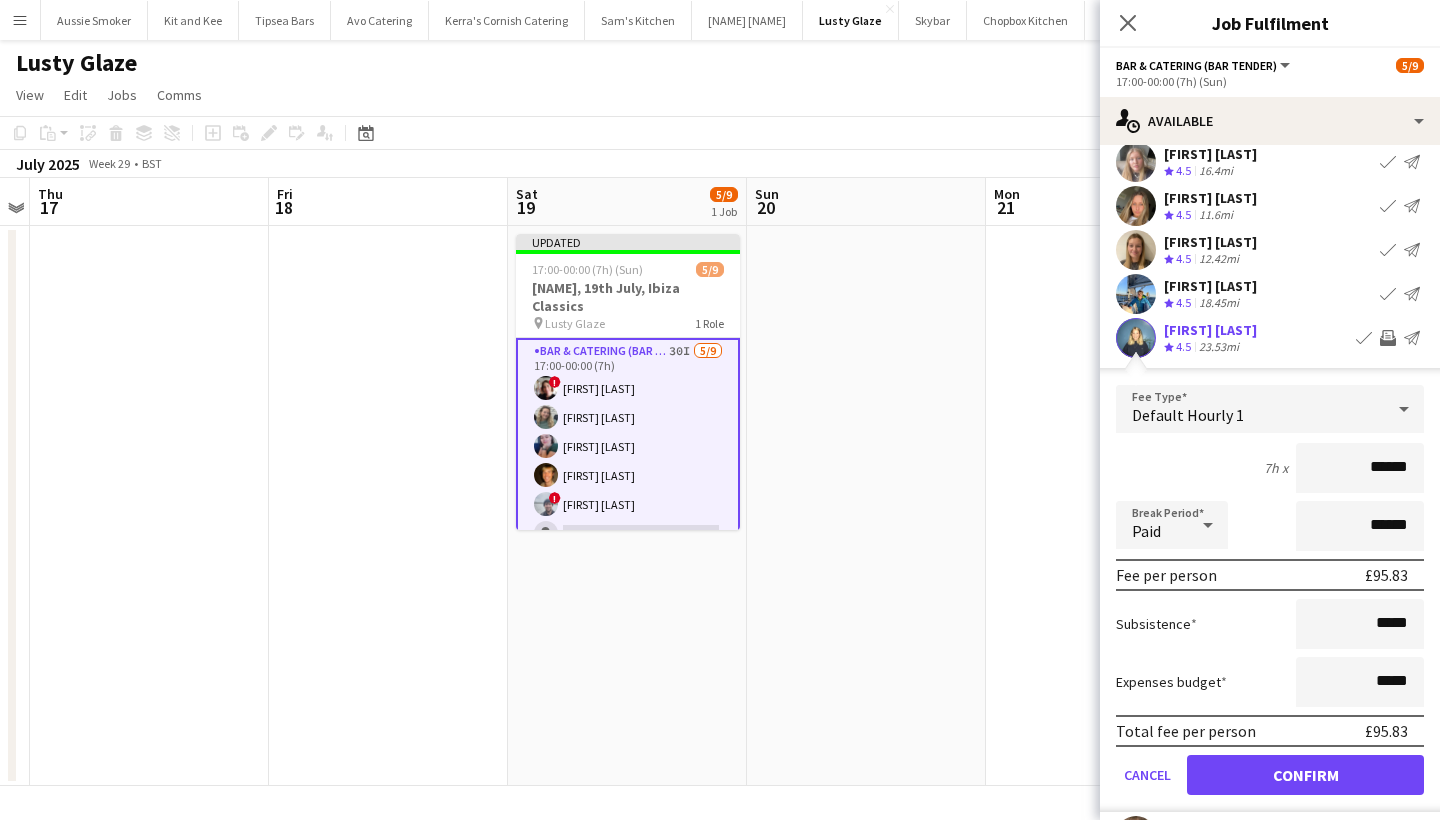 type on "******" 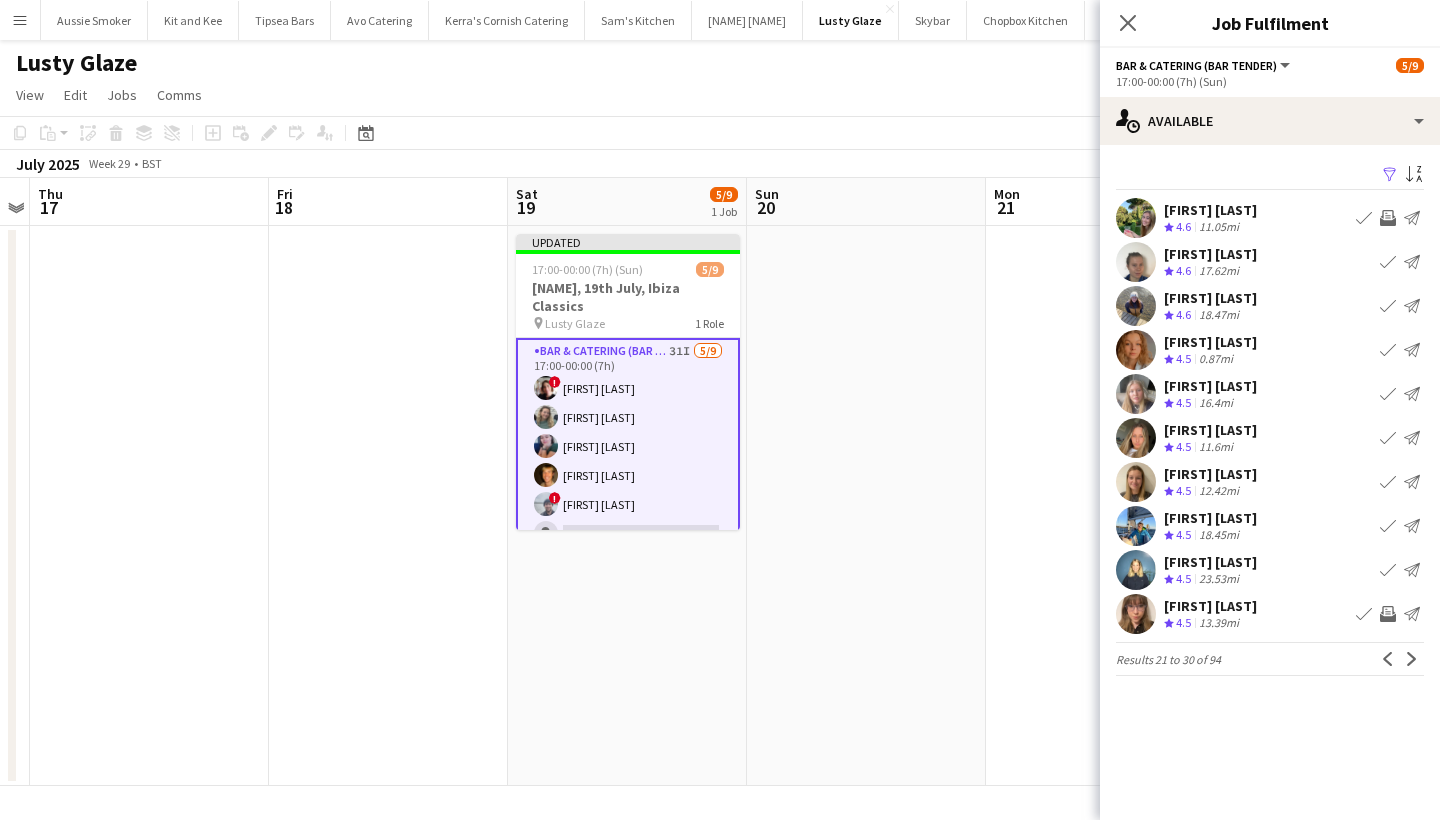 click on "Invite crew" at bounding box center [1388, 614] 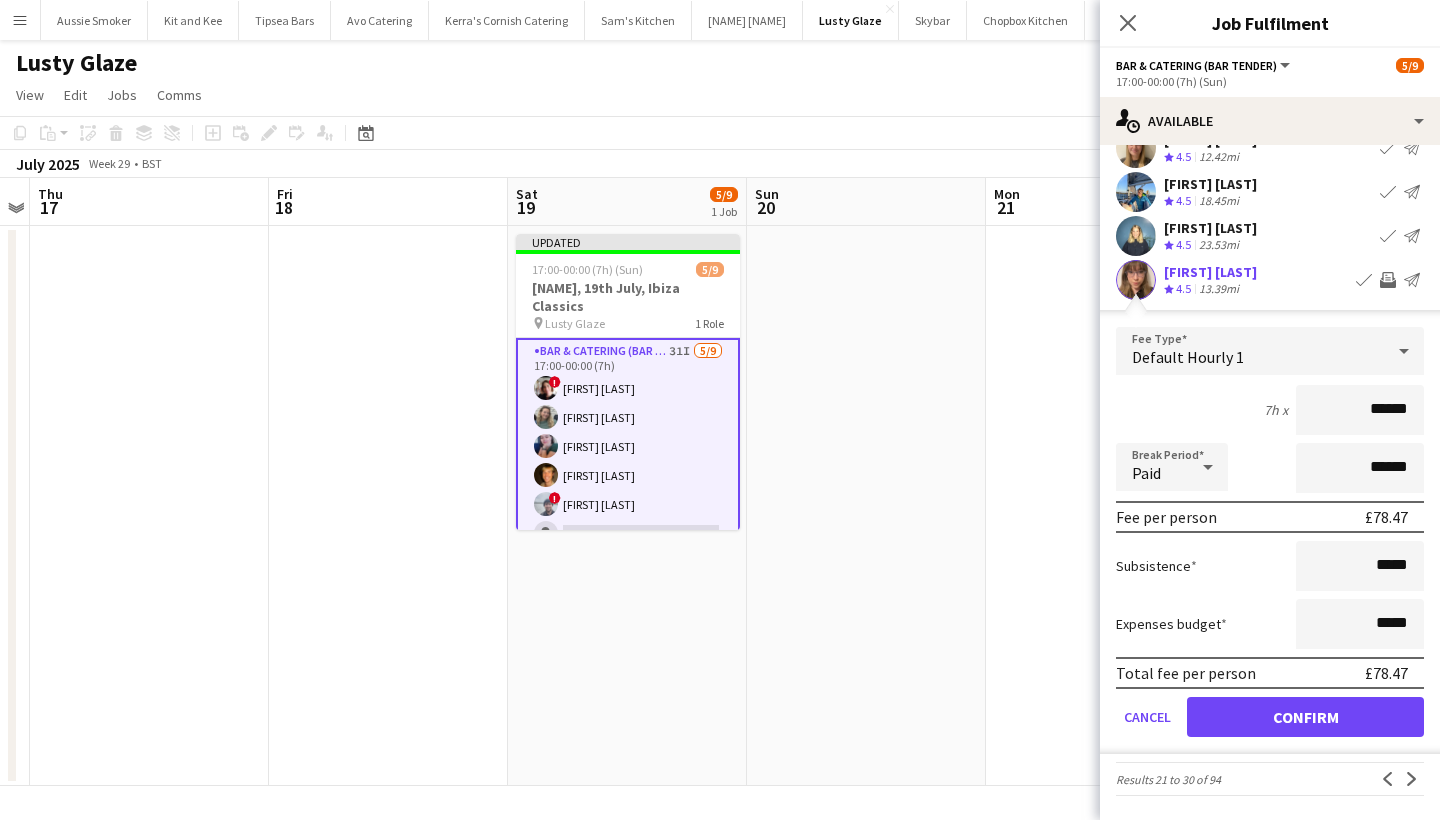 scroll, scrollTop: 334, scrollLeft: 0, axis: vertical 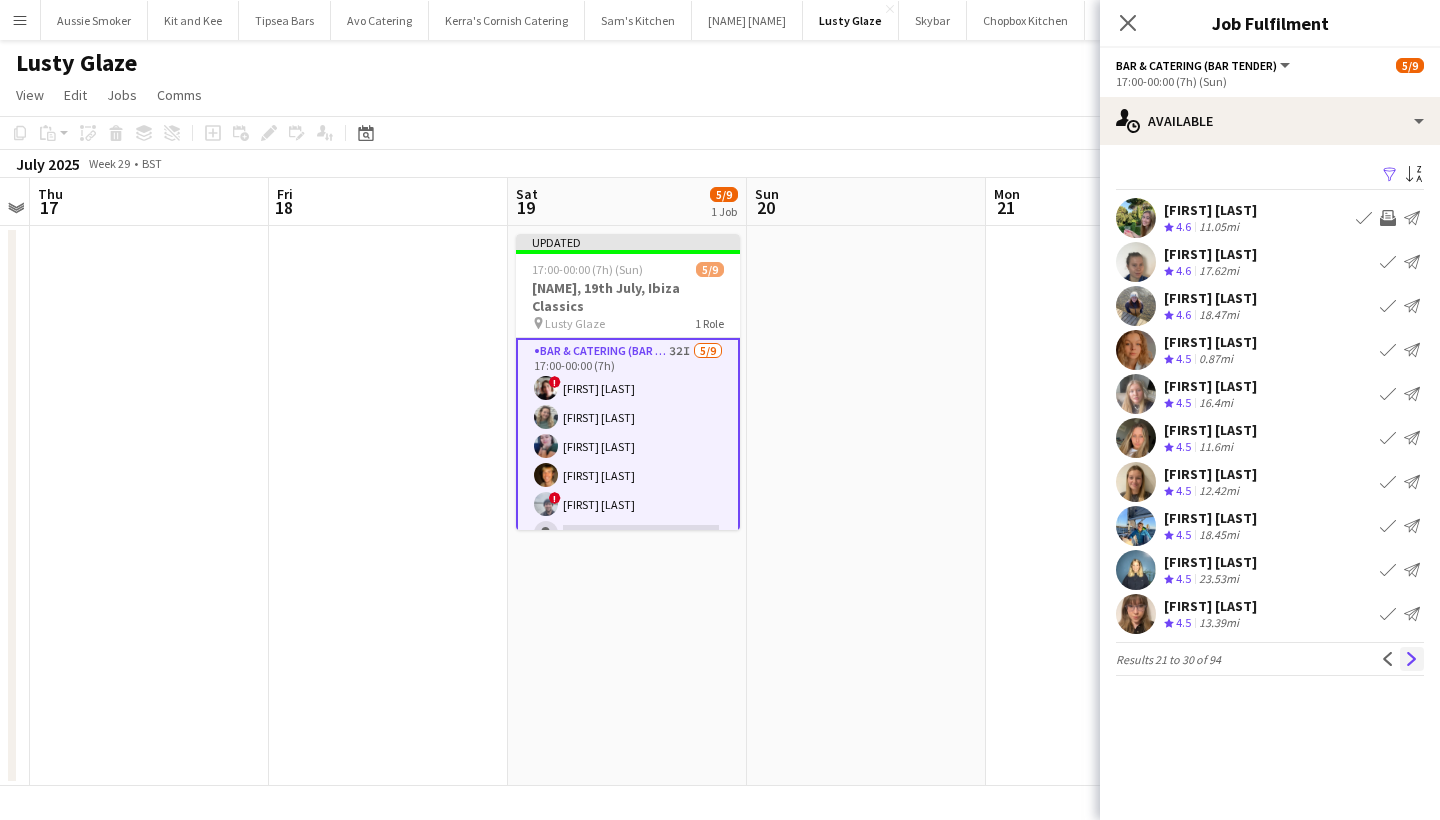 click on "Next" 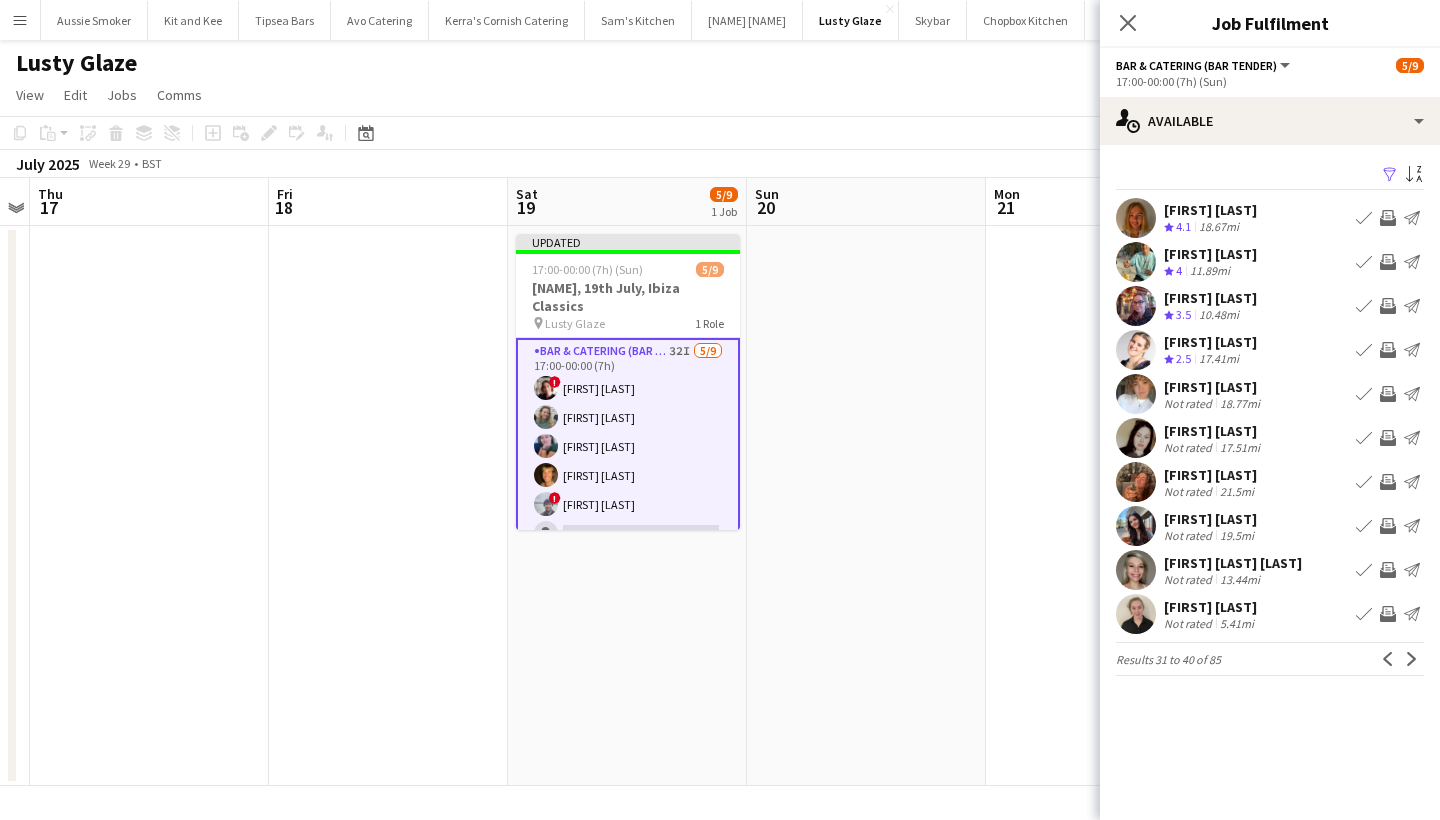 click on "Invite crew" at bounding box center (1388, 218) 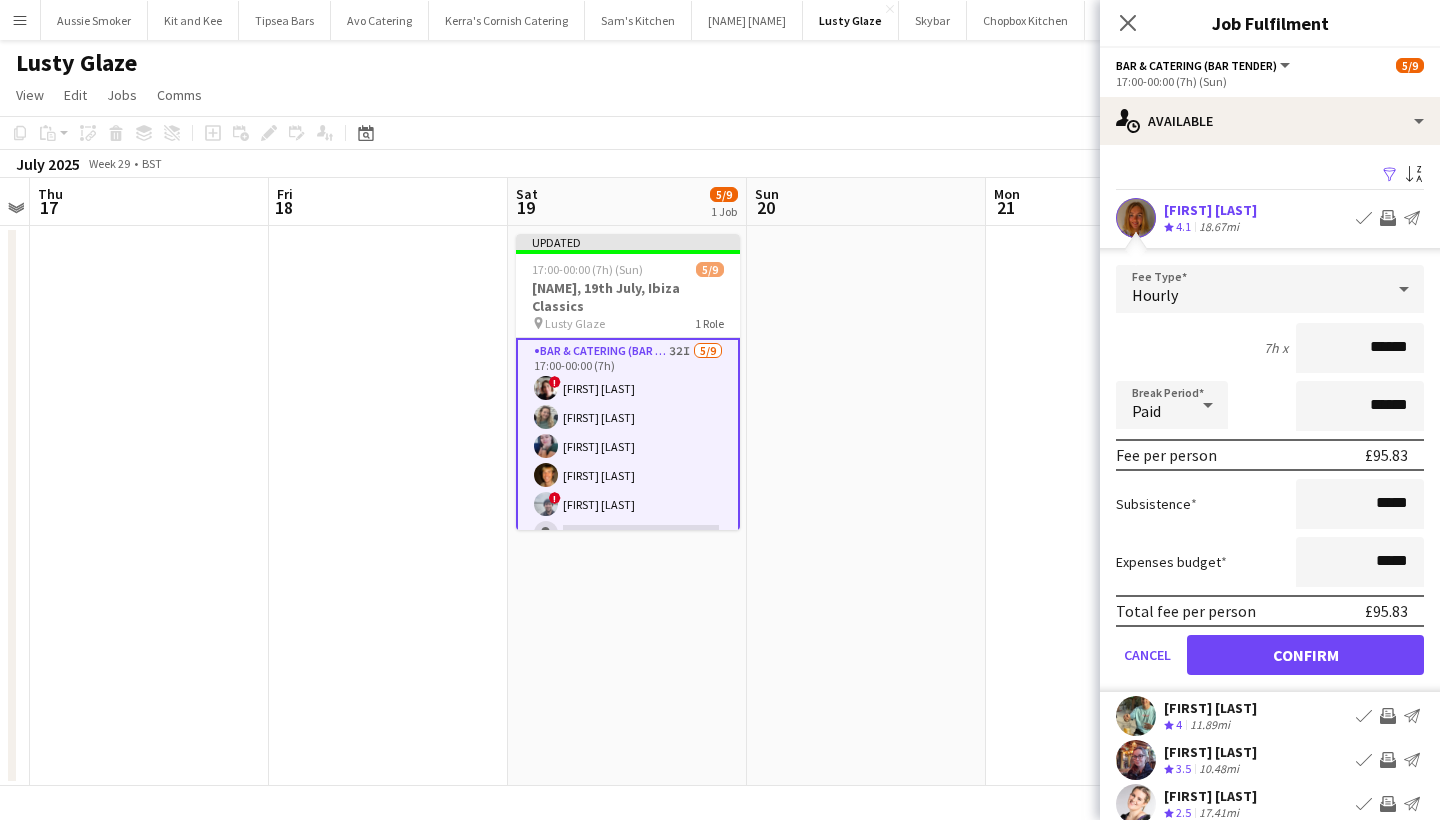 type on "******" 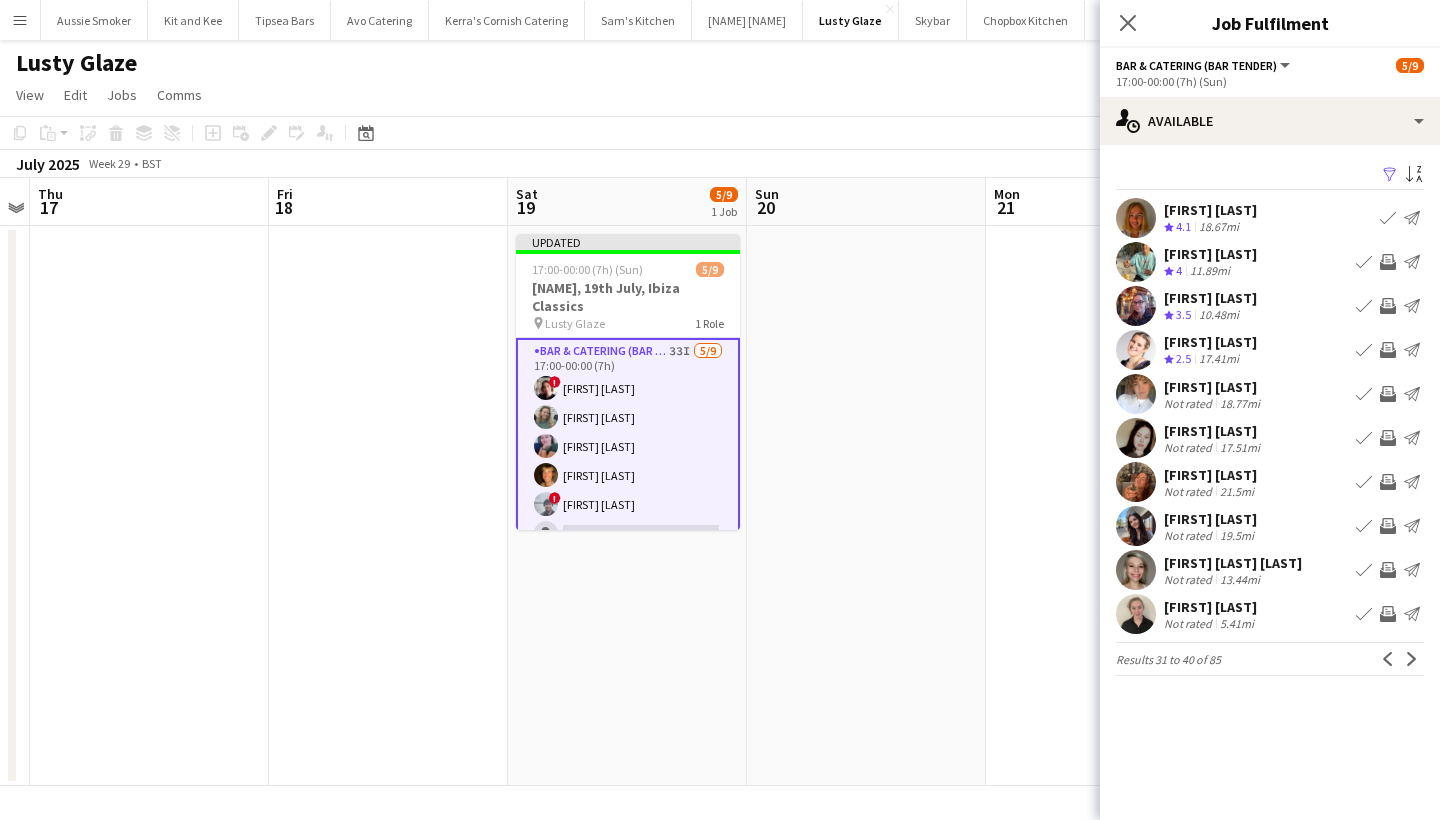 click on "Invite crew" at bounding box center (1388, 570) 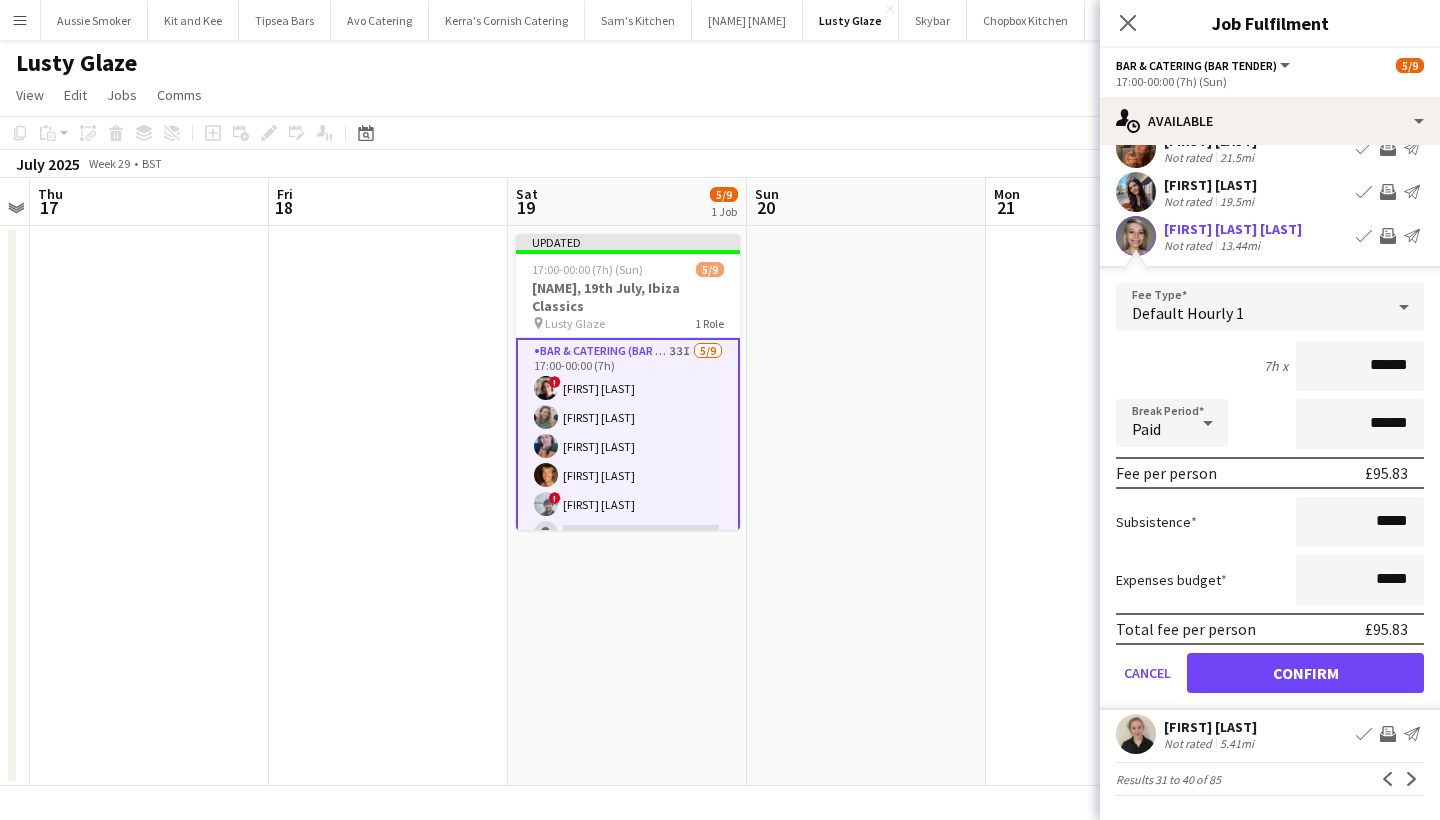 scroll, scrollTop: 334, scrollLeft: 0, axis: vertical 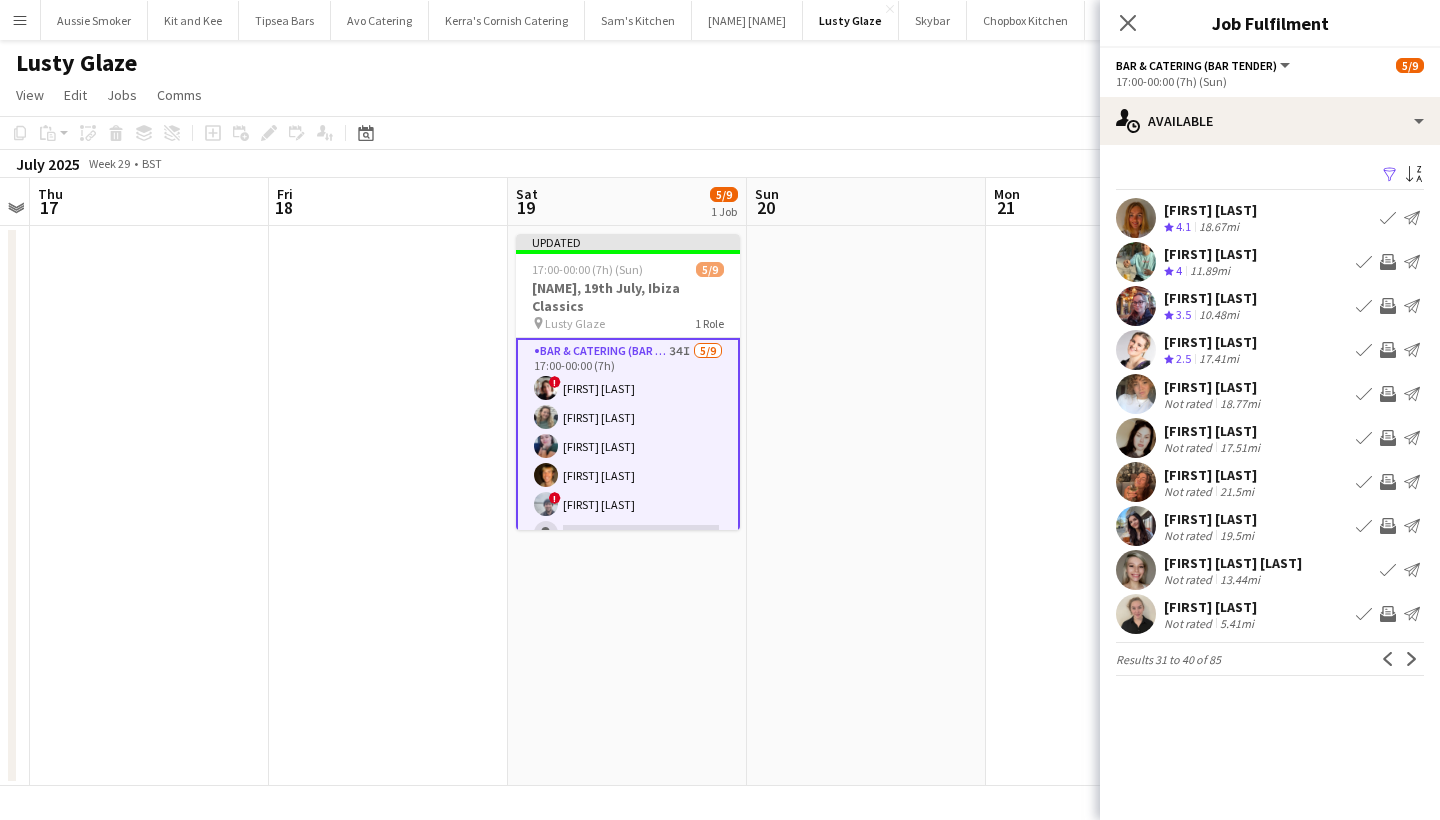 click on "Invite crew" at bounding box center (1388, 394) 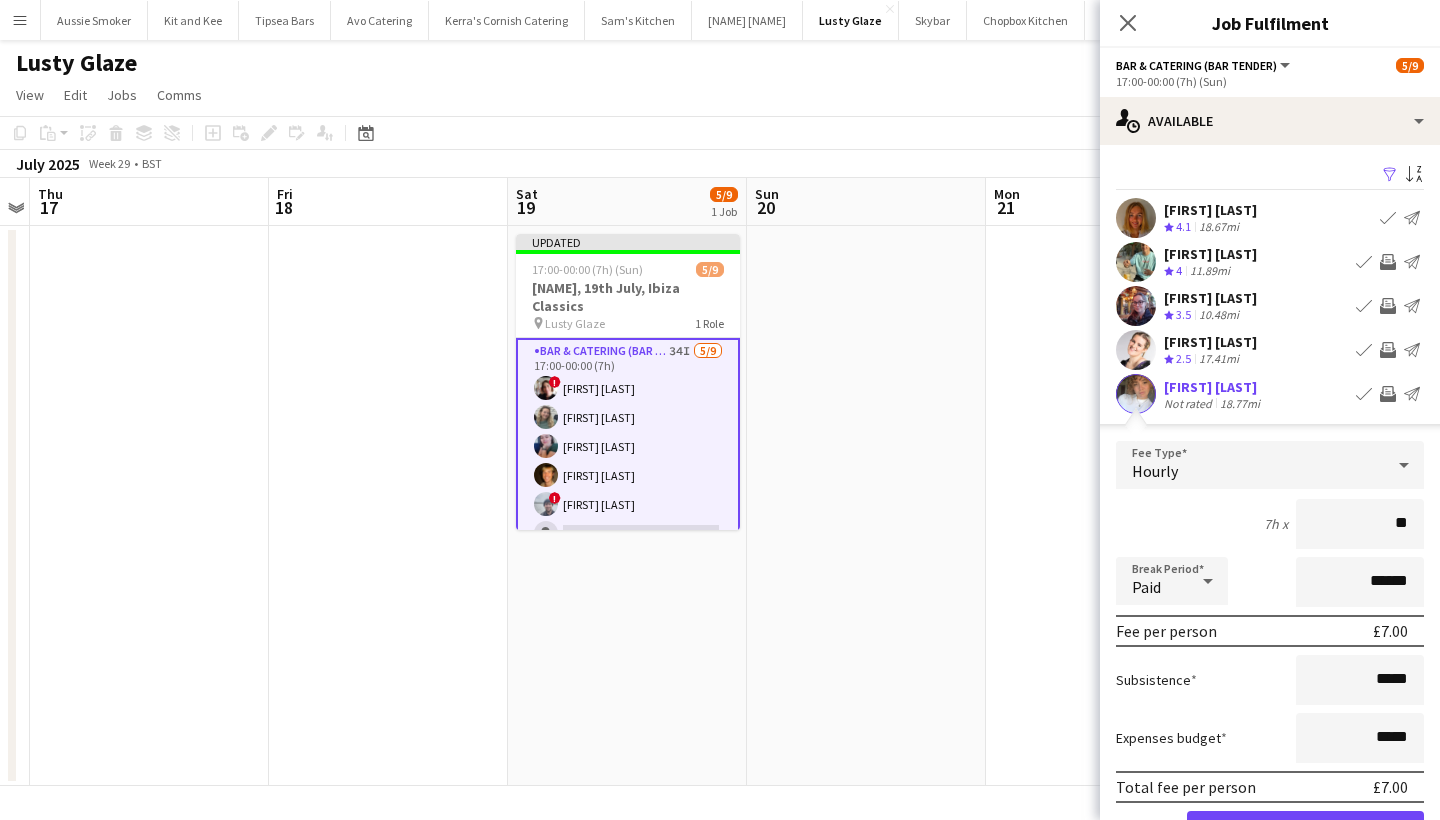 click on "Millicent Doble" at bounding box center (1214, 387) 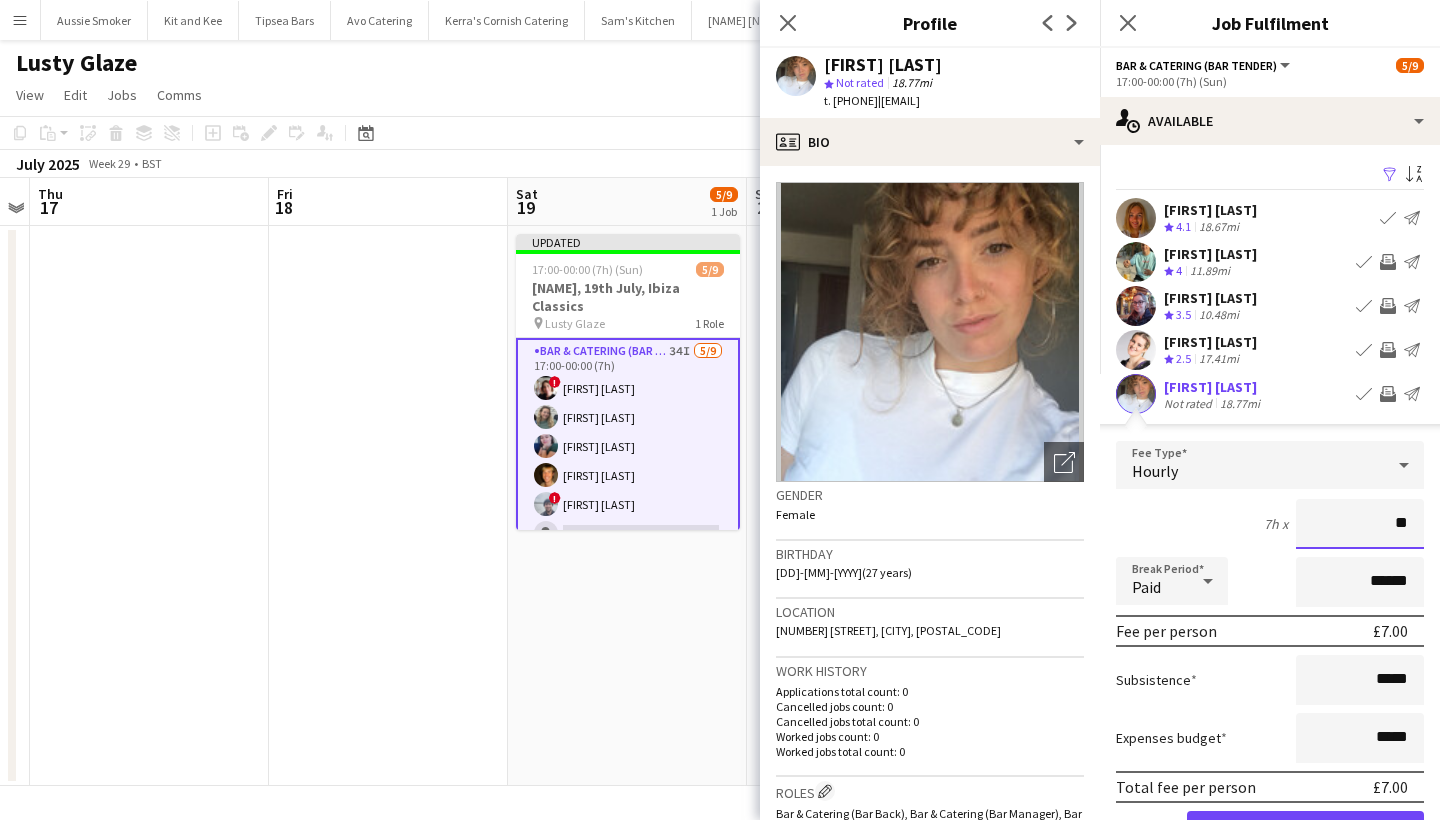 click on "**" at bounding box center [1360, 524] 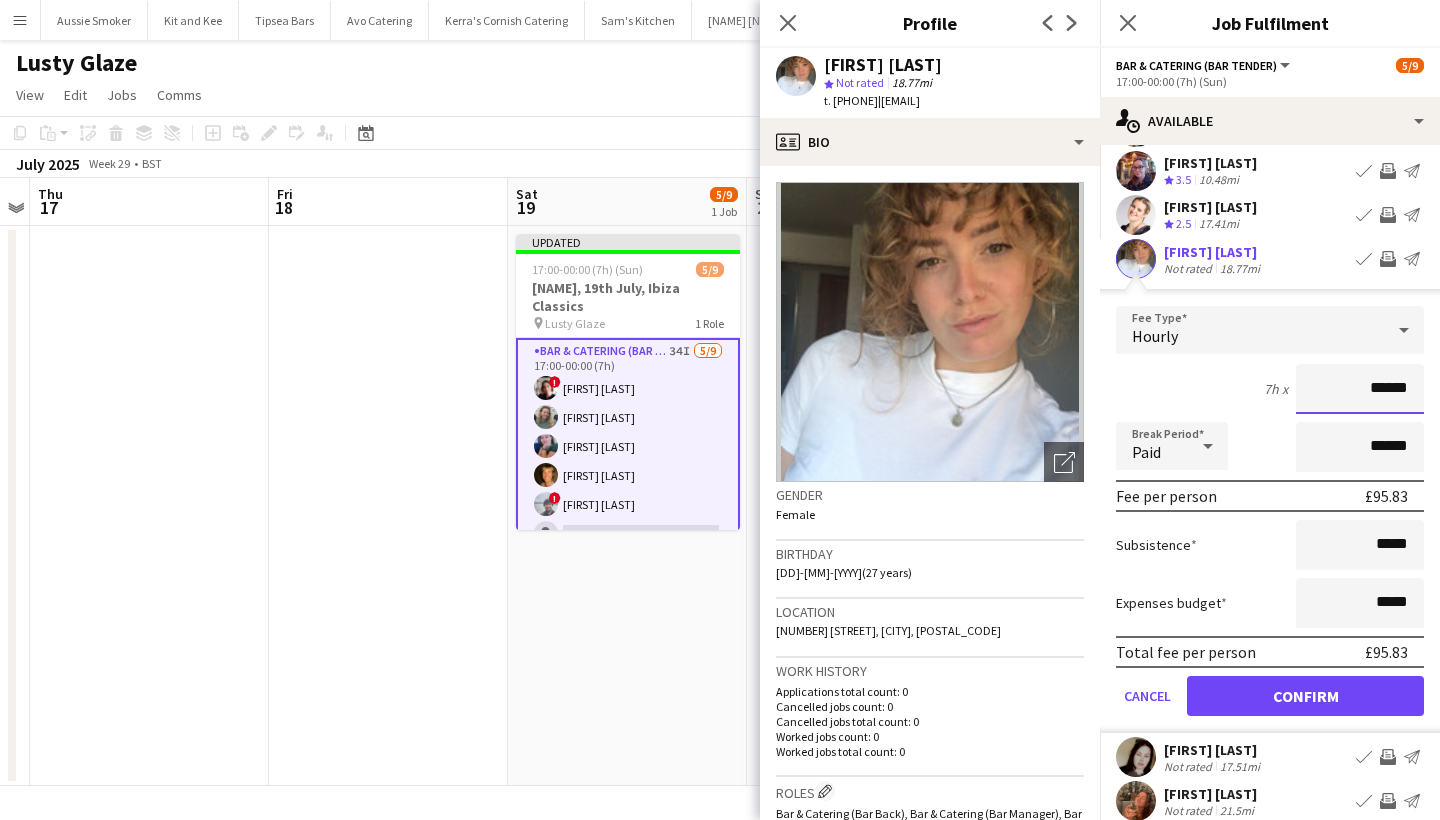 scroll, scrollTop: 136, scrollLeft: 0, axis: vertical 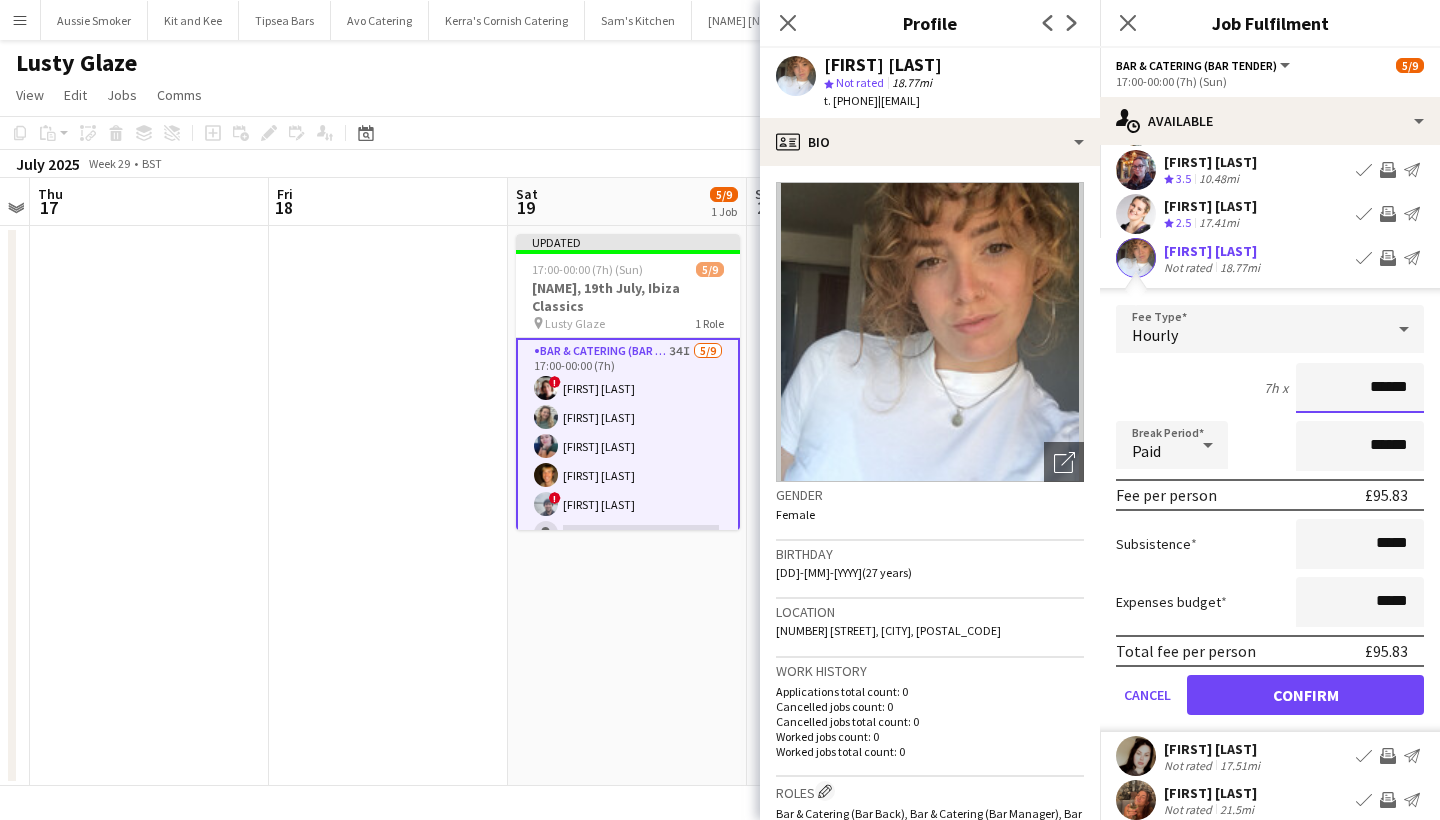 type on "******" 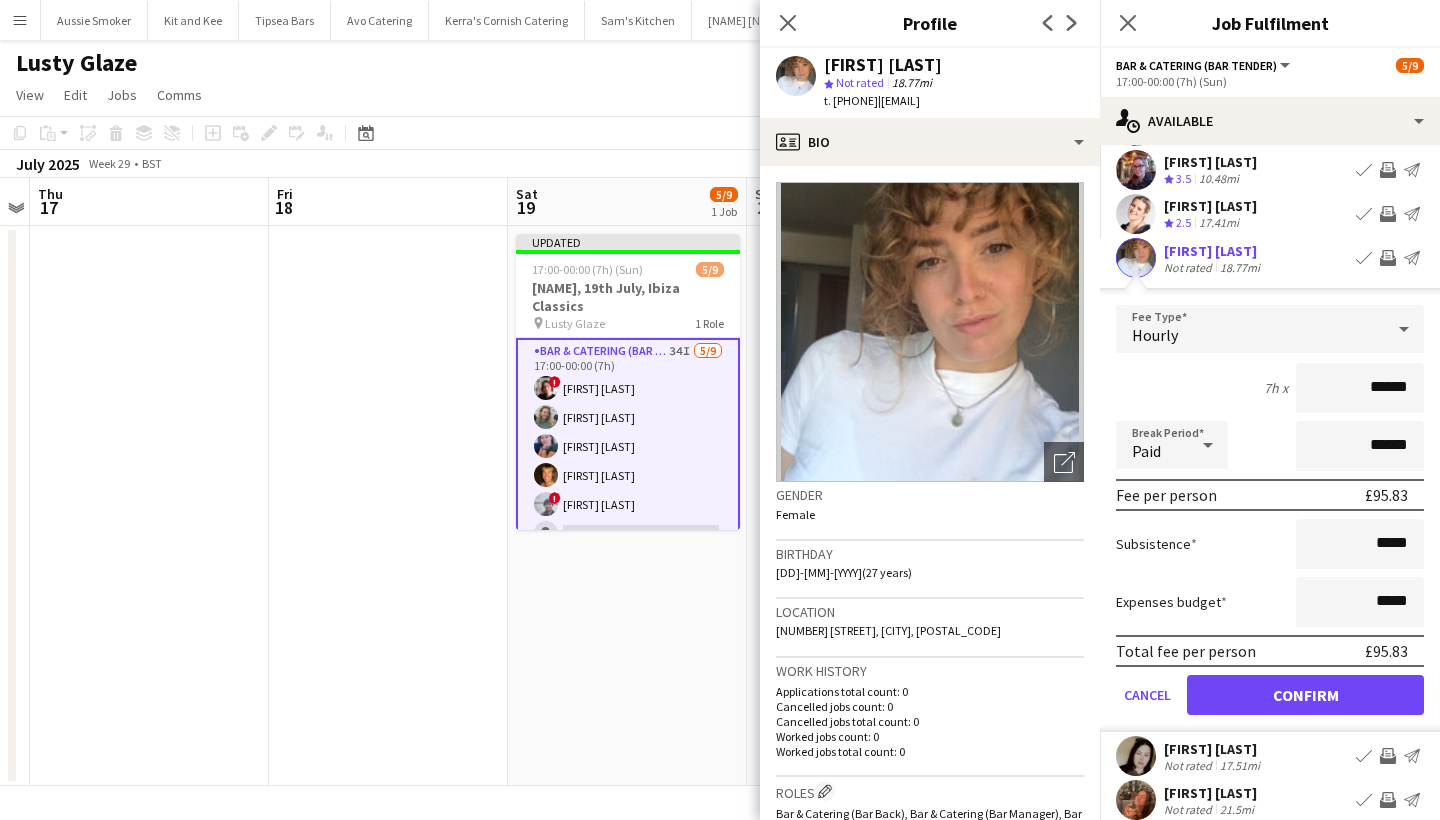click on "Confirm" at bounding box center (1305, 695) 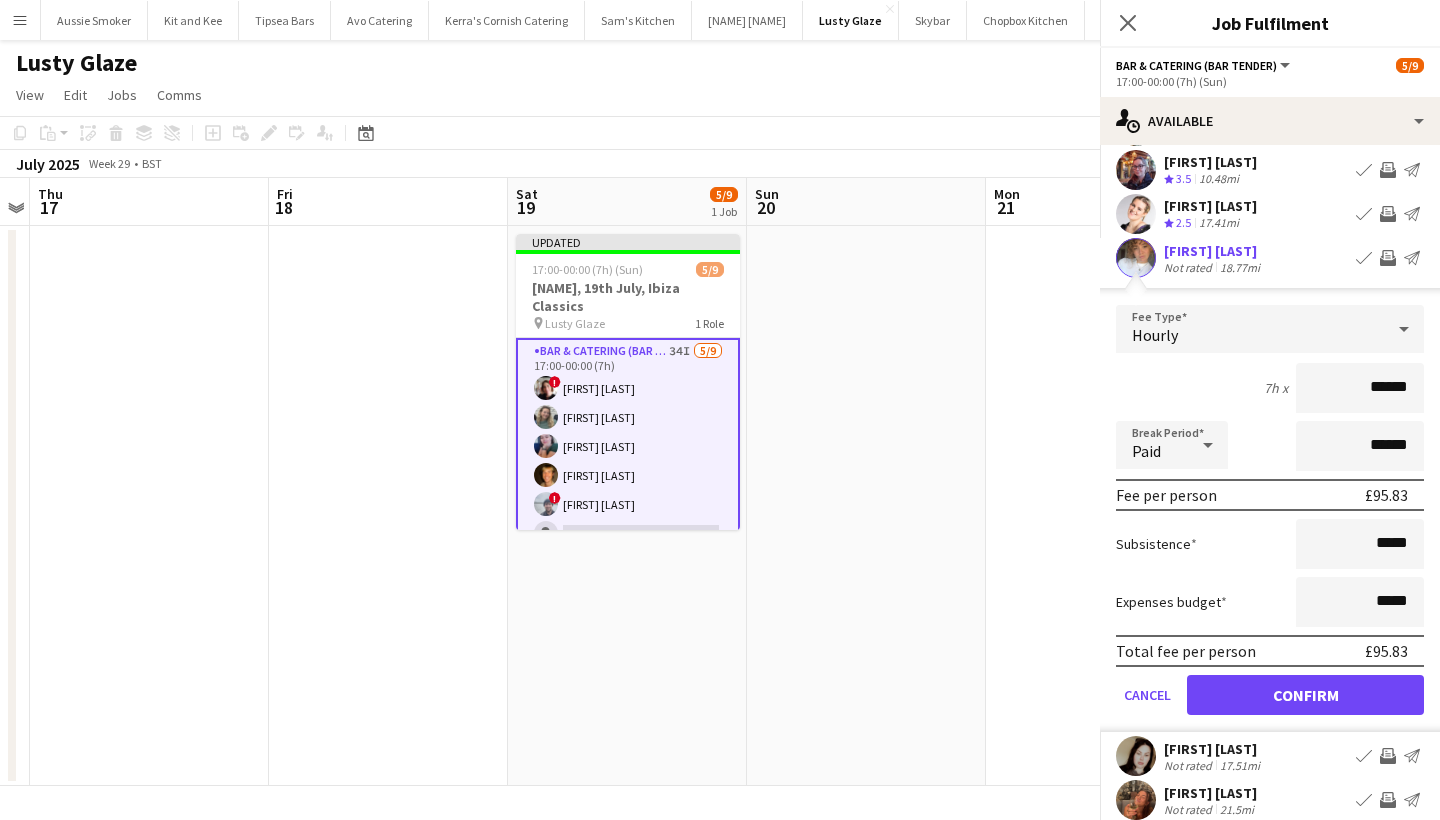 scroll, scrollTop: 0, scrollLeft: 0, axis: both 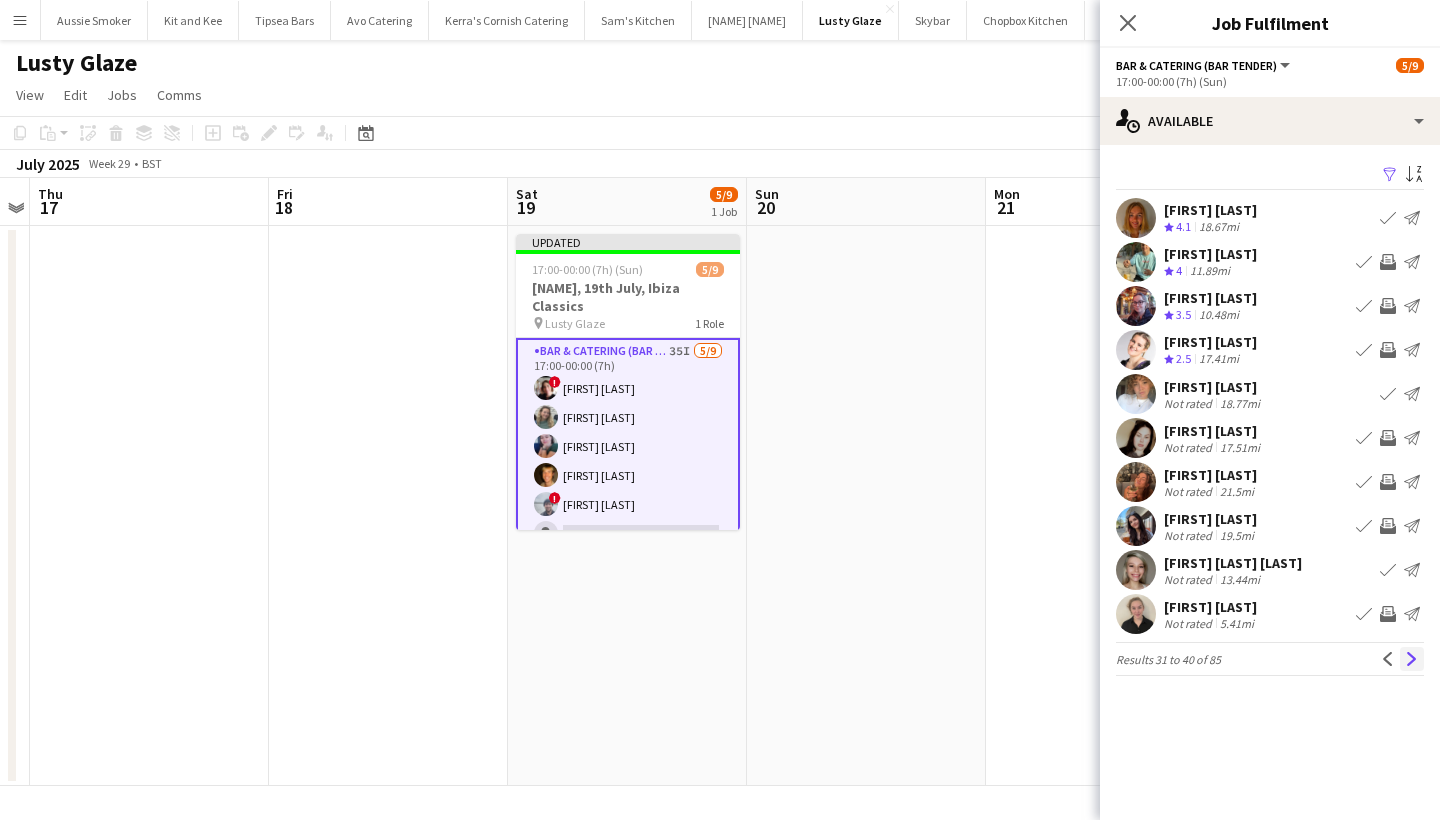 click on "Next" 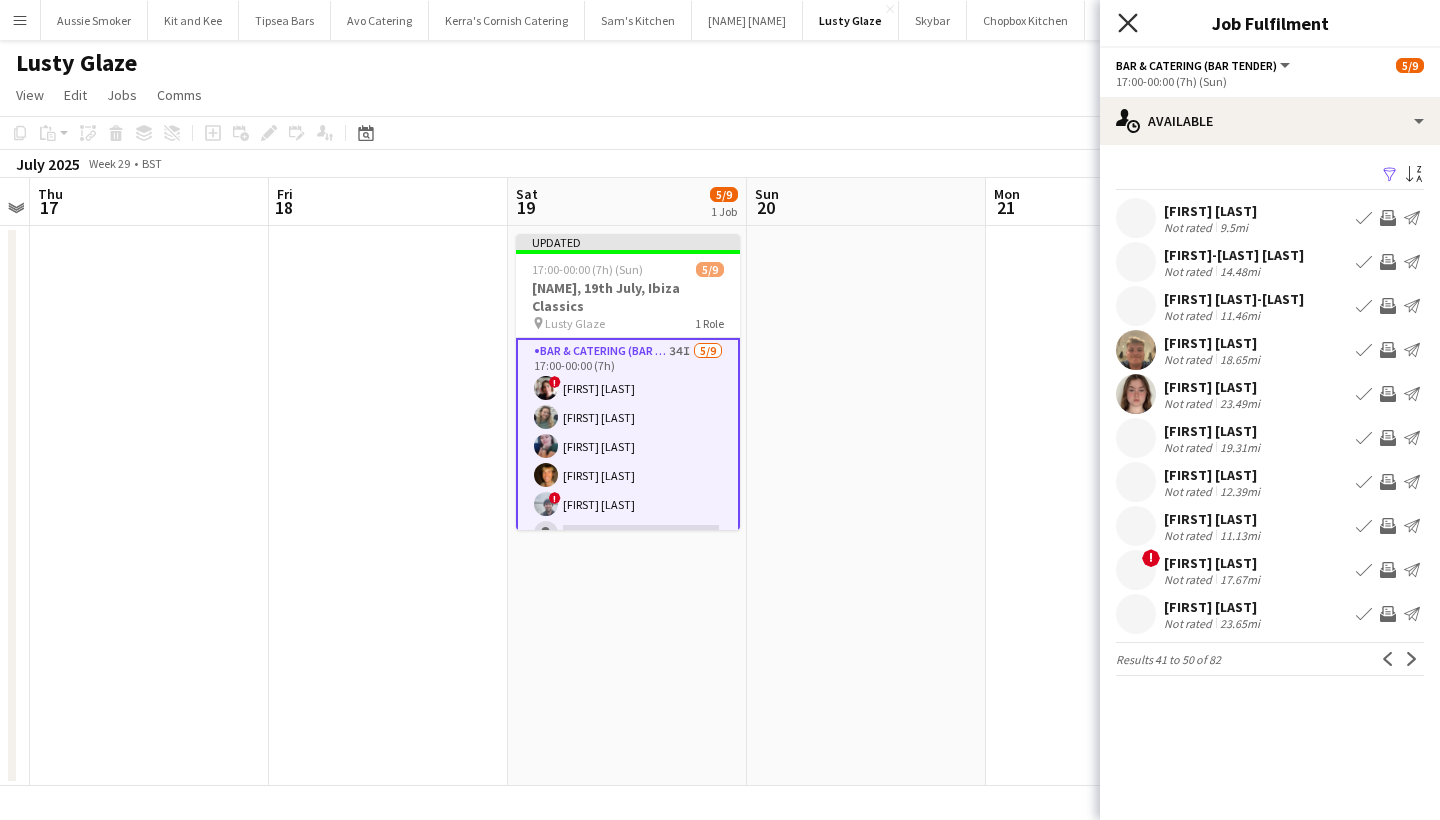 click on "Close pop-in" 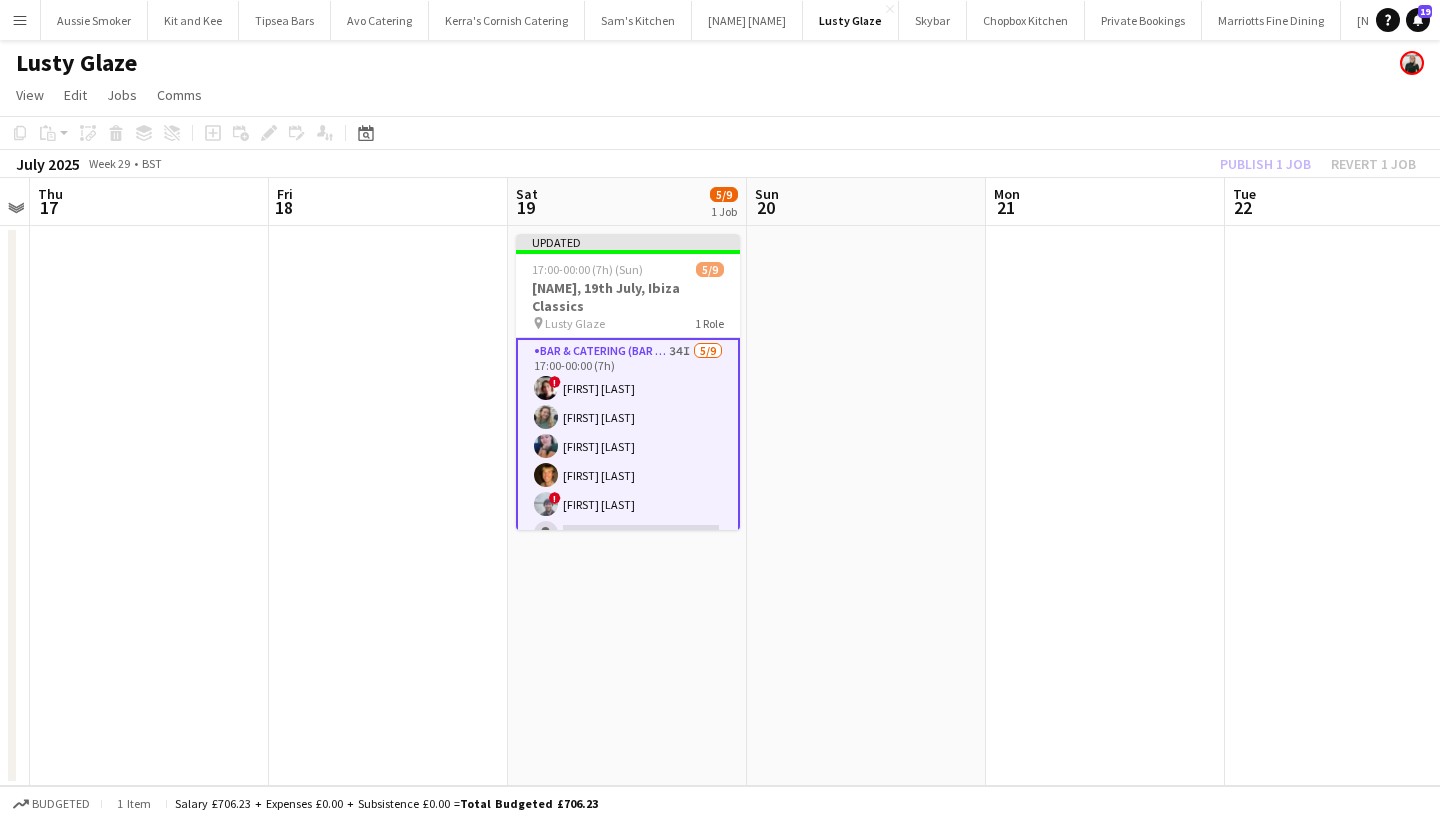 click on "Publish 1 job   Revert 1 job" 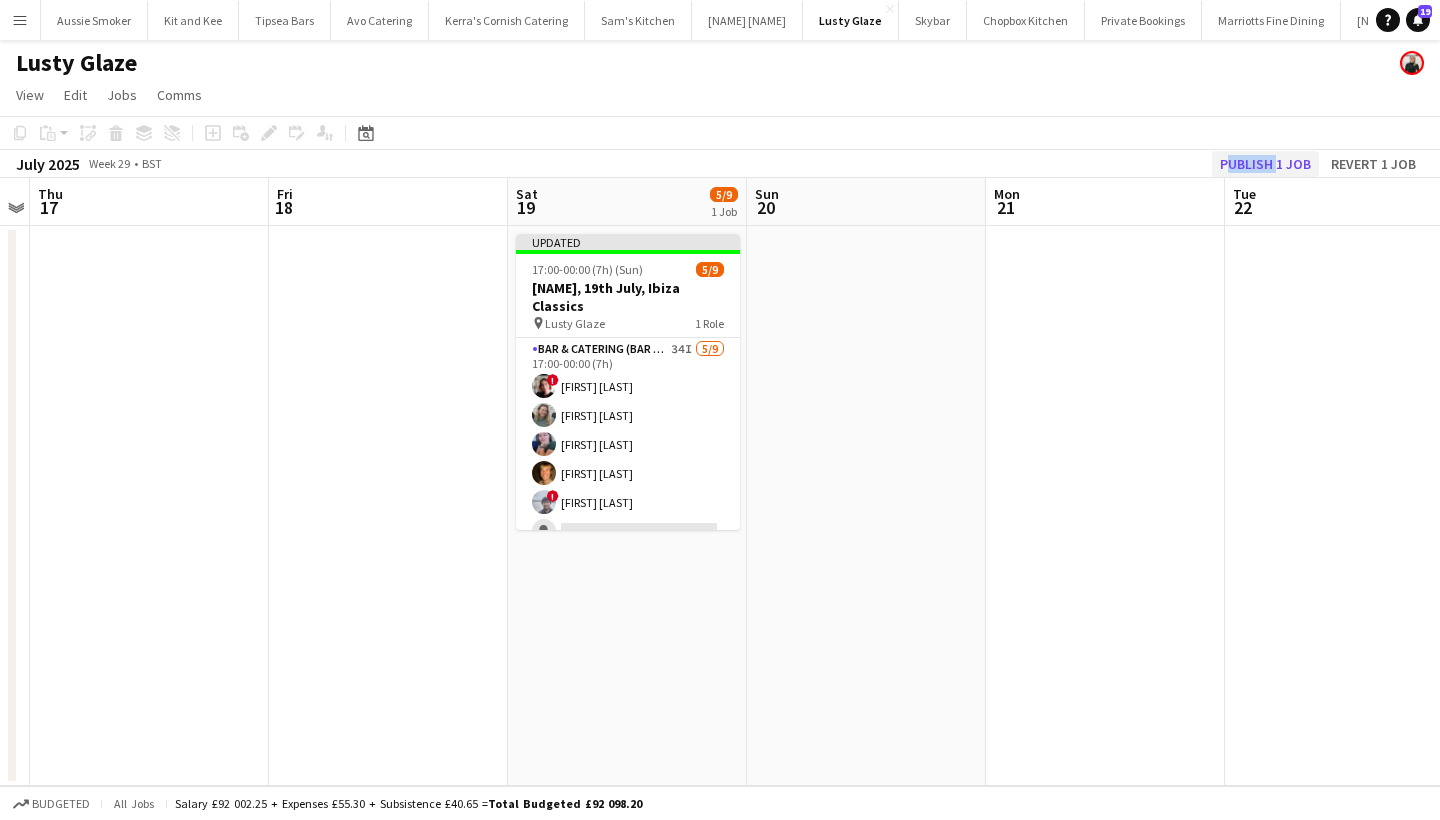 click on "Publish 1 job" 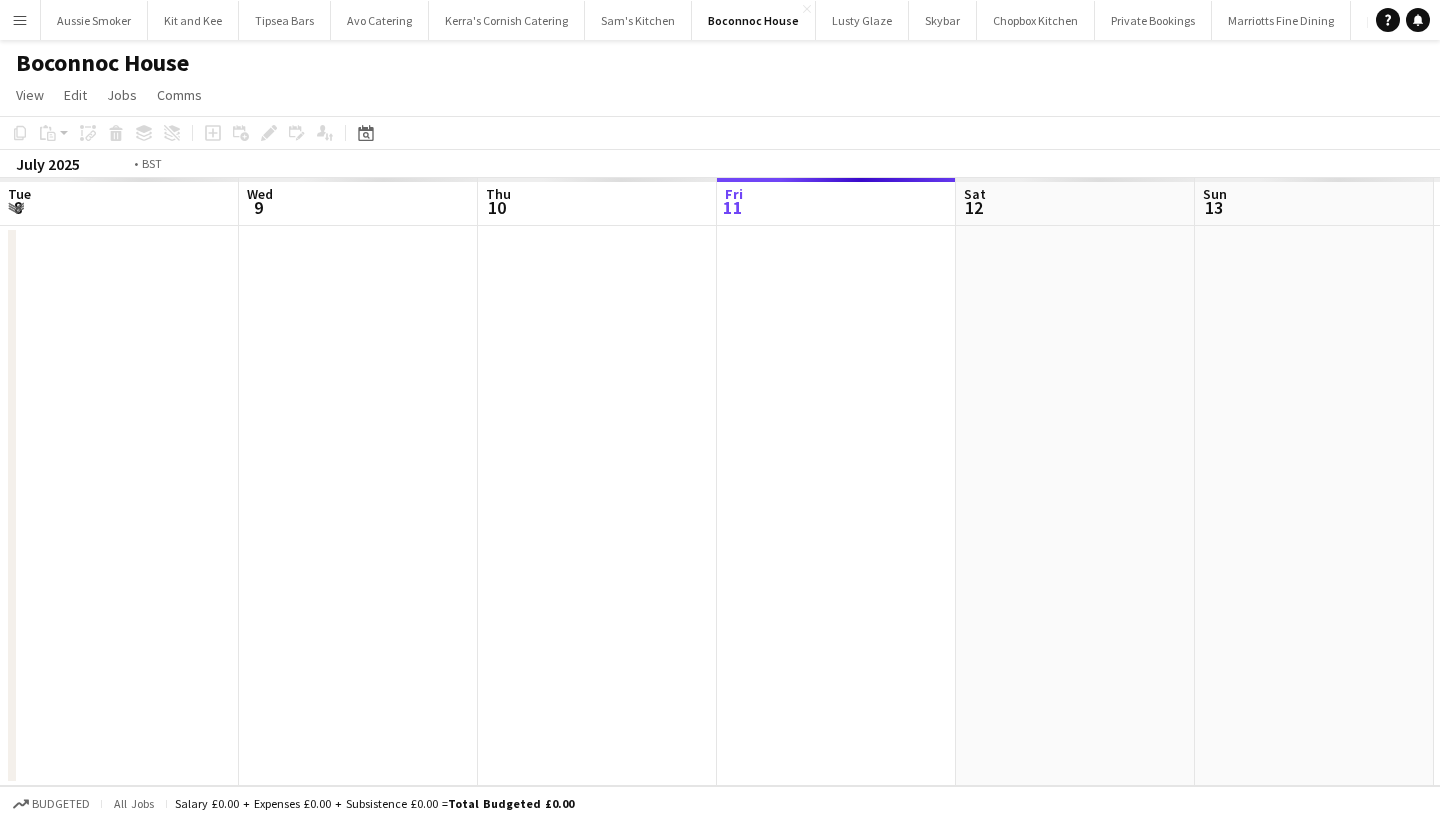 scroll, scrollTop: 0, scrollLeft: 0, axis: both 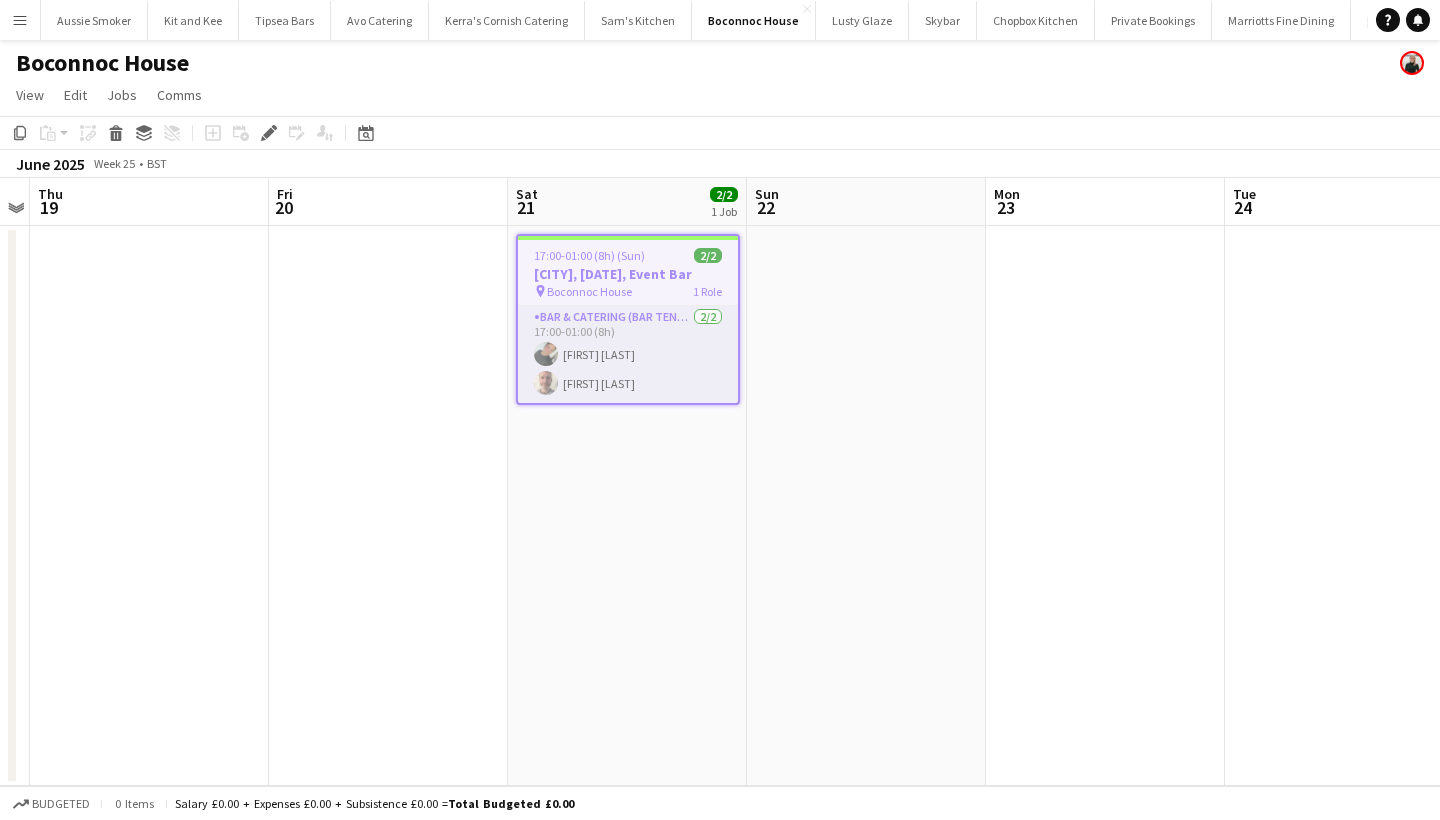 click on "Bar & Catering (Bar Tender) 2/2 17:00-01:00 (8h)
[FIRST] [LAST] [FIRST] [LAST]" at bounding box center (628, 354) 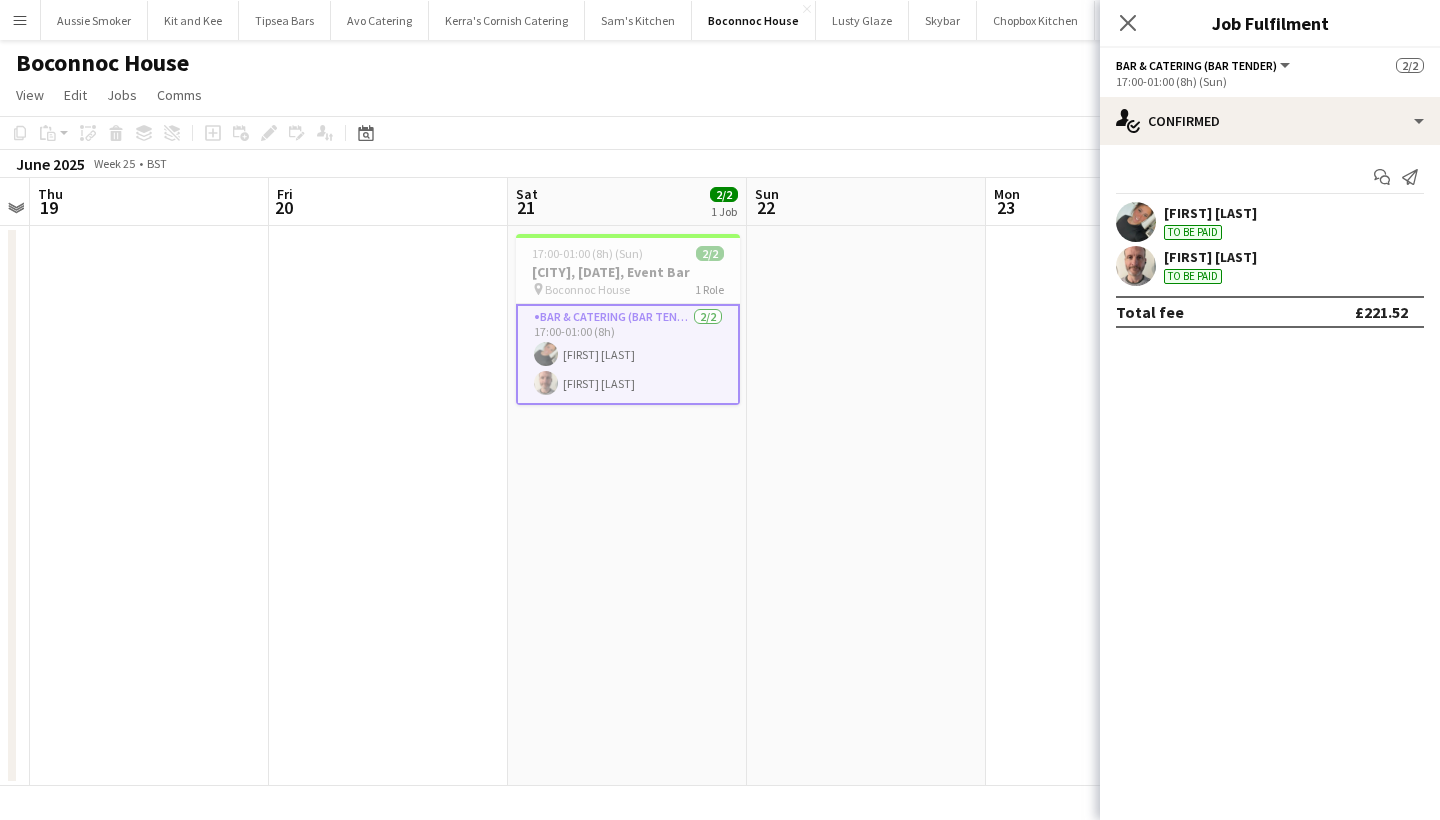 click on "[FIRST] [LAST]" at bounding box center [1210, 213] 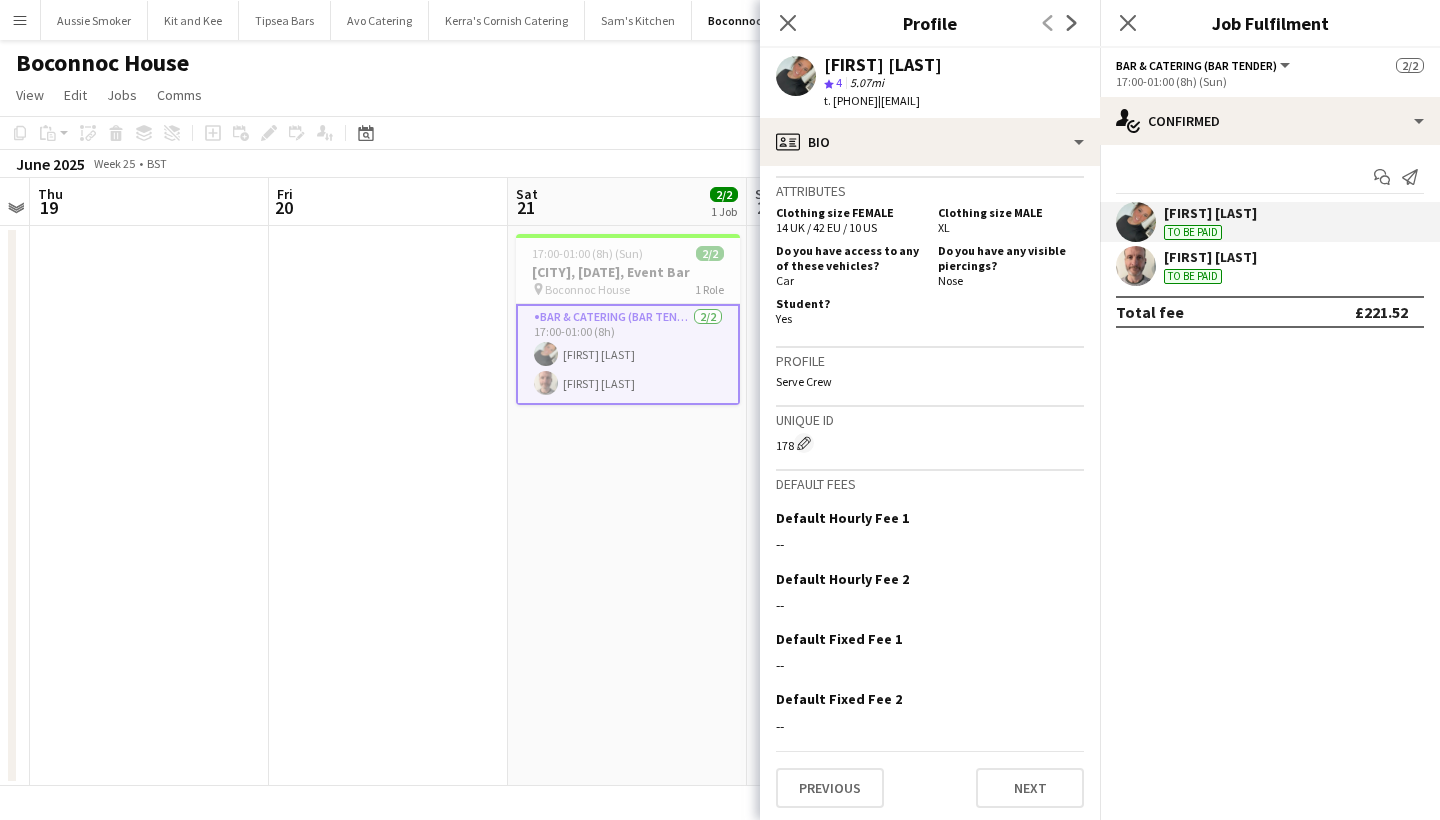 scroll, scrollTop: 930, scrollLeft: 0, axis: vertical 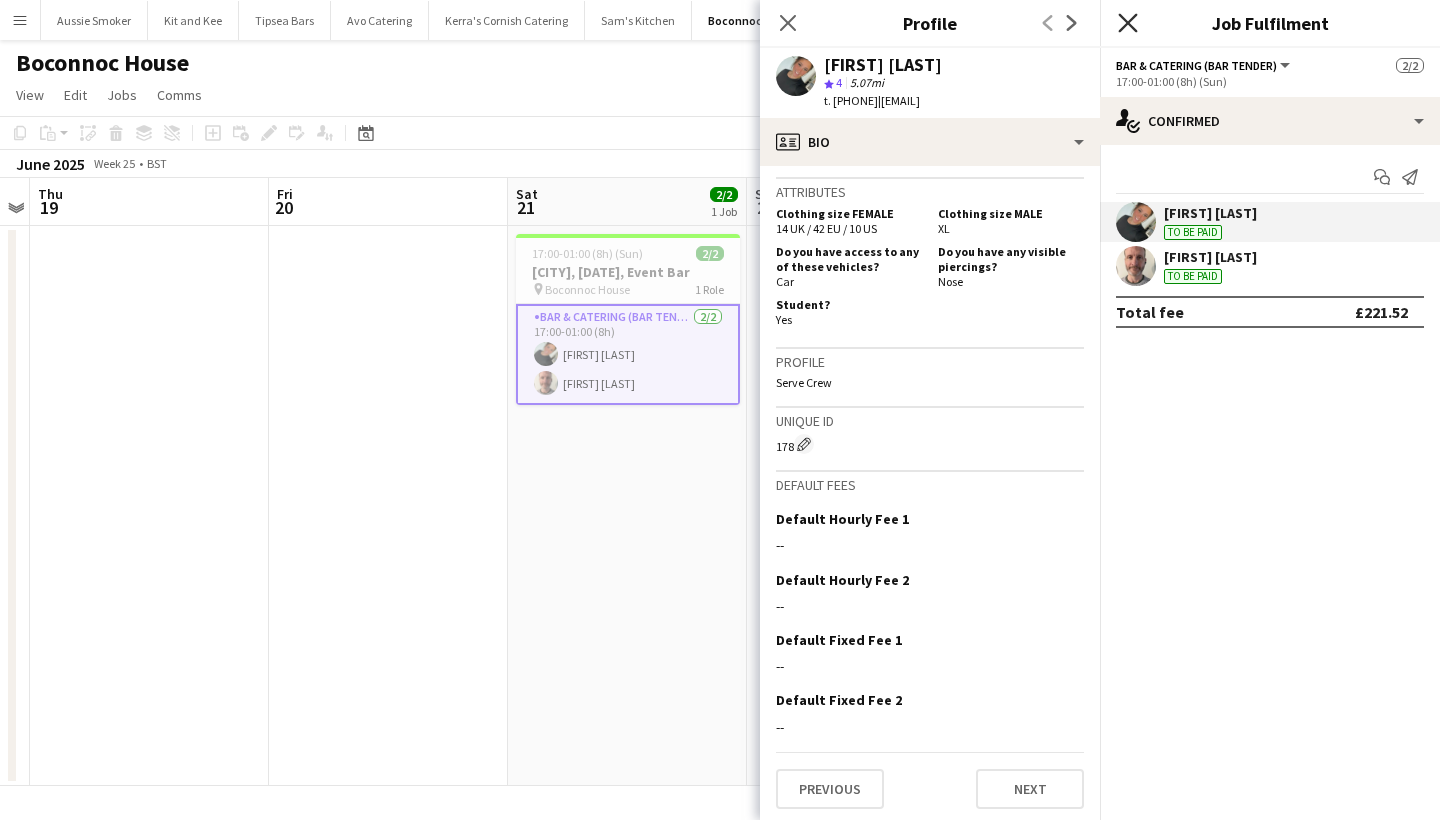 click 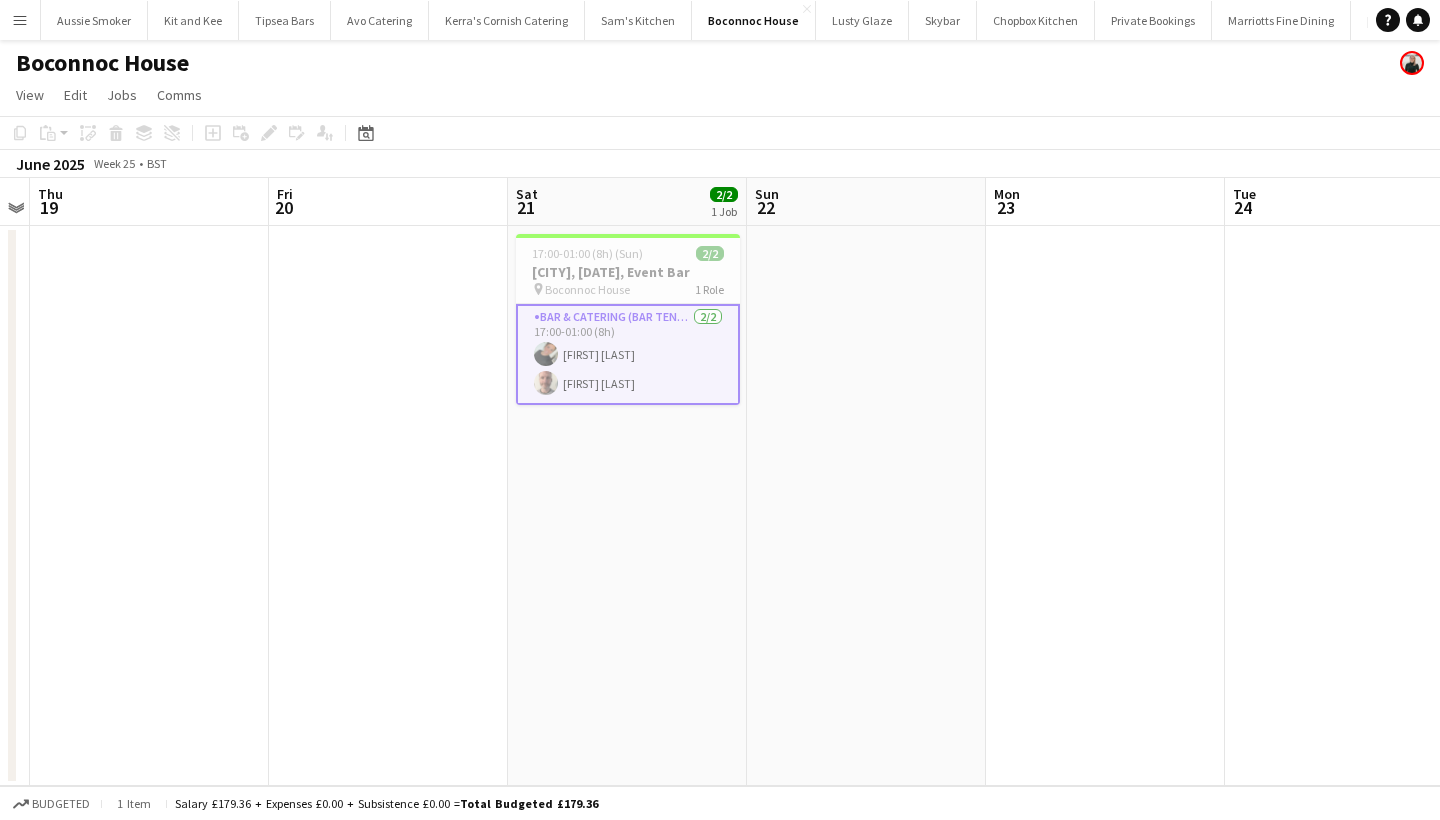 click on "Menu" at bounding box center (20, 20) 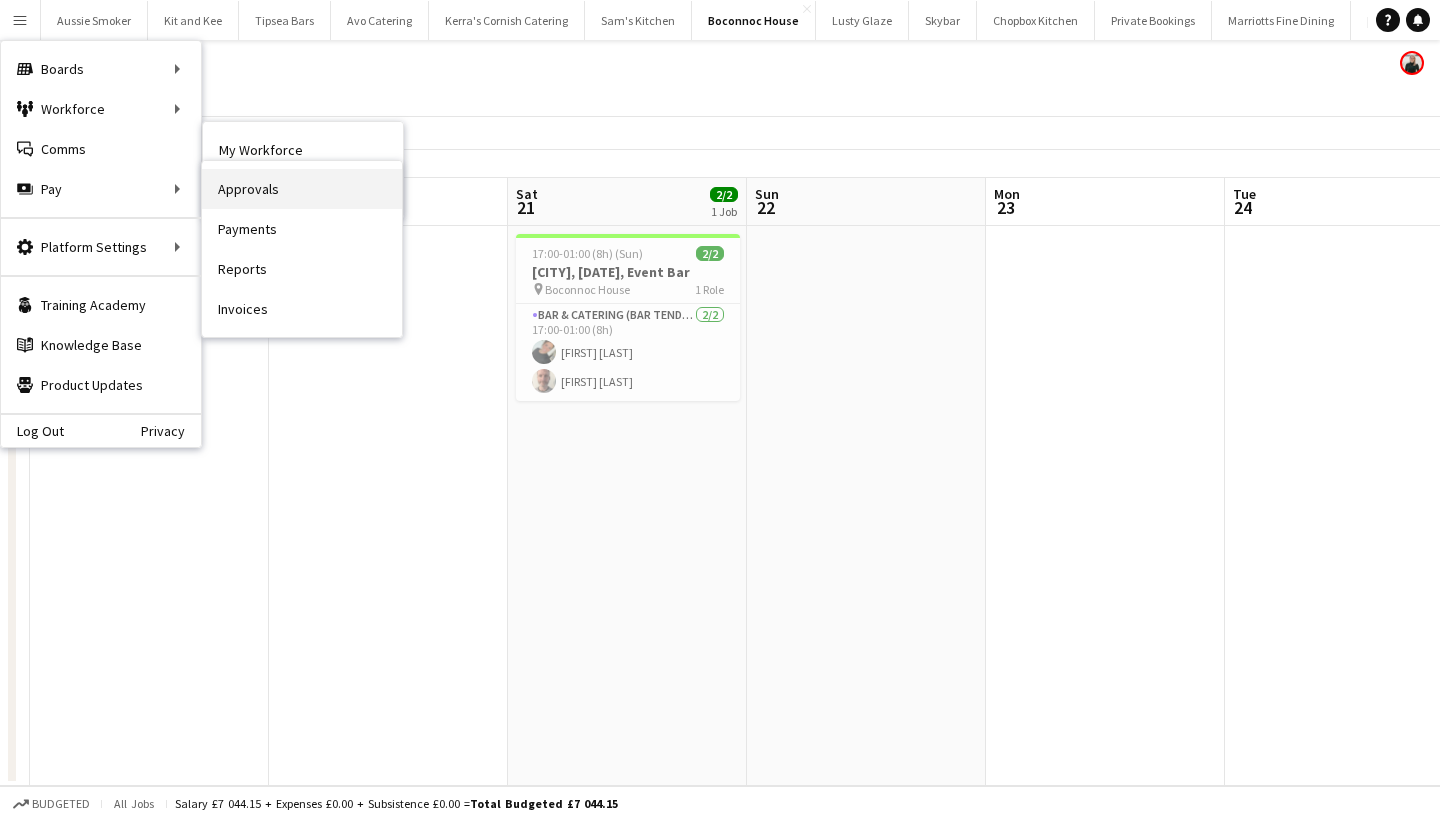 click on "Approvals" at bounding box center [302, 189] 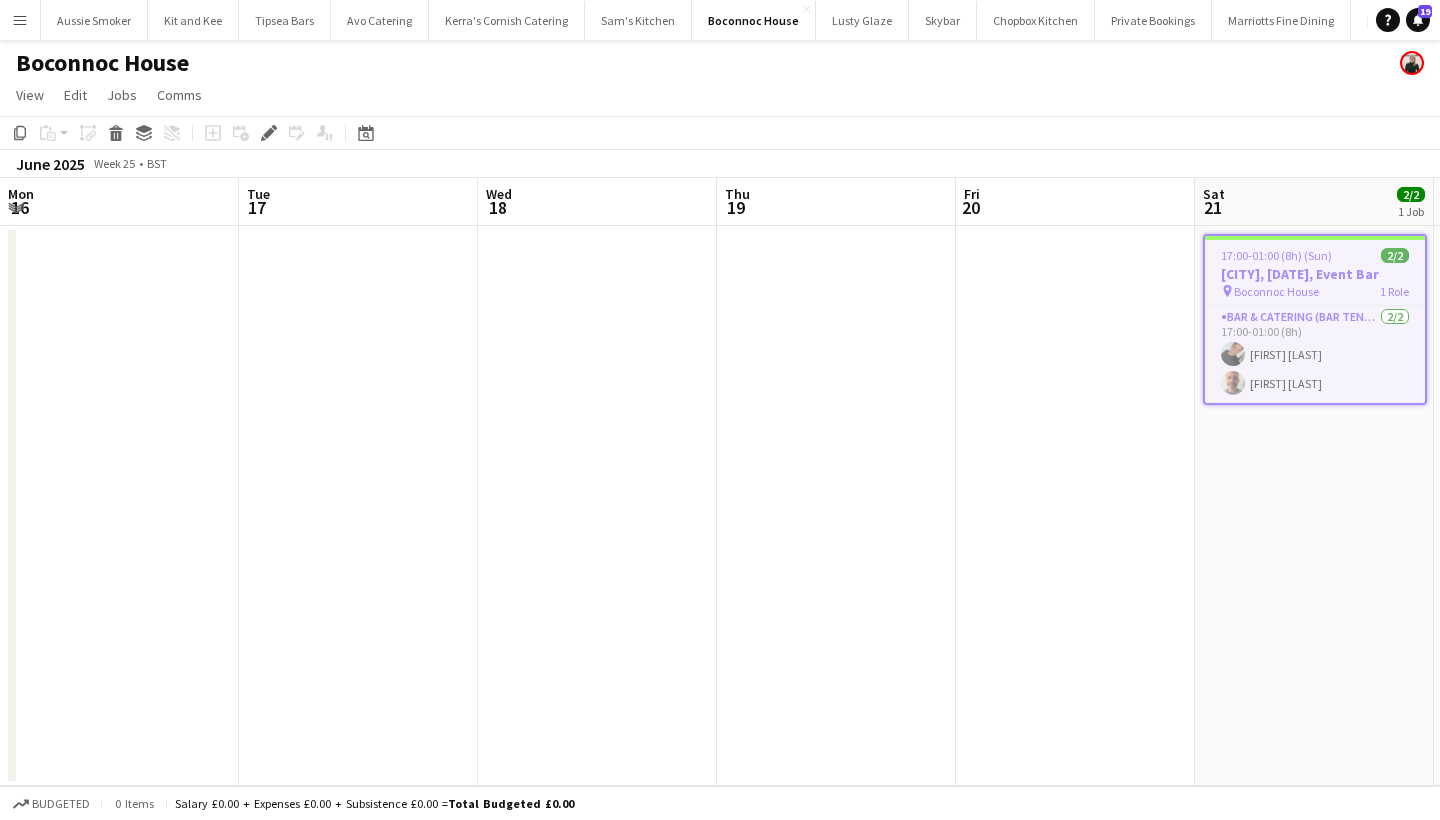 scroll, scrollTop: 0, scrollLeft: 687, axis: horizontal 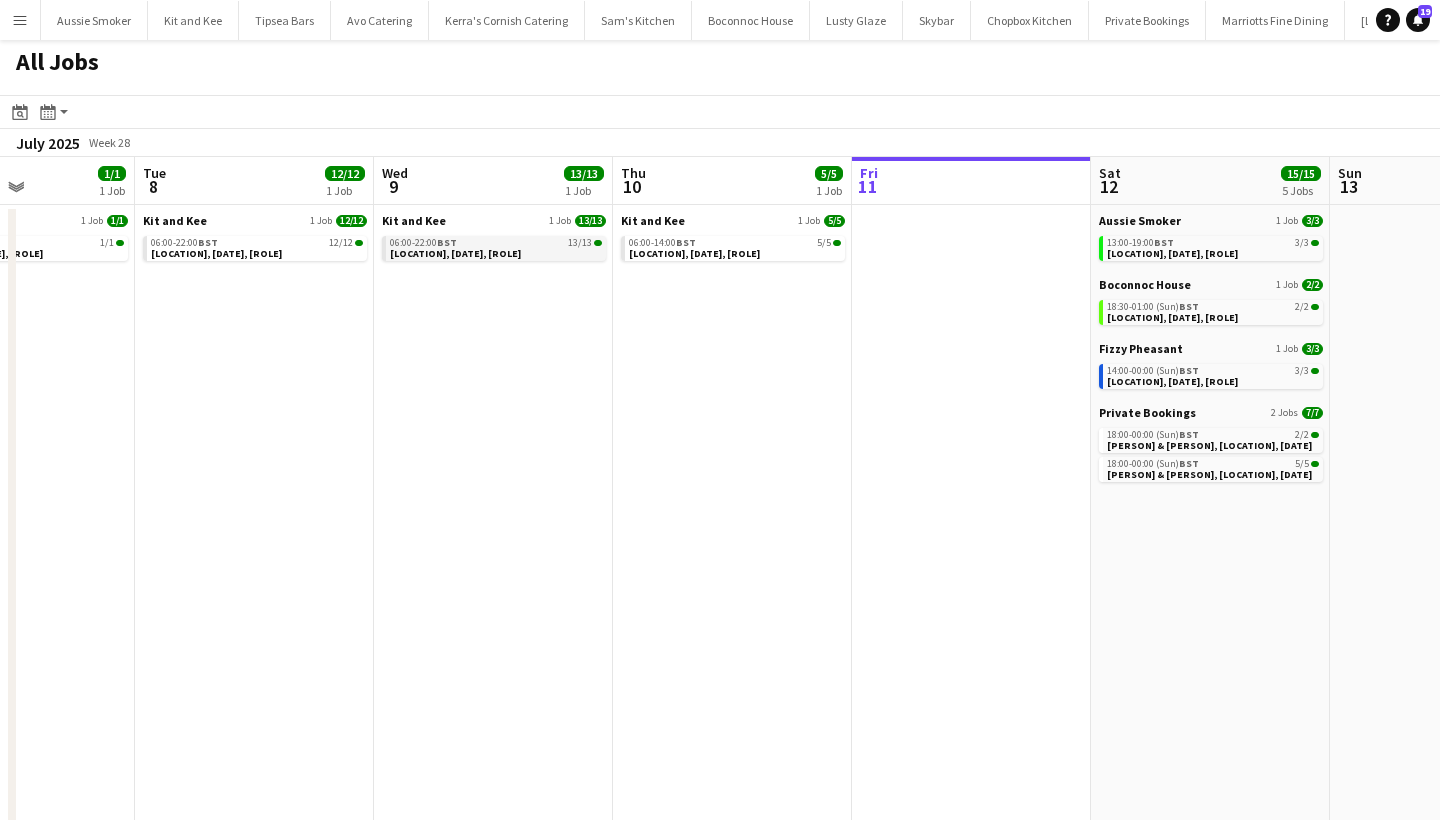 click on "[LOCATION], [DATE], [ROLE]" at bounding box center (455, 253) 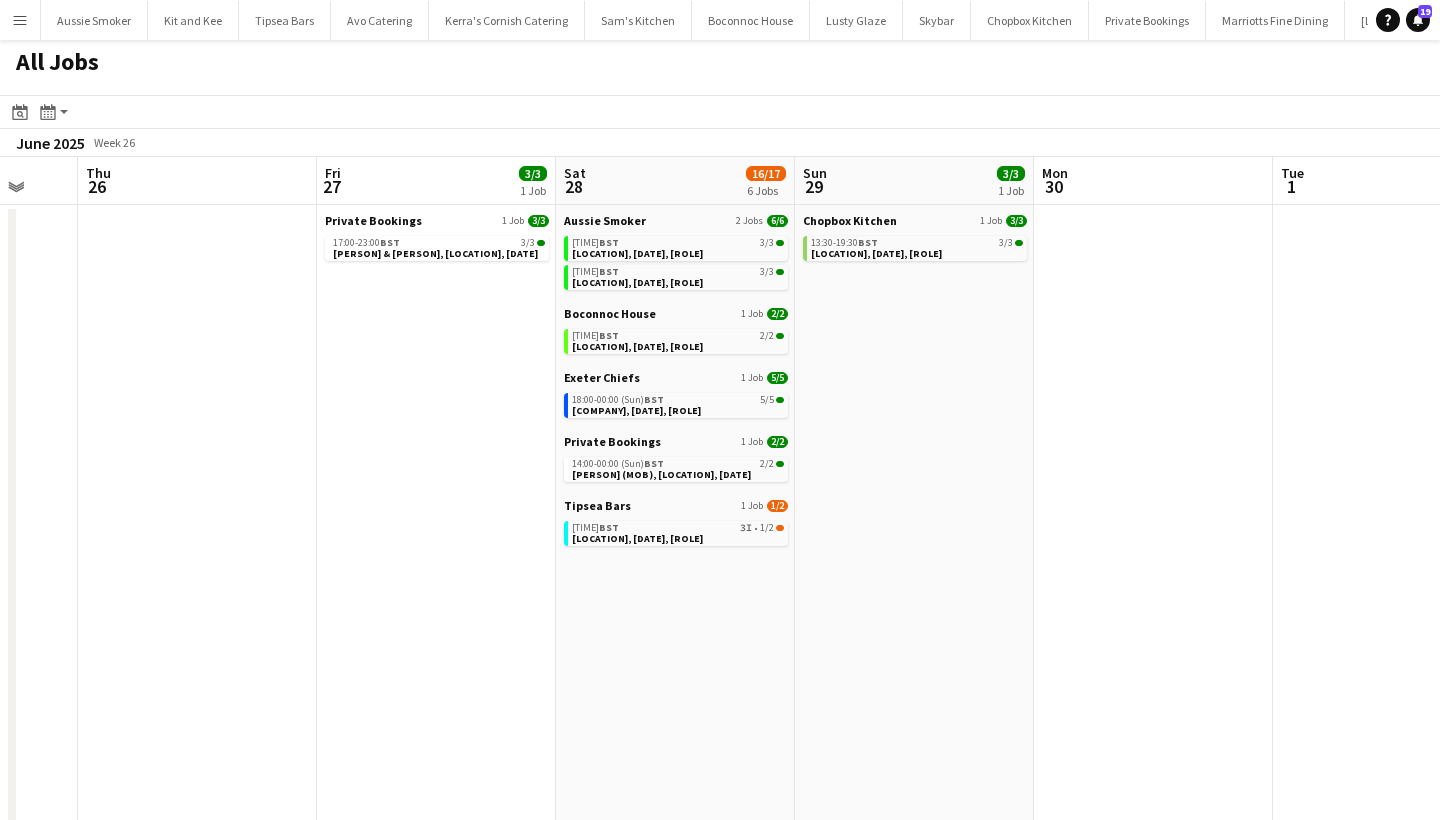 scroll, scrollTop: 0, scrollLeft: 641, axis: horizontal 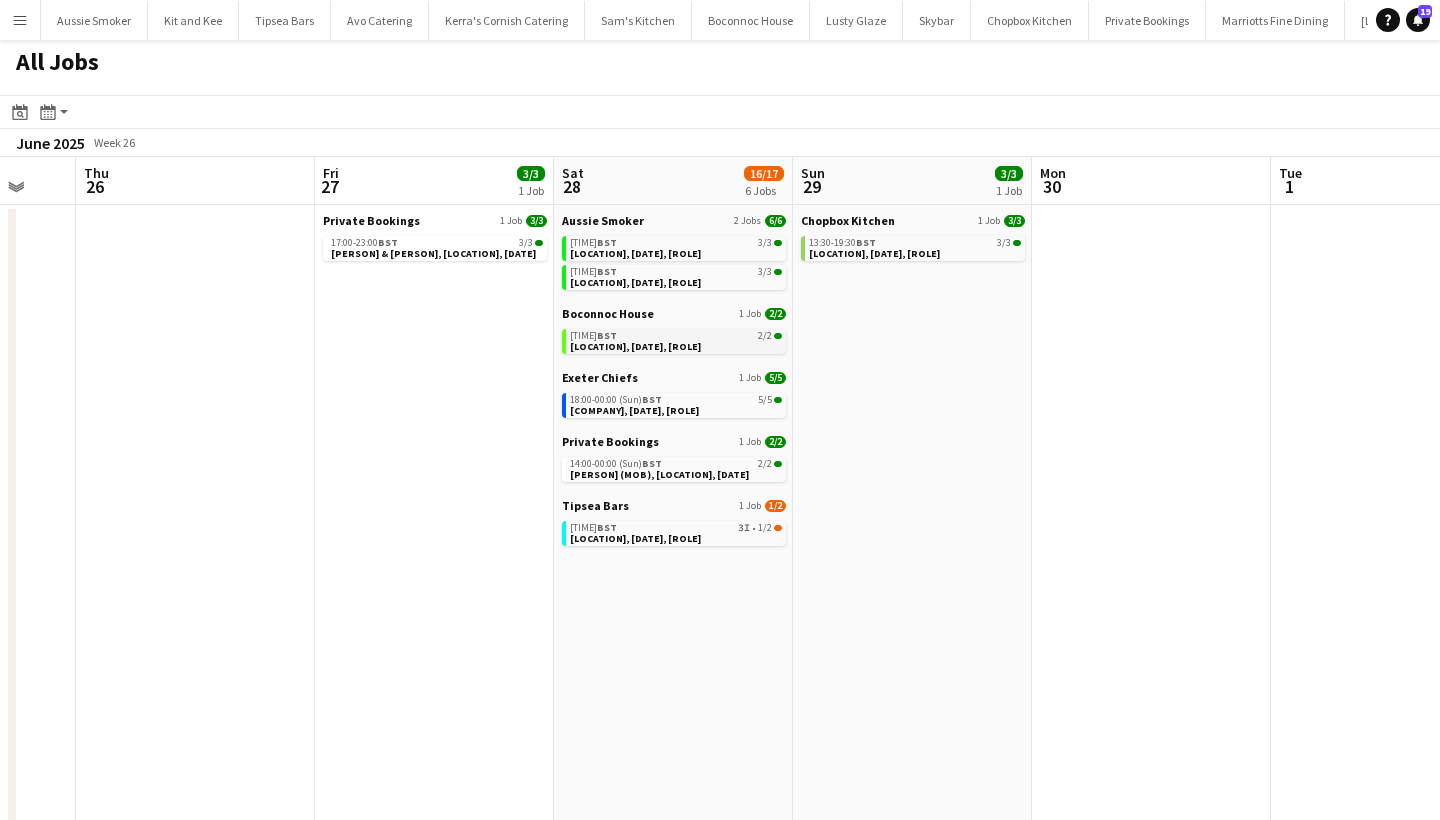 click on "[LOCATION], [DATE], [ROLE]" at bounding box center [635, 346] 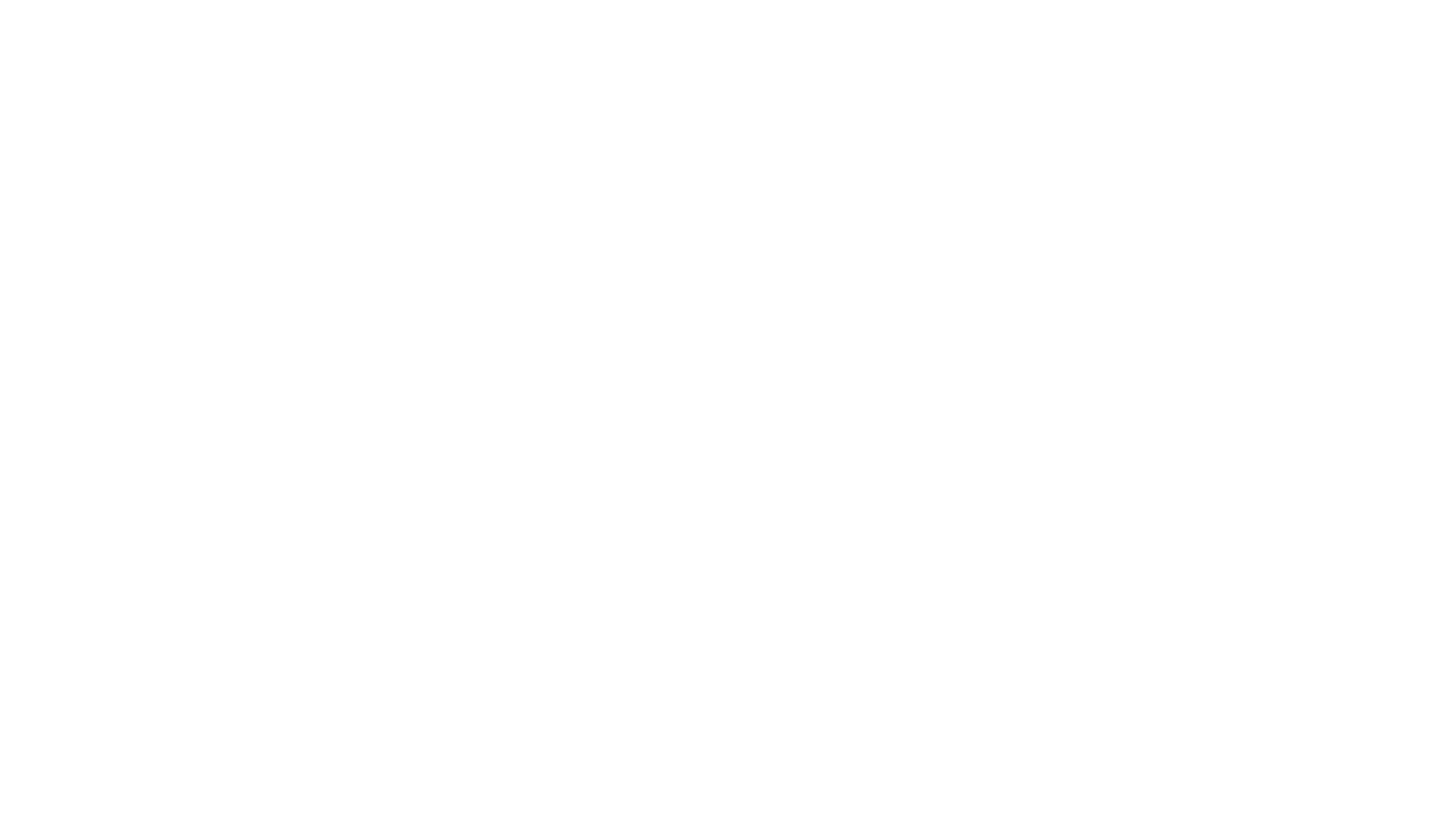 scroll, scrollTop: 0, scrollLeft: 0, axis: both 